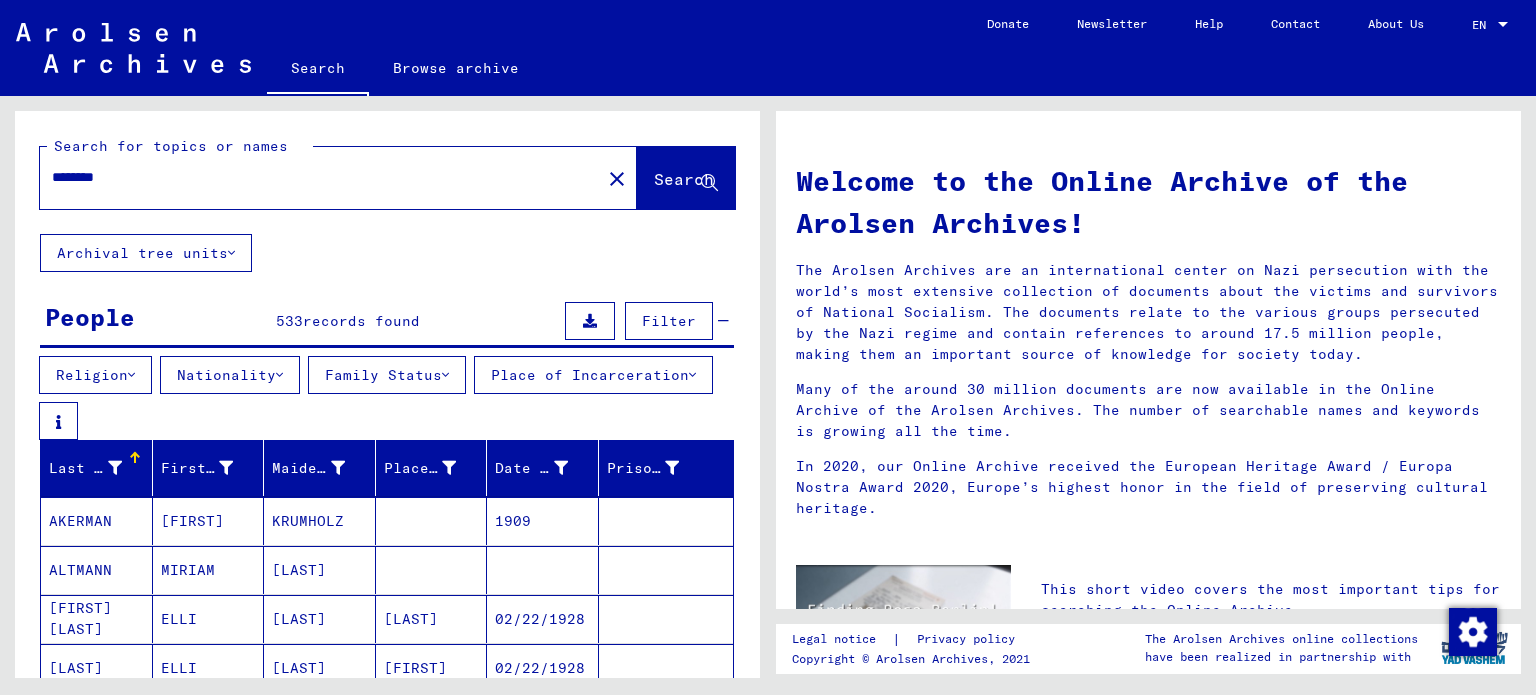 scroll, scrollTop: 0, scrollLeft: 0, axis: both 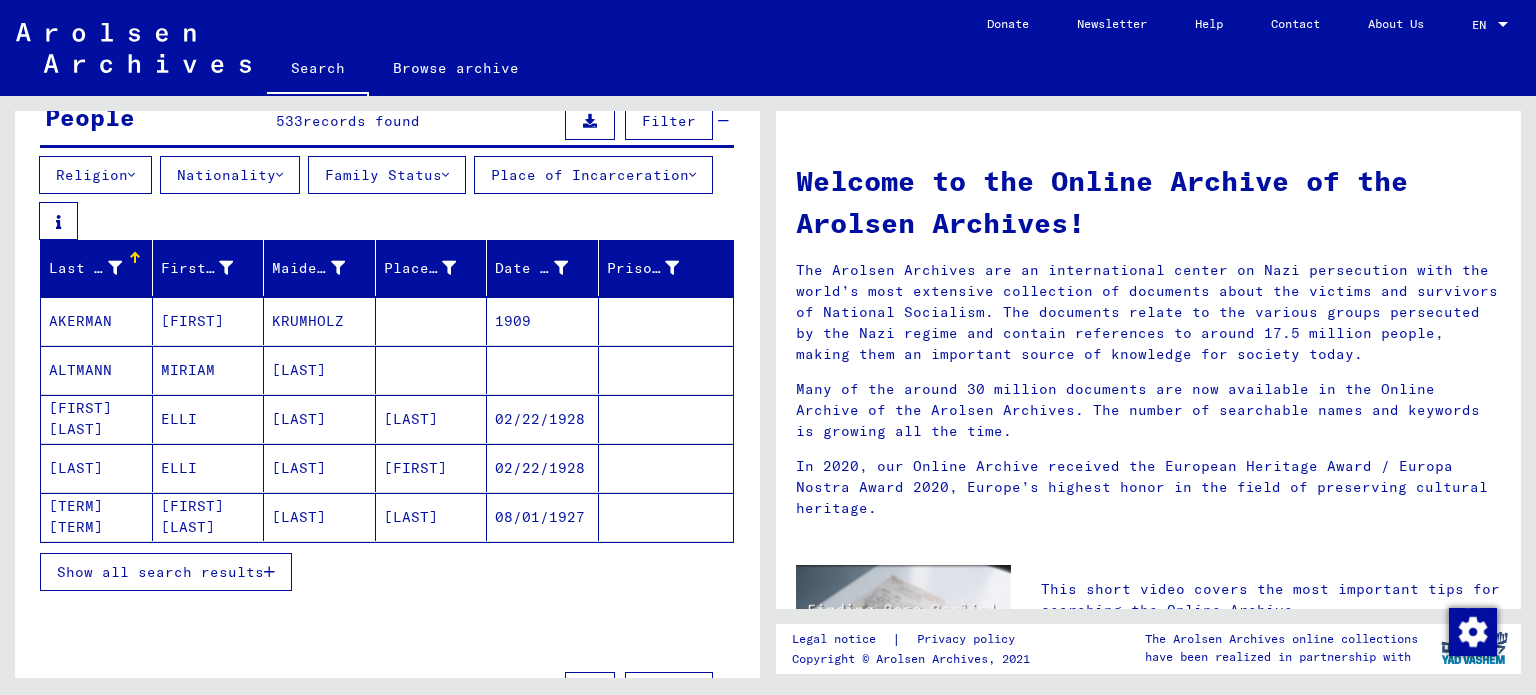 click on "Show all search results" at bounding box center (160, 572) 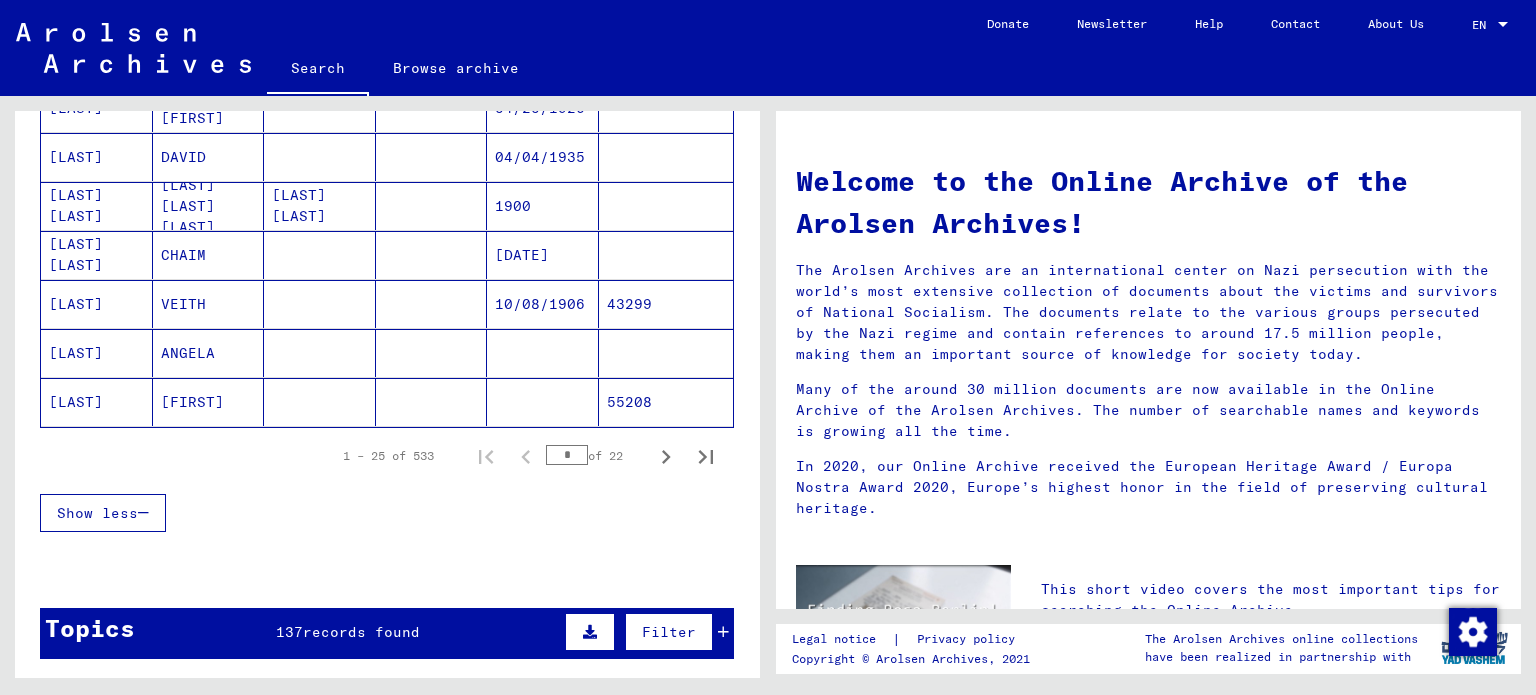 scroll, scrollTop: 1300, scrollLeft: 0, axis: vertical 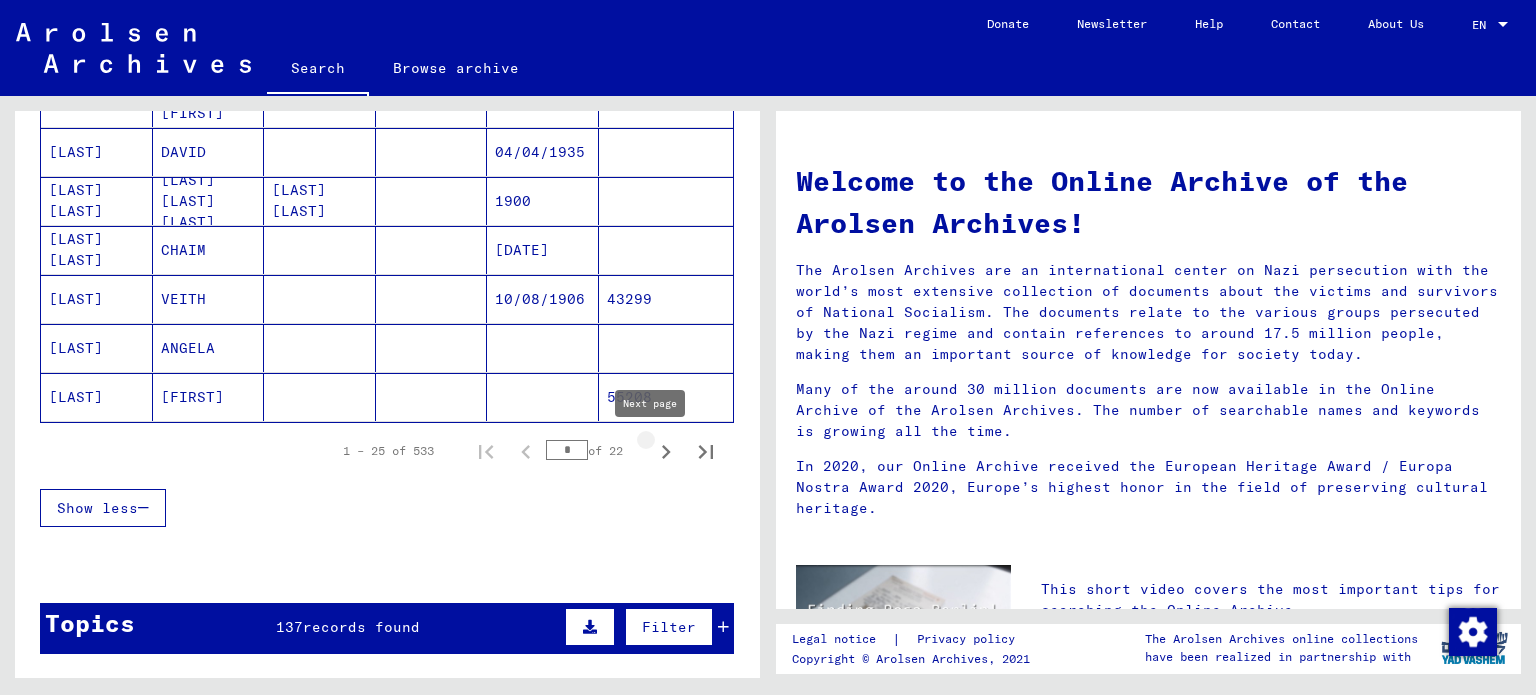 click 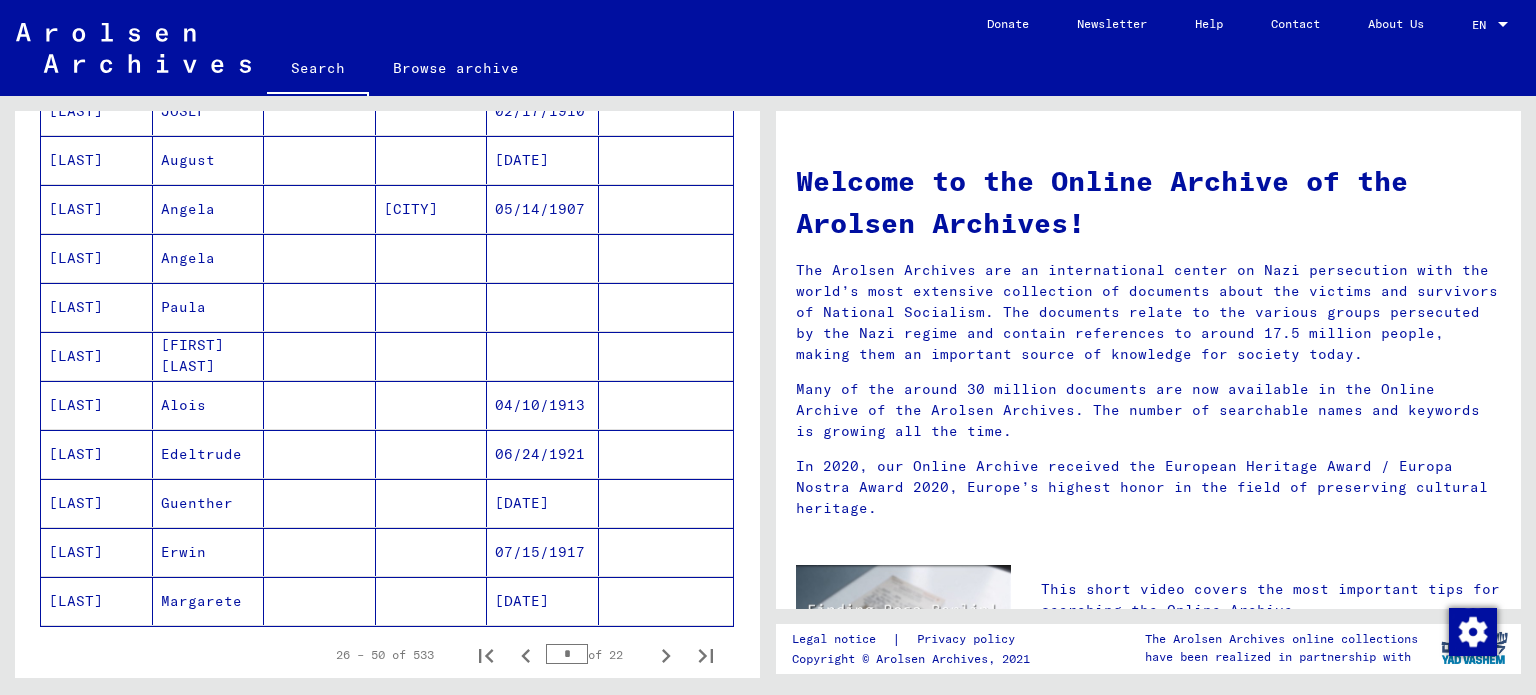 scroll, scrollTop: 1100, scrollLeft: 0, axis: vertical 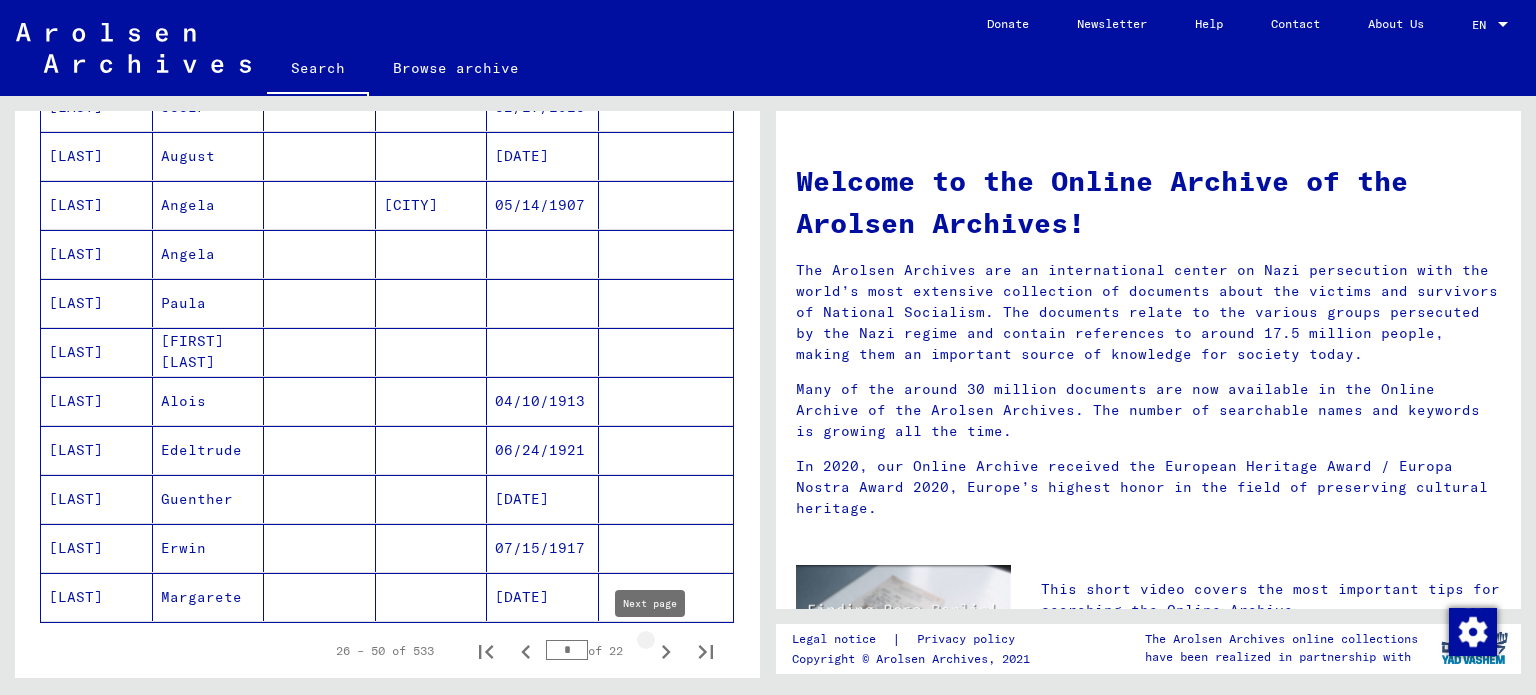 click 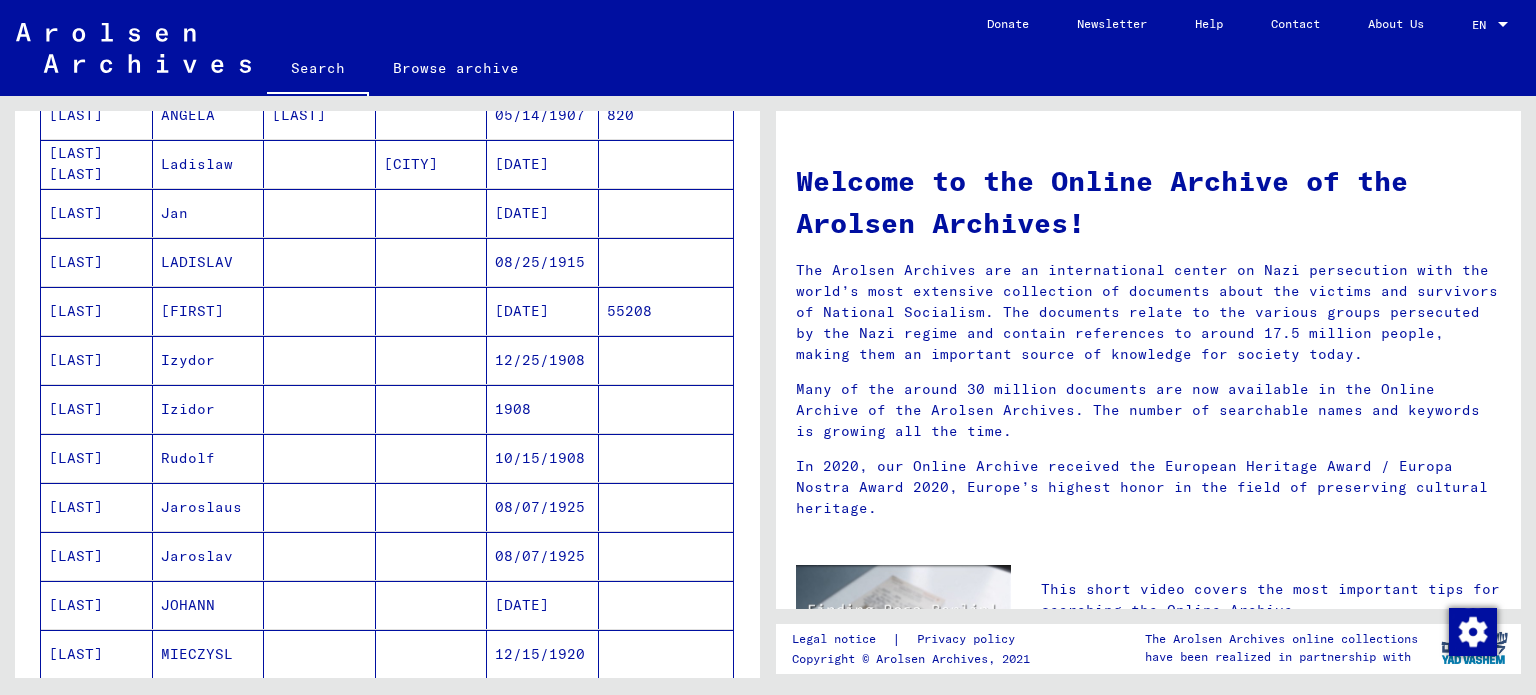 scroll, scrollTop: 600, scrollLeft: 0, axis: vertical 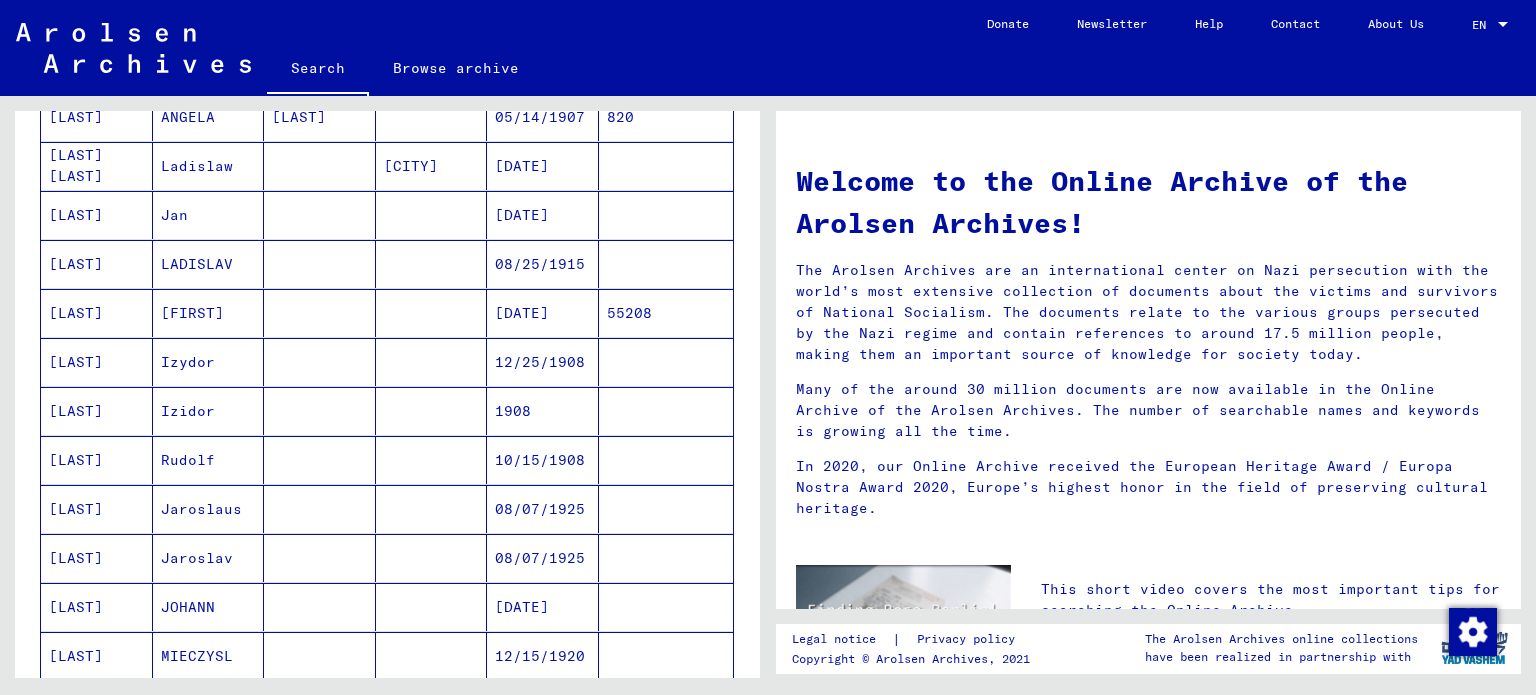 drag, startPoint x: 182, startPoint y: 363, endPoint x: 256, endPoint y: 385, distance: 77.201035 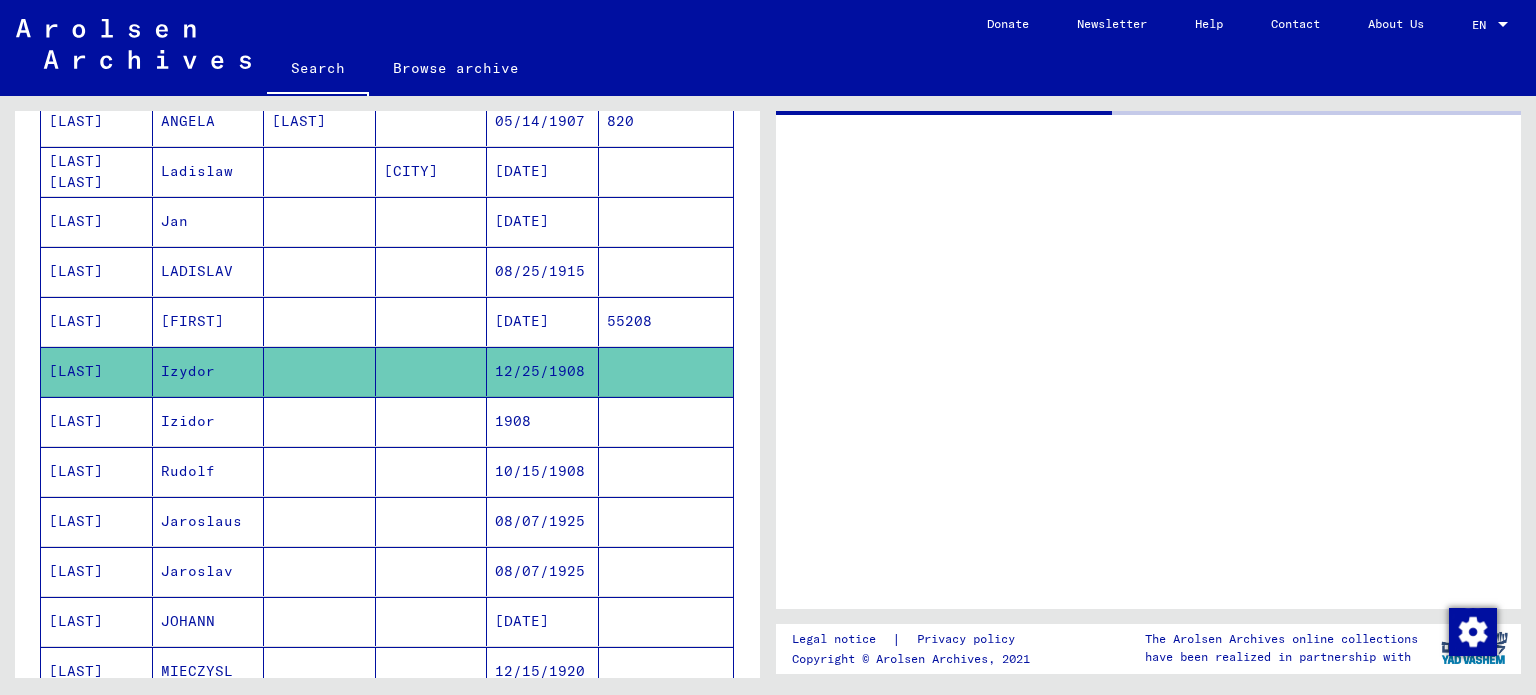 scroll, scrollTop: 604, scrollLeft: 0, axis: vertical 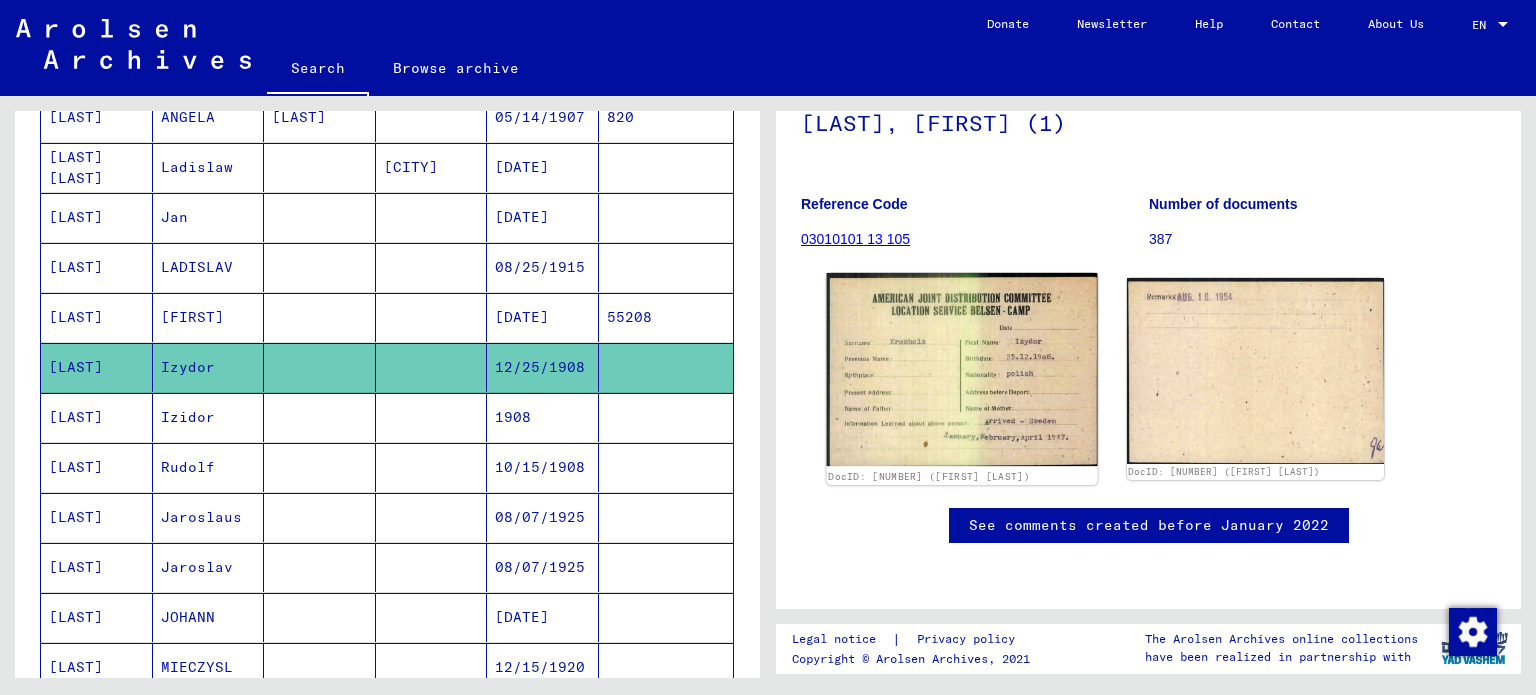 click 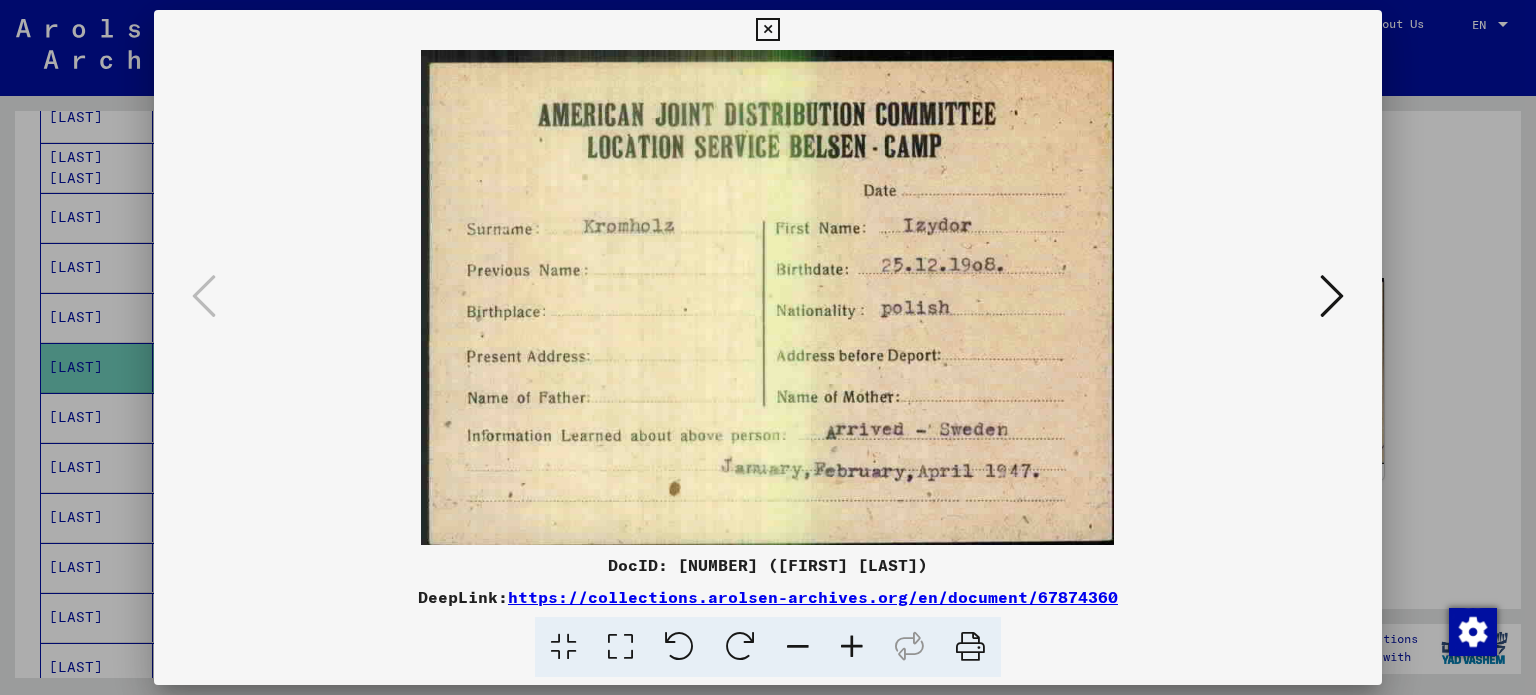click at bounding box center [767, 30] 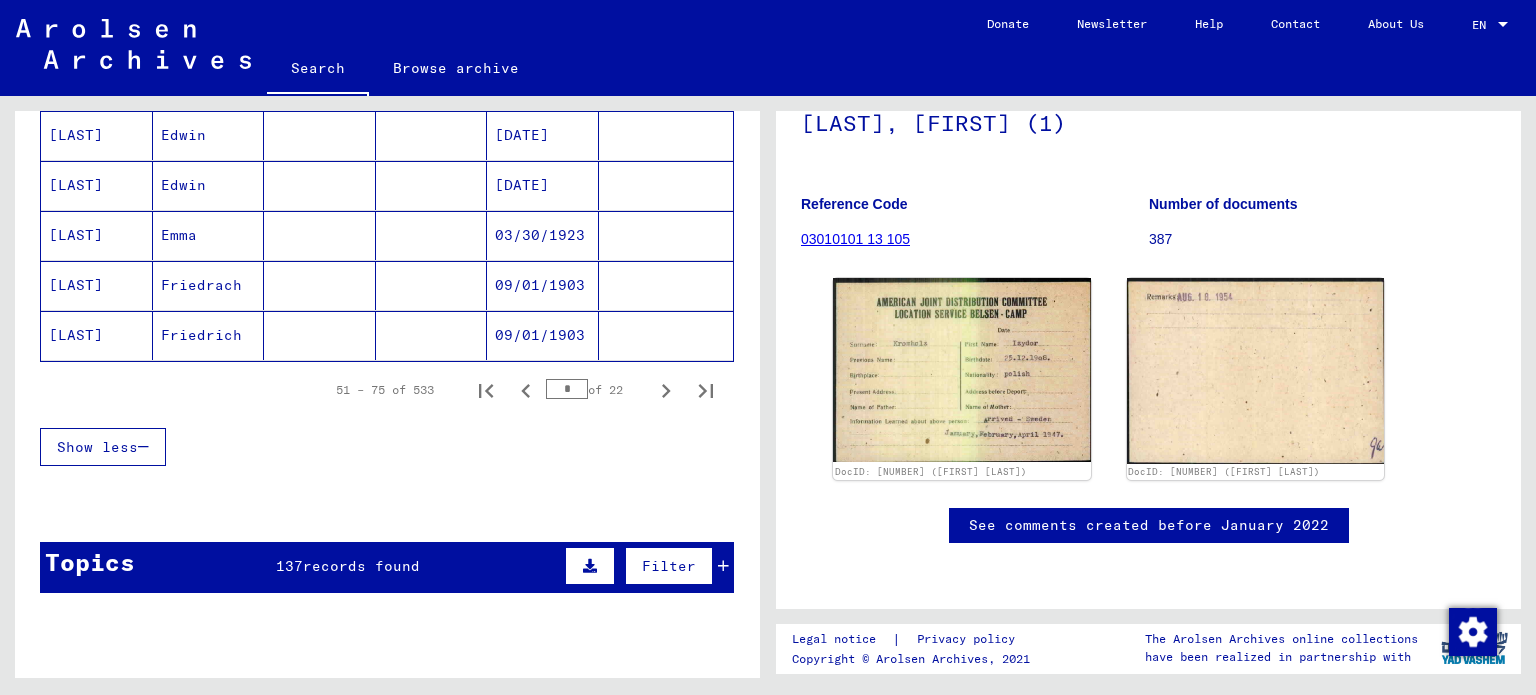 scroll, scrollTop: 1404, scrollLeft: 0, axis: vertical 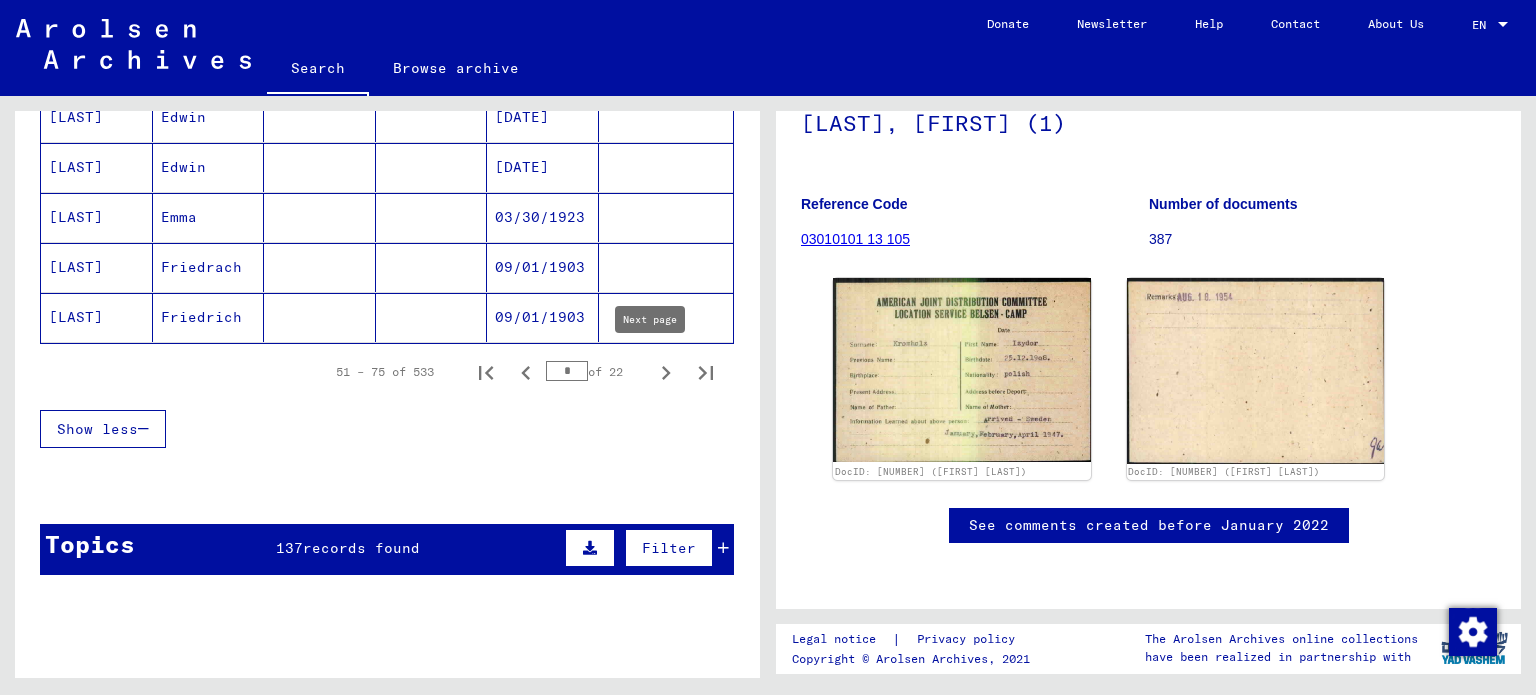 click 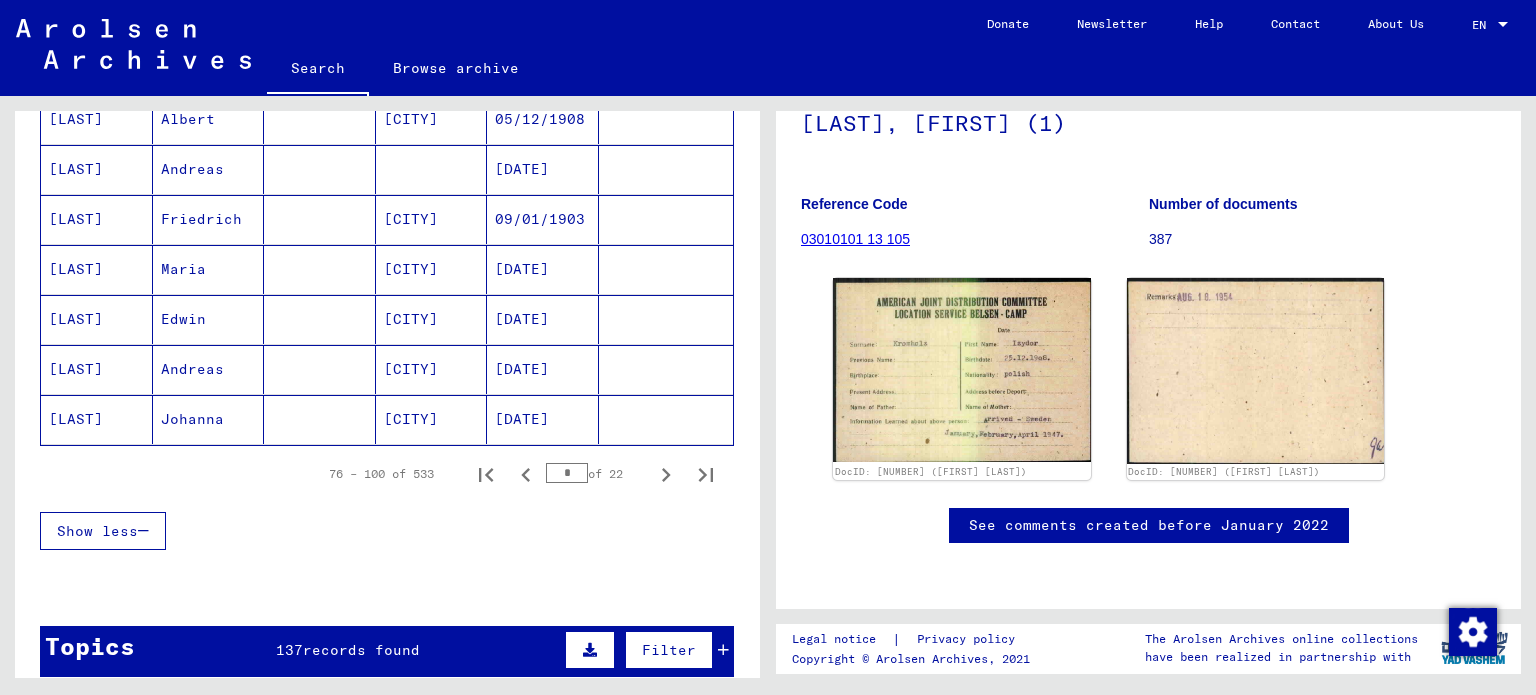scroll, scrollTop: 1304, scrollLeft: 0, axis: vertical 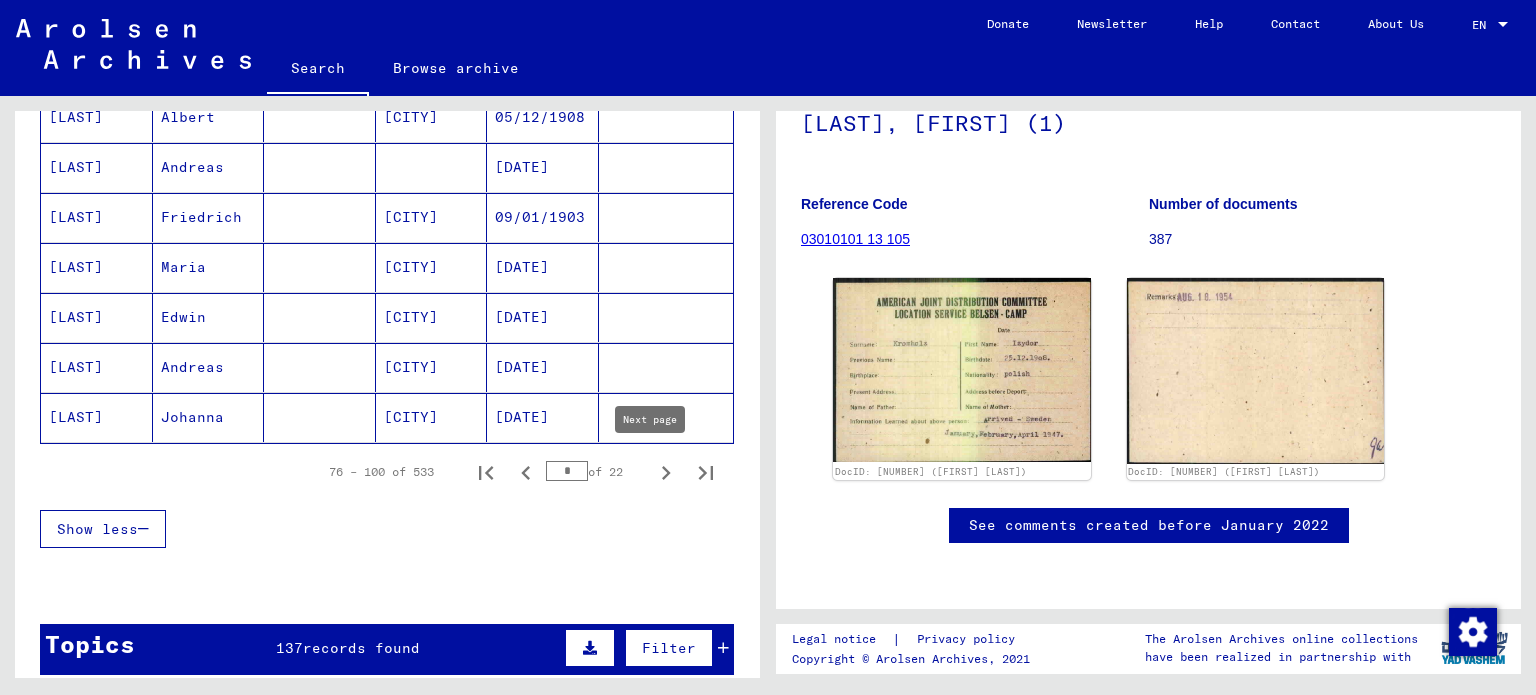 click 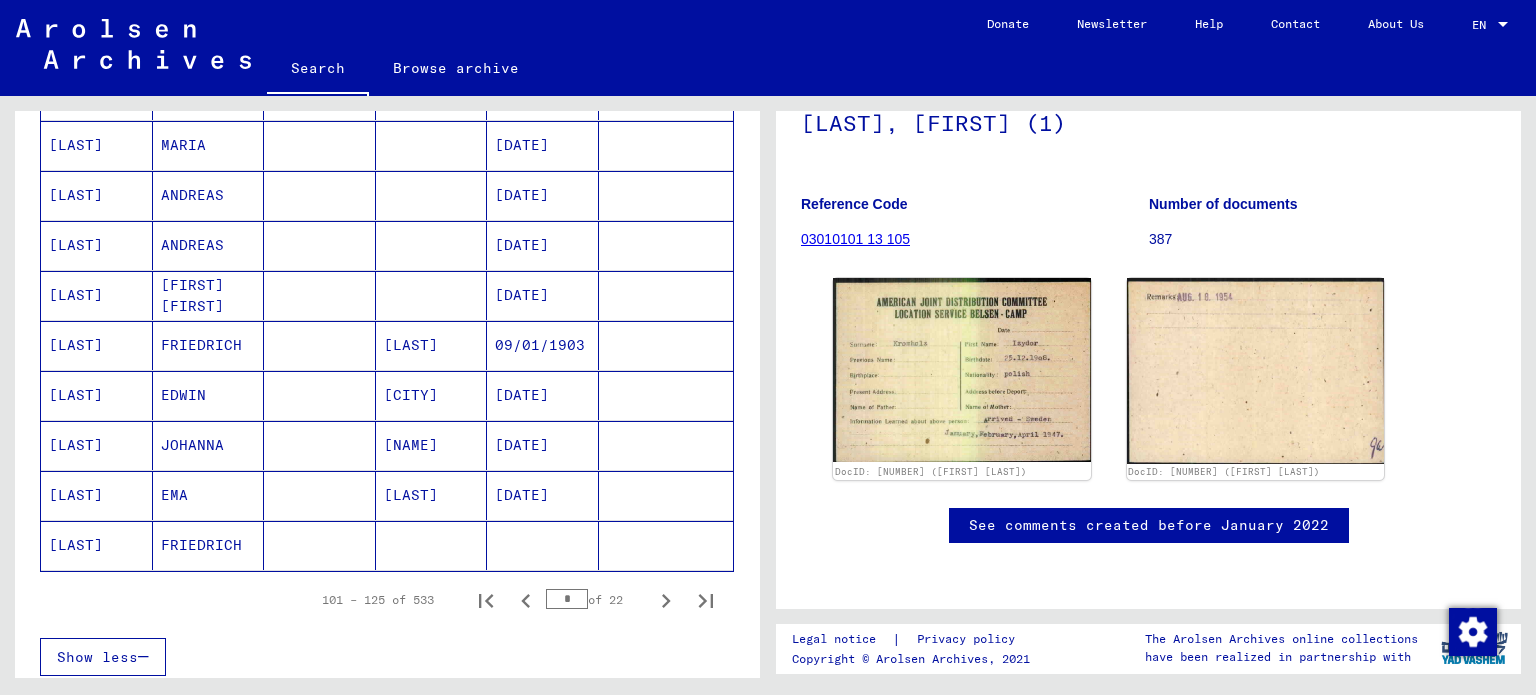 scroll, scrollTop: 1404, scrollLeft: 0, axis: vertical 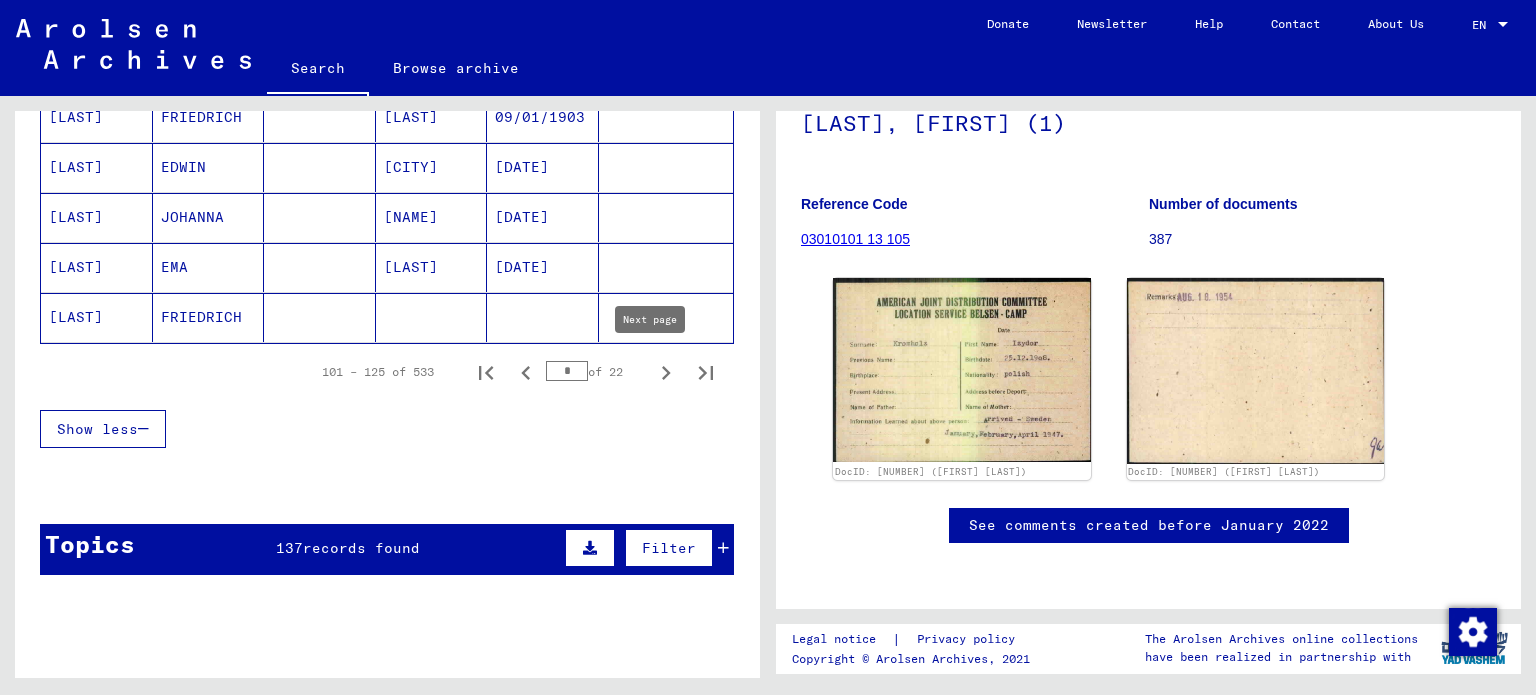 click 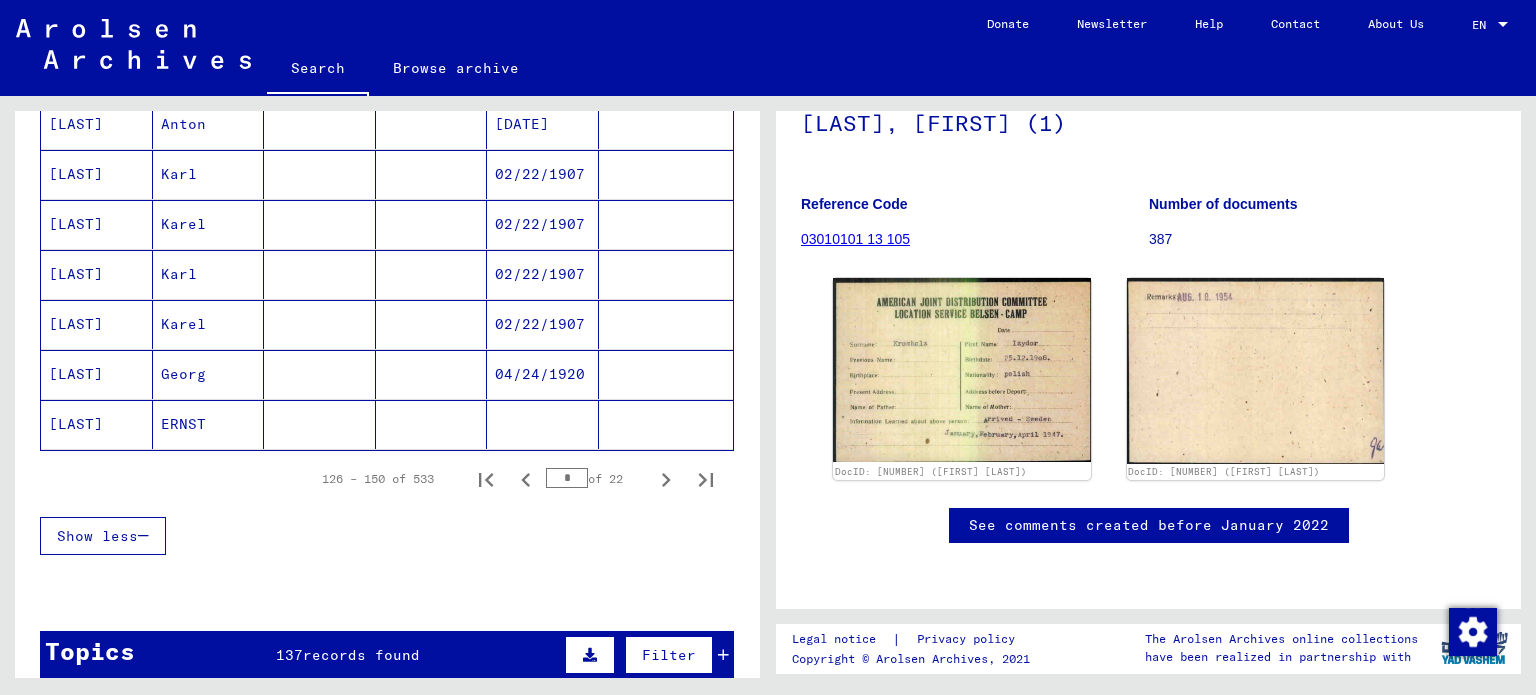 scroll, scrollTop: 1304, scrollLeft: 0, axis: vertical 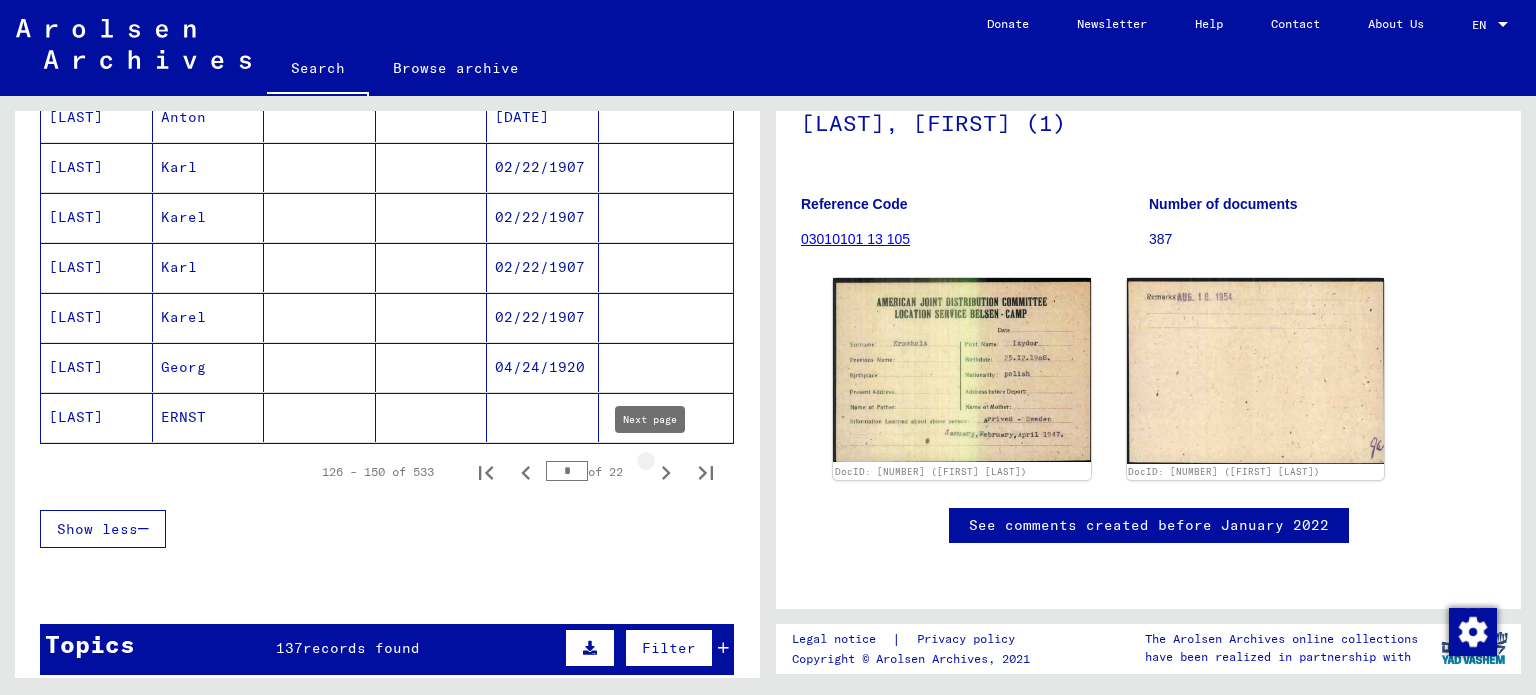 click 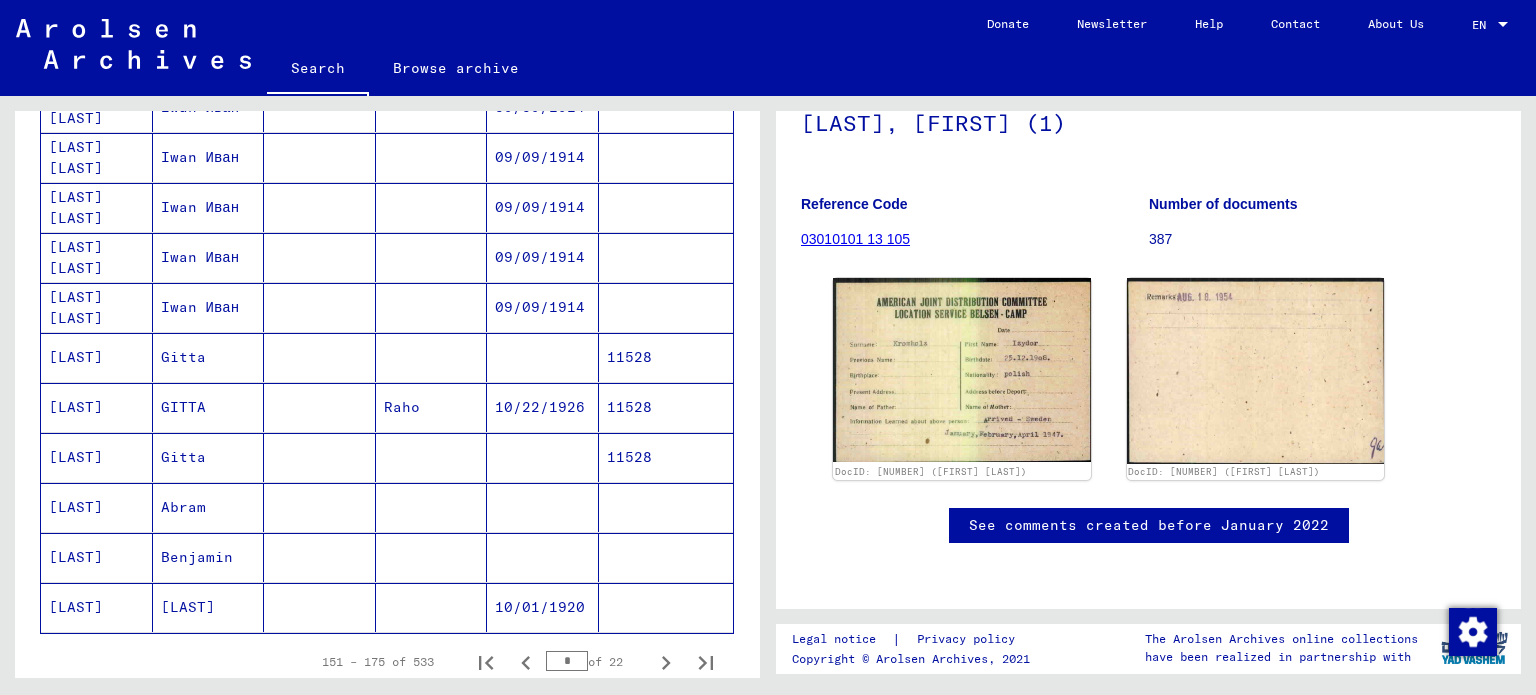 scroll, scrollTop: 1204, scrollLeft: 0, axis: vertical 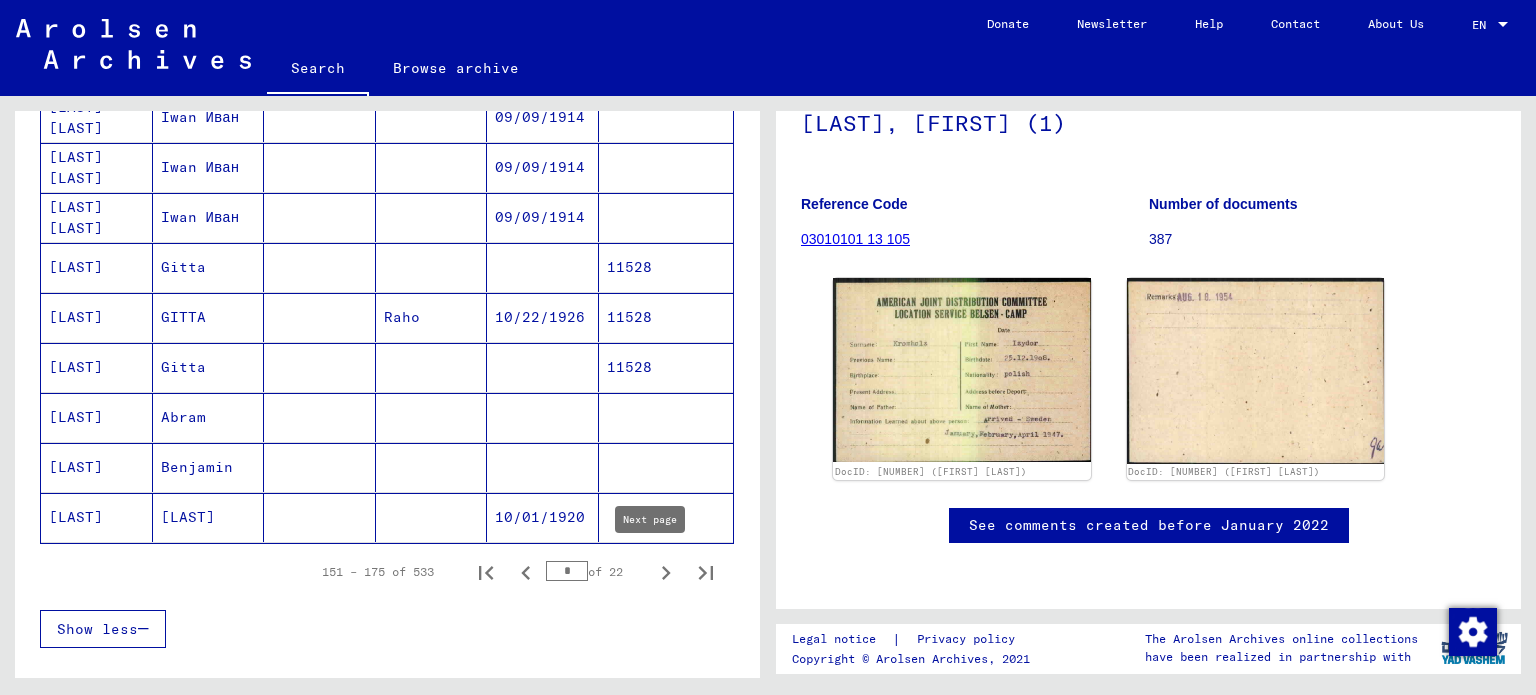 click 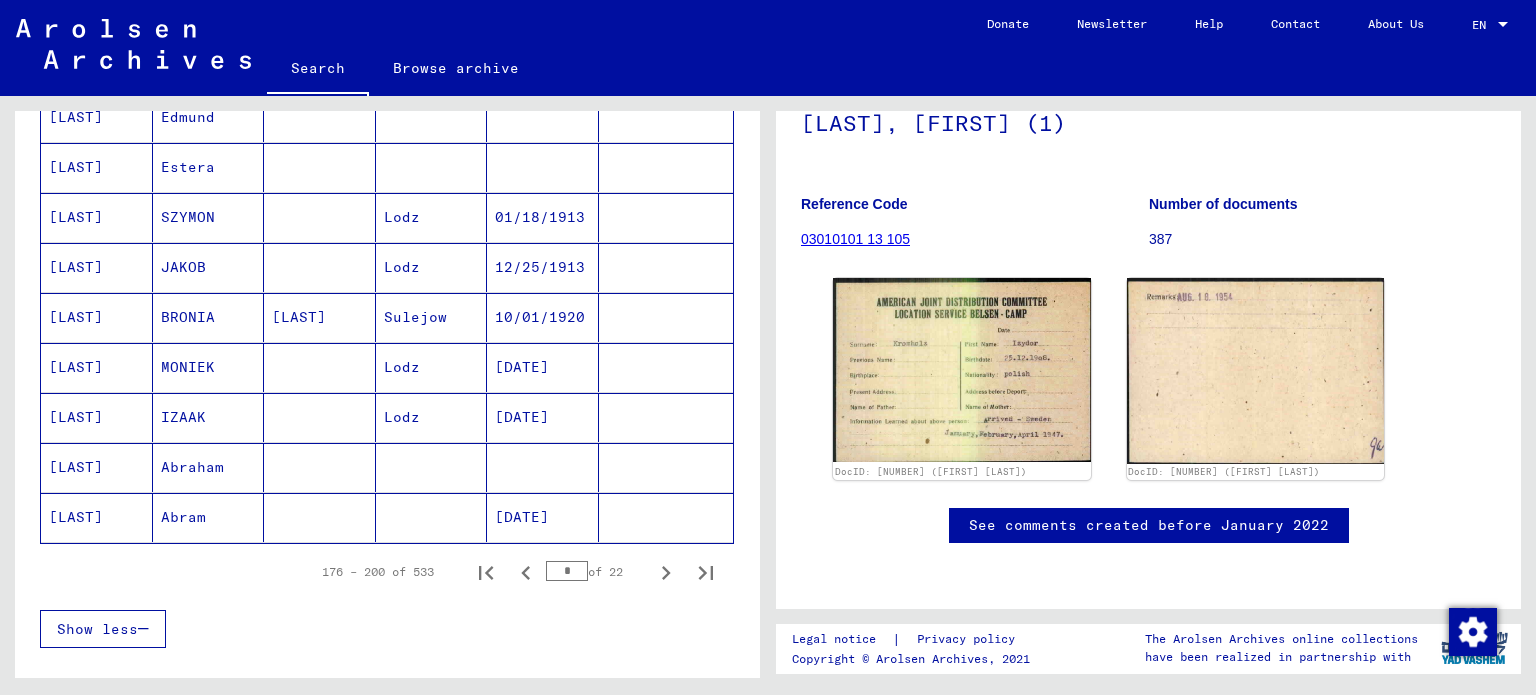 click on "[LAST]" at bounding box center (97, 517) 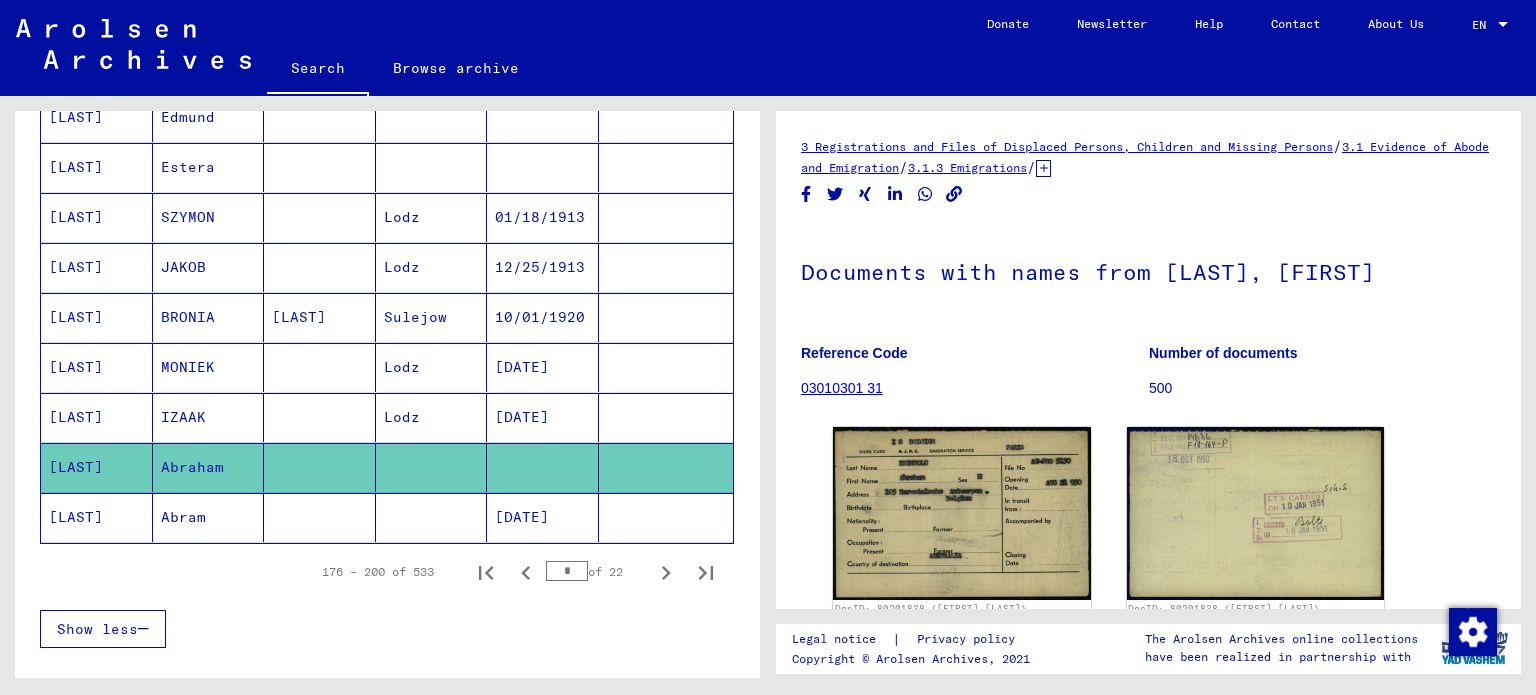 scroll, scrollTop: 0, scrollLeft: 0, axis: both 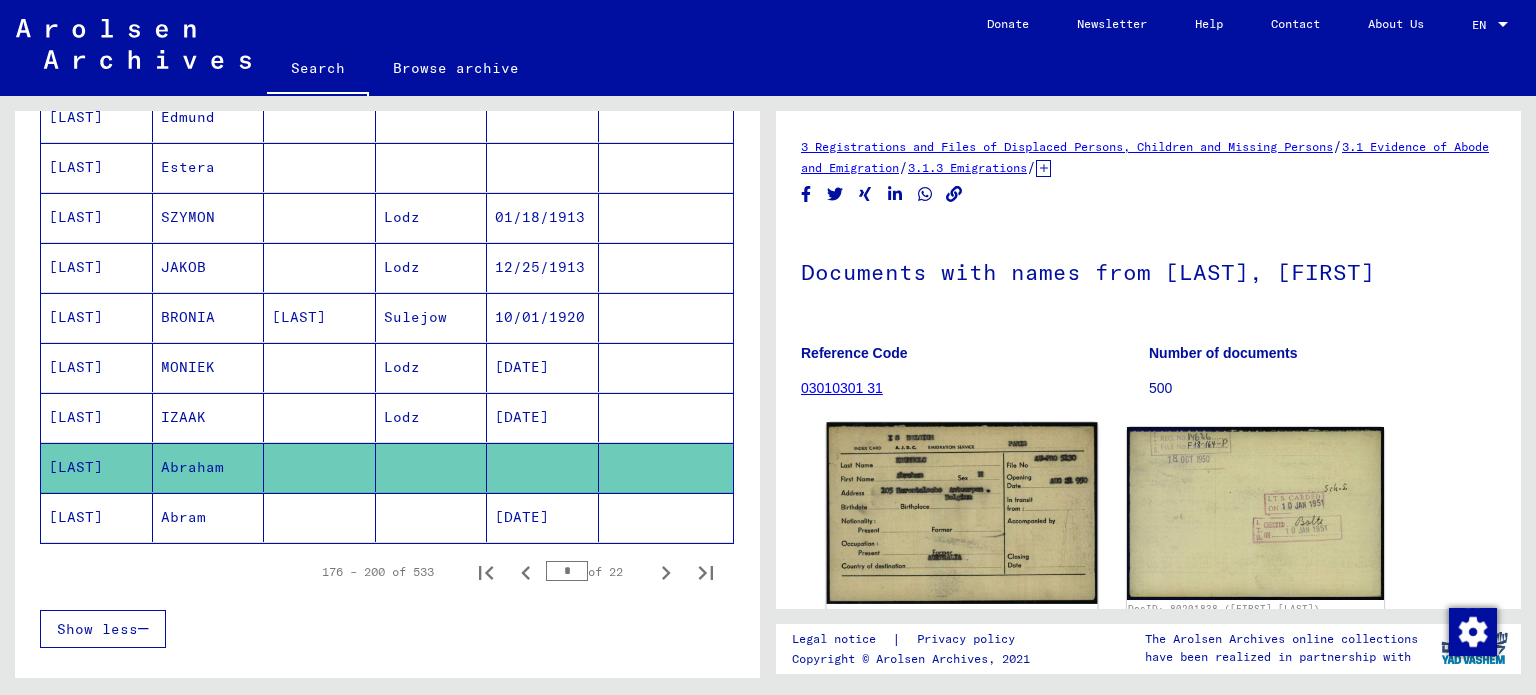 click 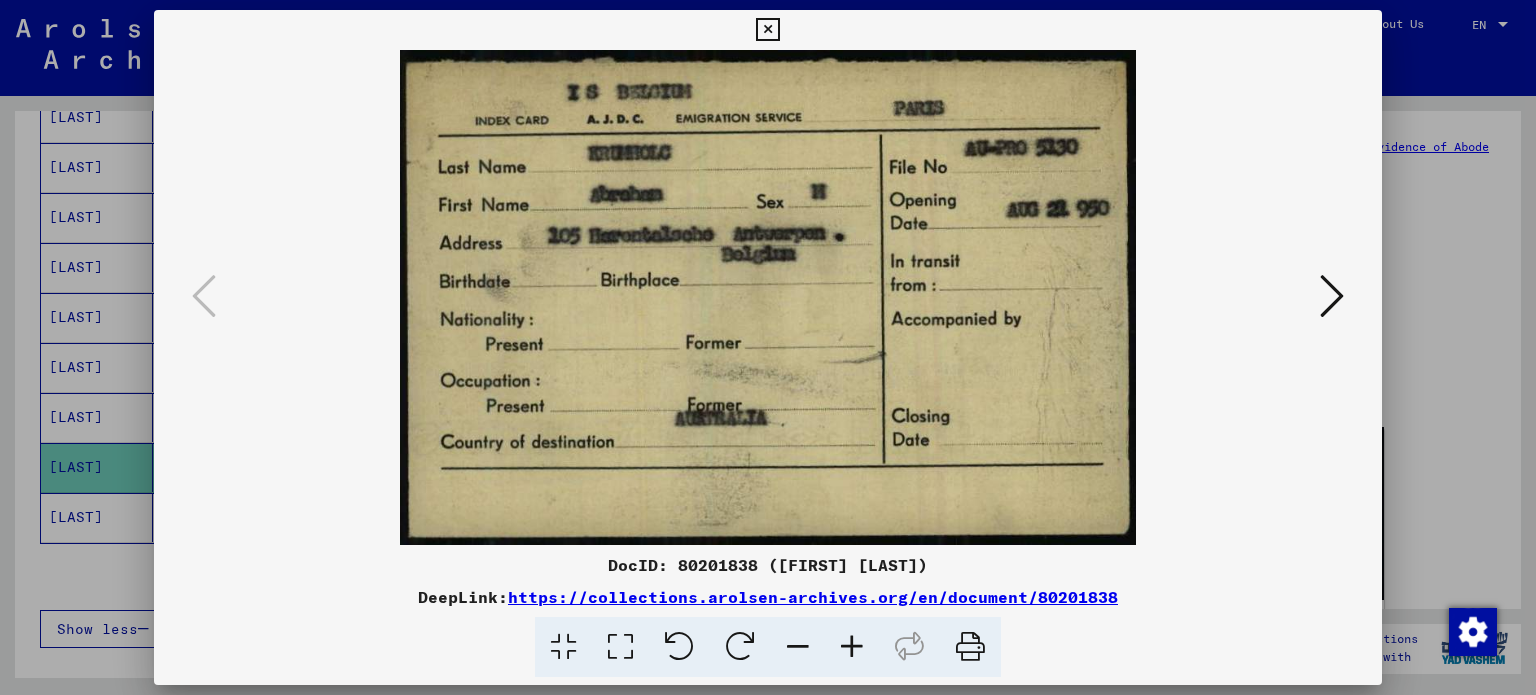 click at bounding box center (768, 297) 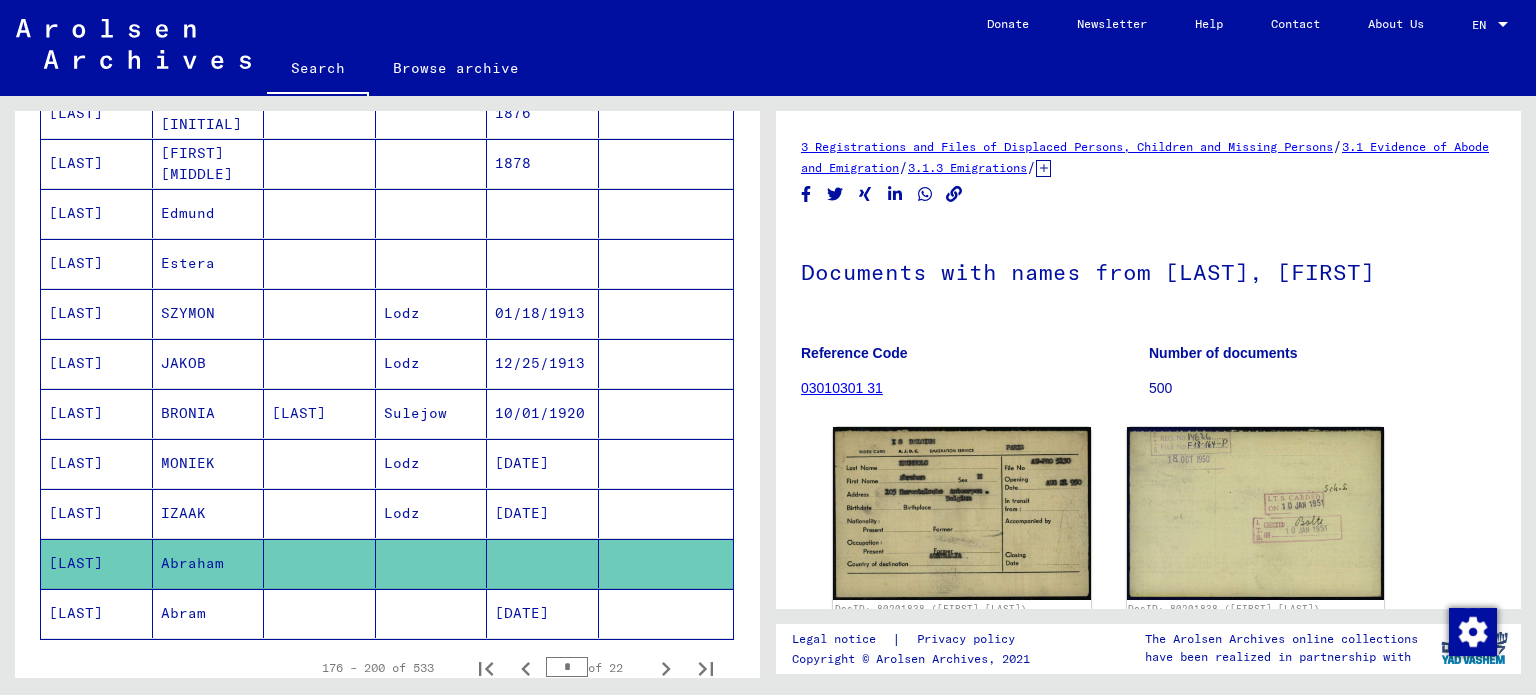 scroll, scrollTop: 1104, scrollLeft: 0, axis: vertical 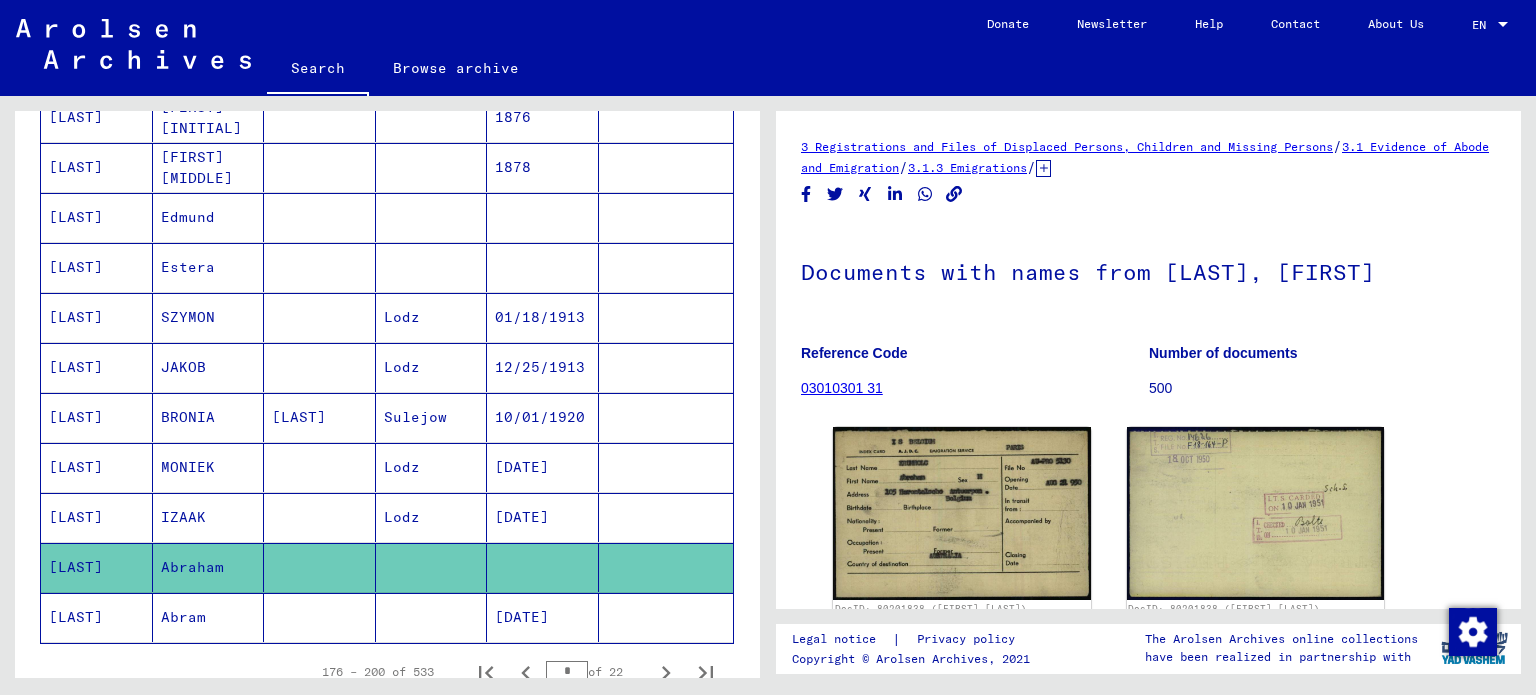 click on "JAKOB" at bounding box center (209, 417) 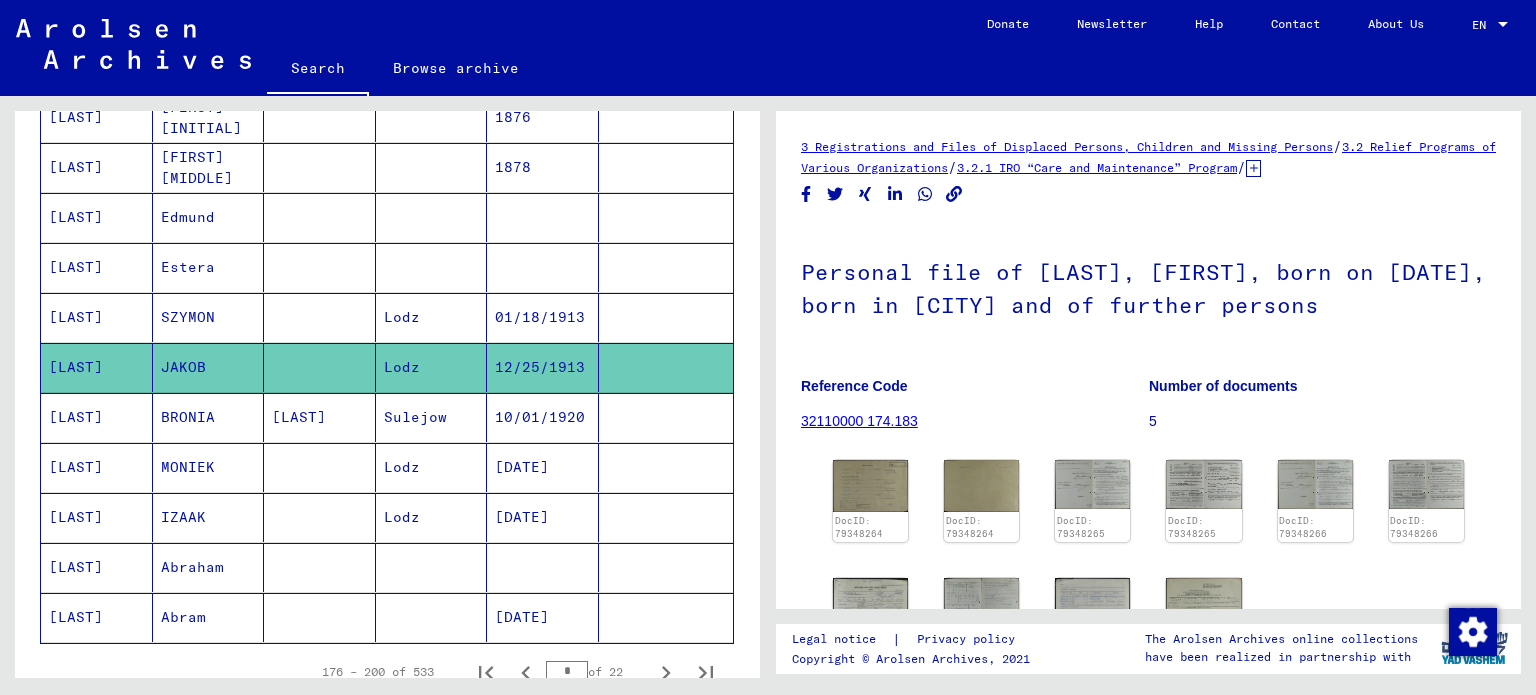 scroll, scrollTop: 0, scrollLeft: 0, axis: both 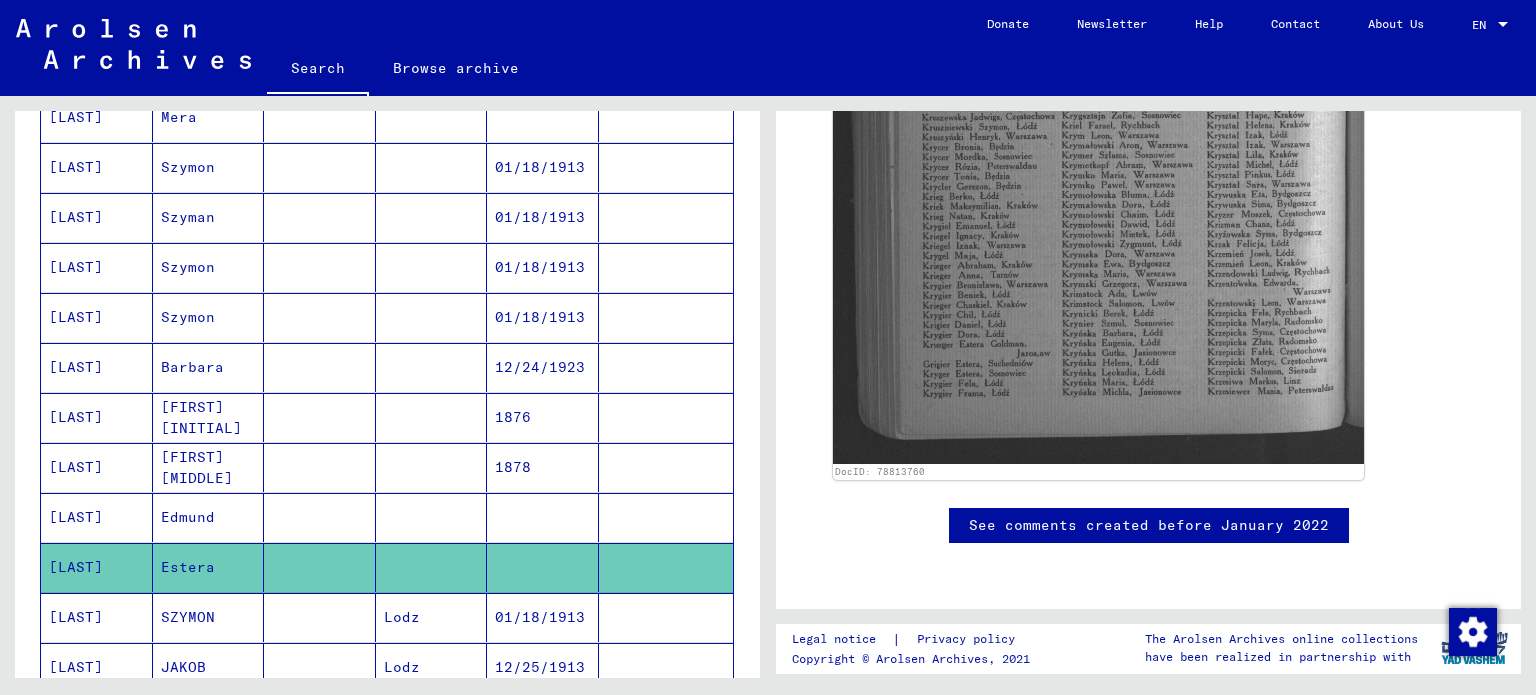 click on "Szymon" at bounding box center [209, 367] 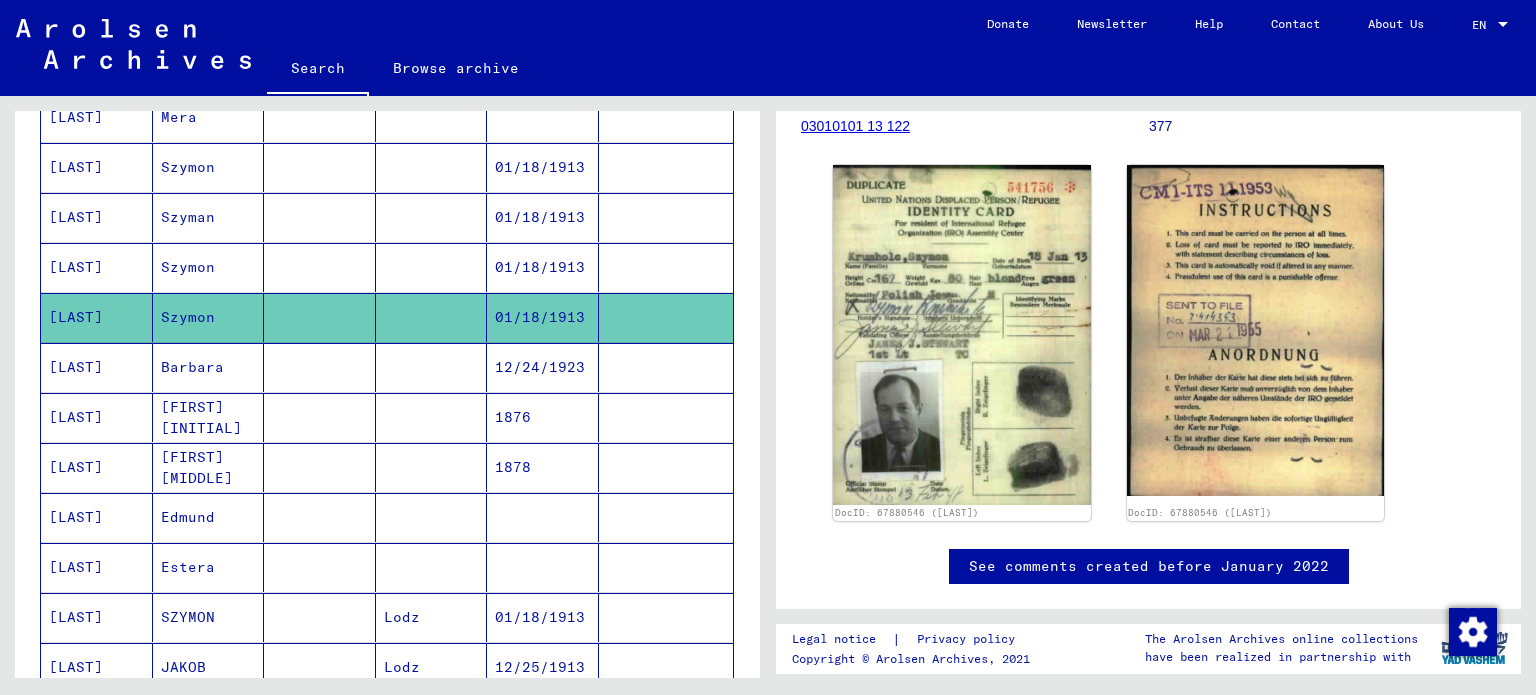 scroll, scrollTop: 0, scrollLeft: 0, axis: both 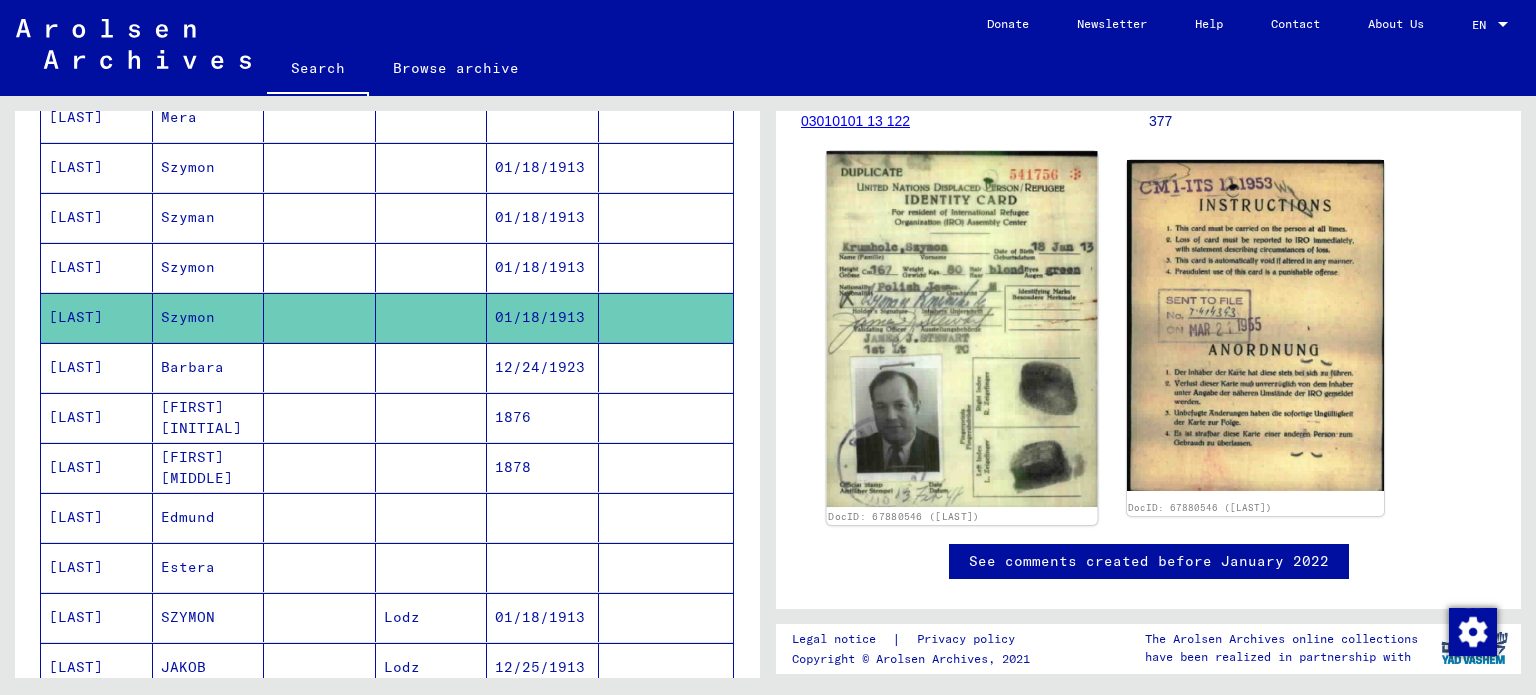 click 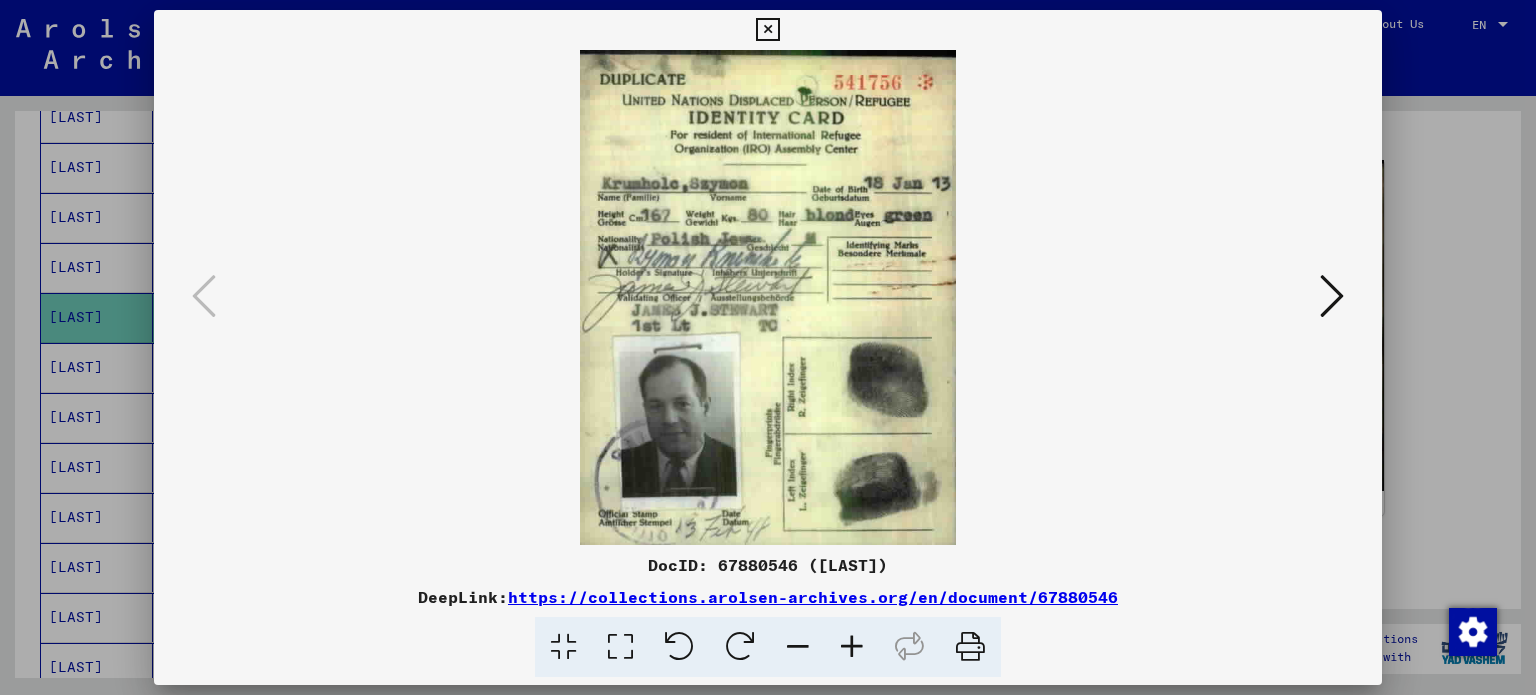 click at bounding box center (852, 647) 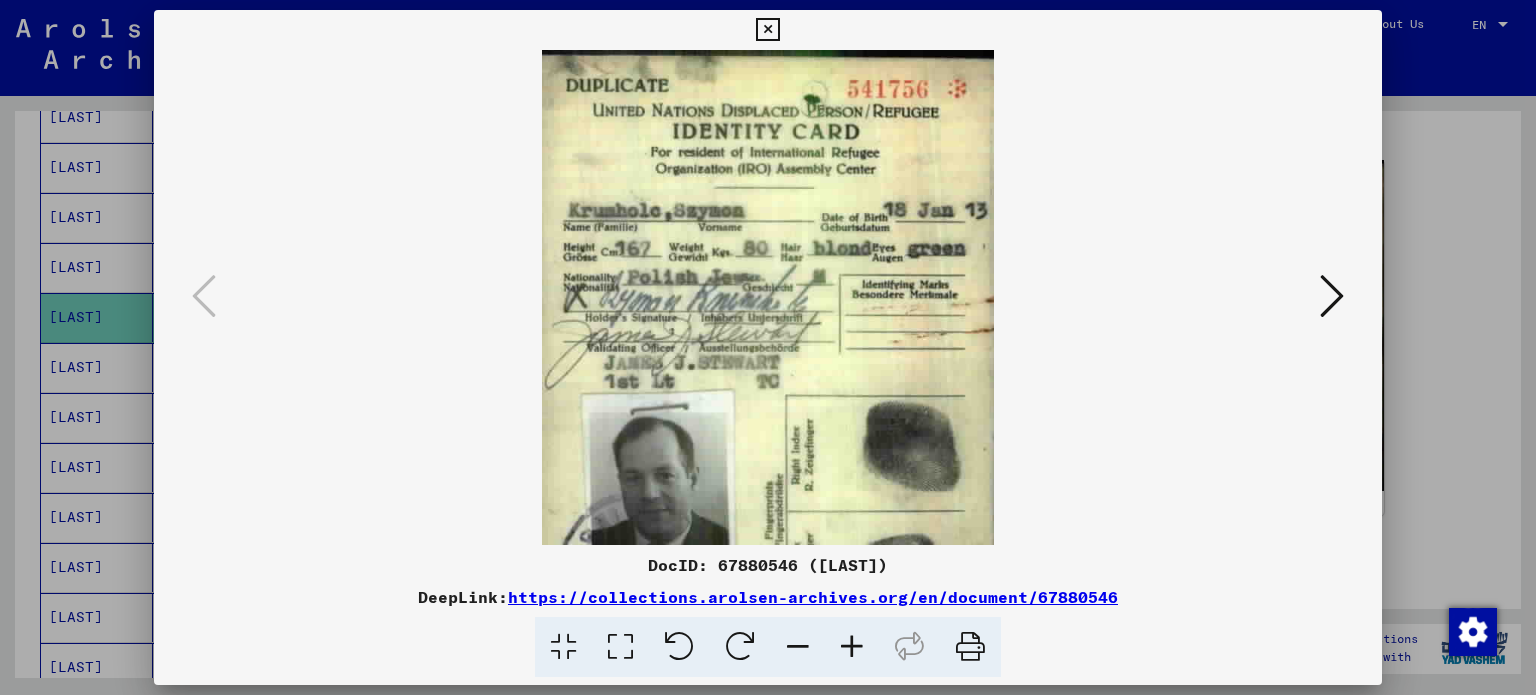click at bounding box center (852, 647) 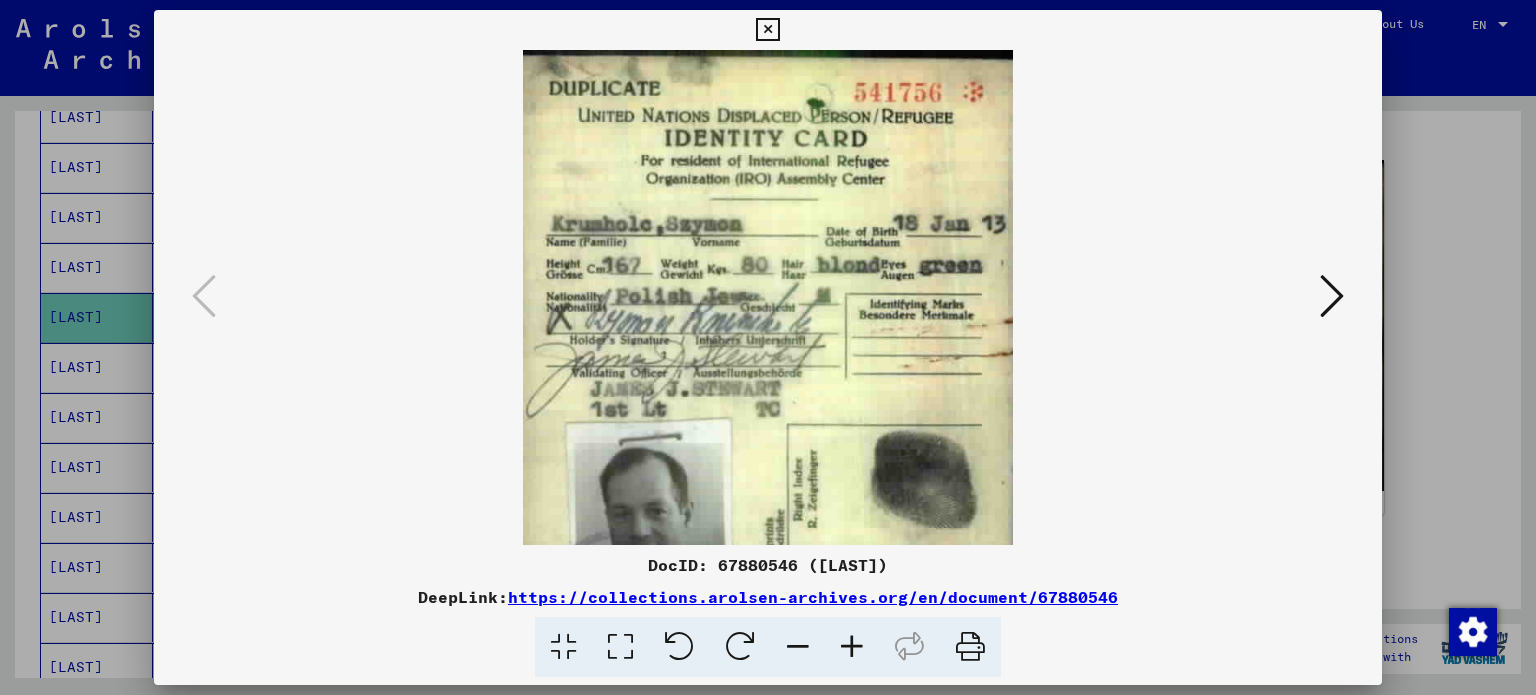 click at bounding box center [852, 647] 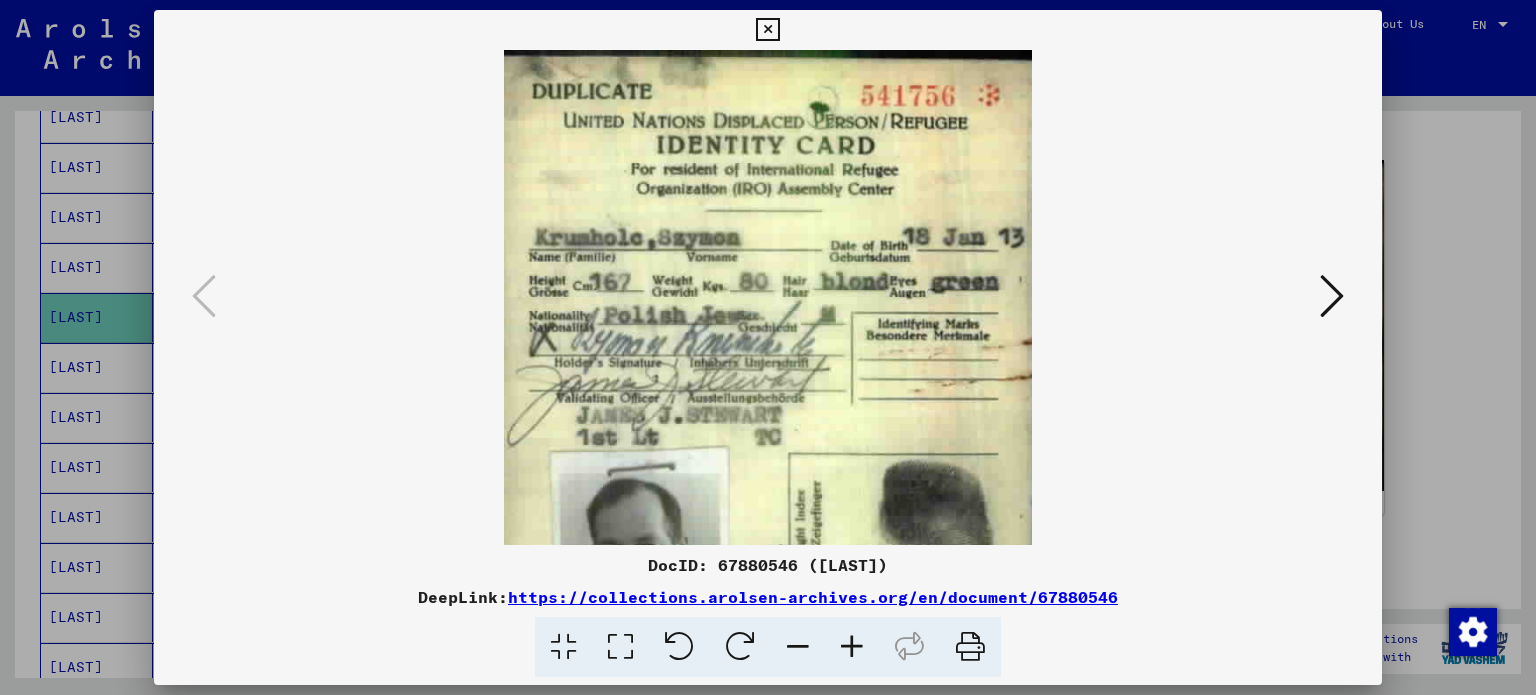 click at bounding box center (852, 647) 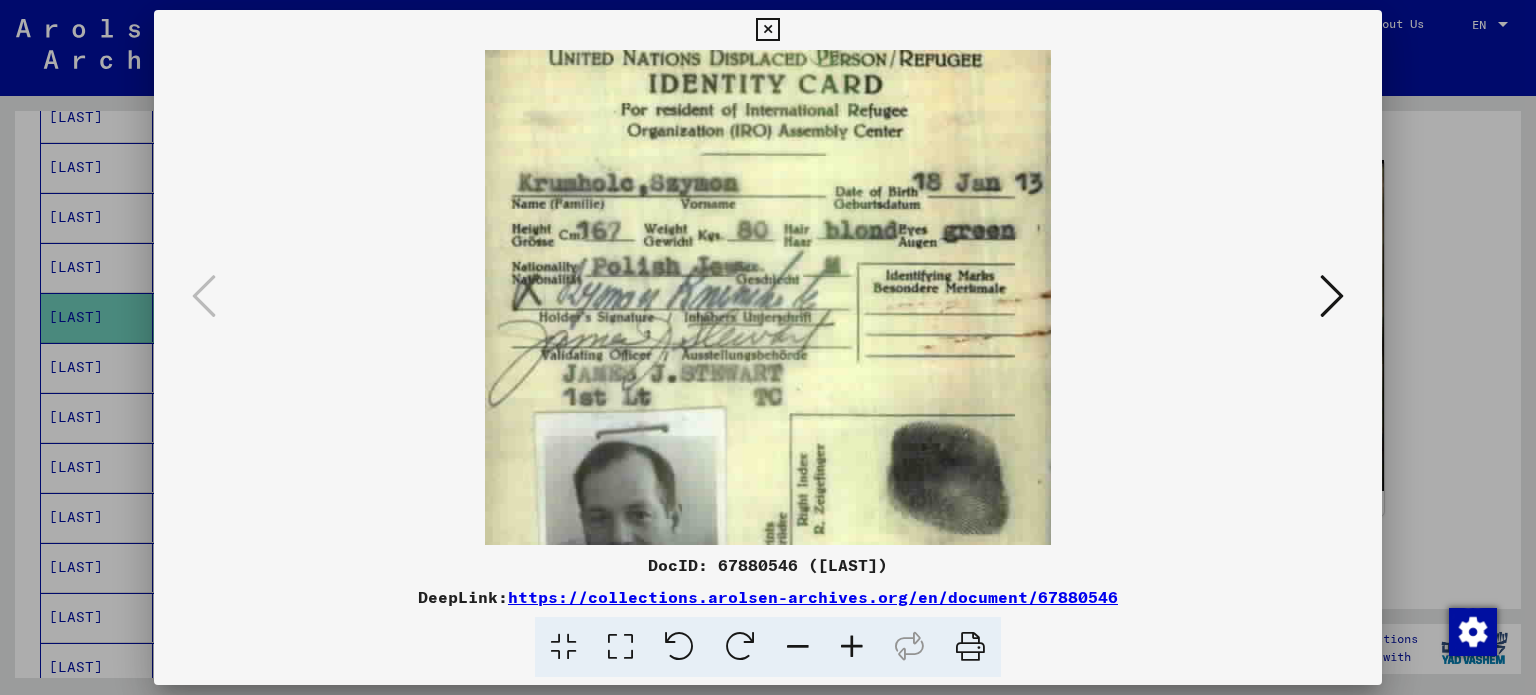scroll, scrollTop: 65, scrollLeft: 0, axis: vertical 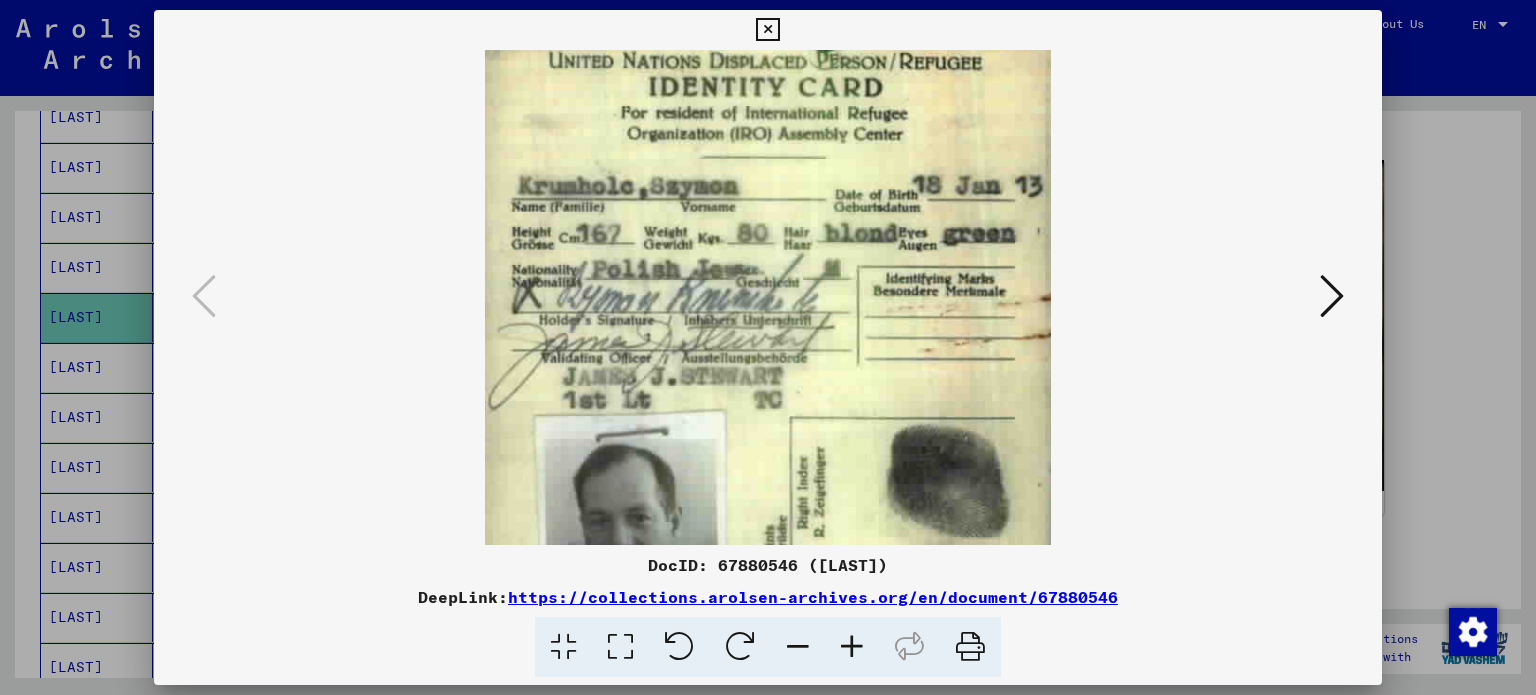 drag, startPoint x: 808, startPoint y: 459, endPoint x: 901, endPoint y: 327, distance: 161.47136 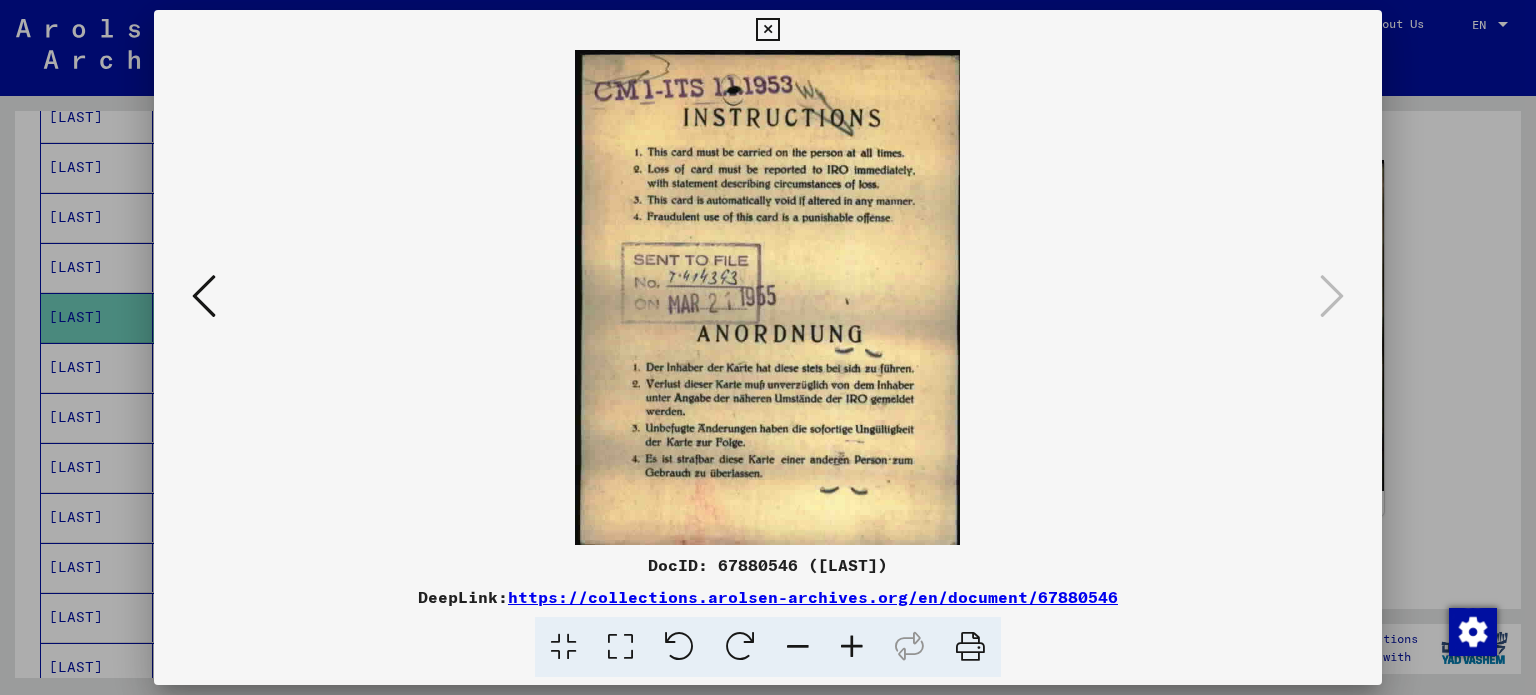 click at bounding box center (204, 296) 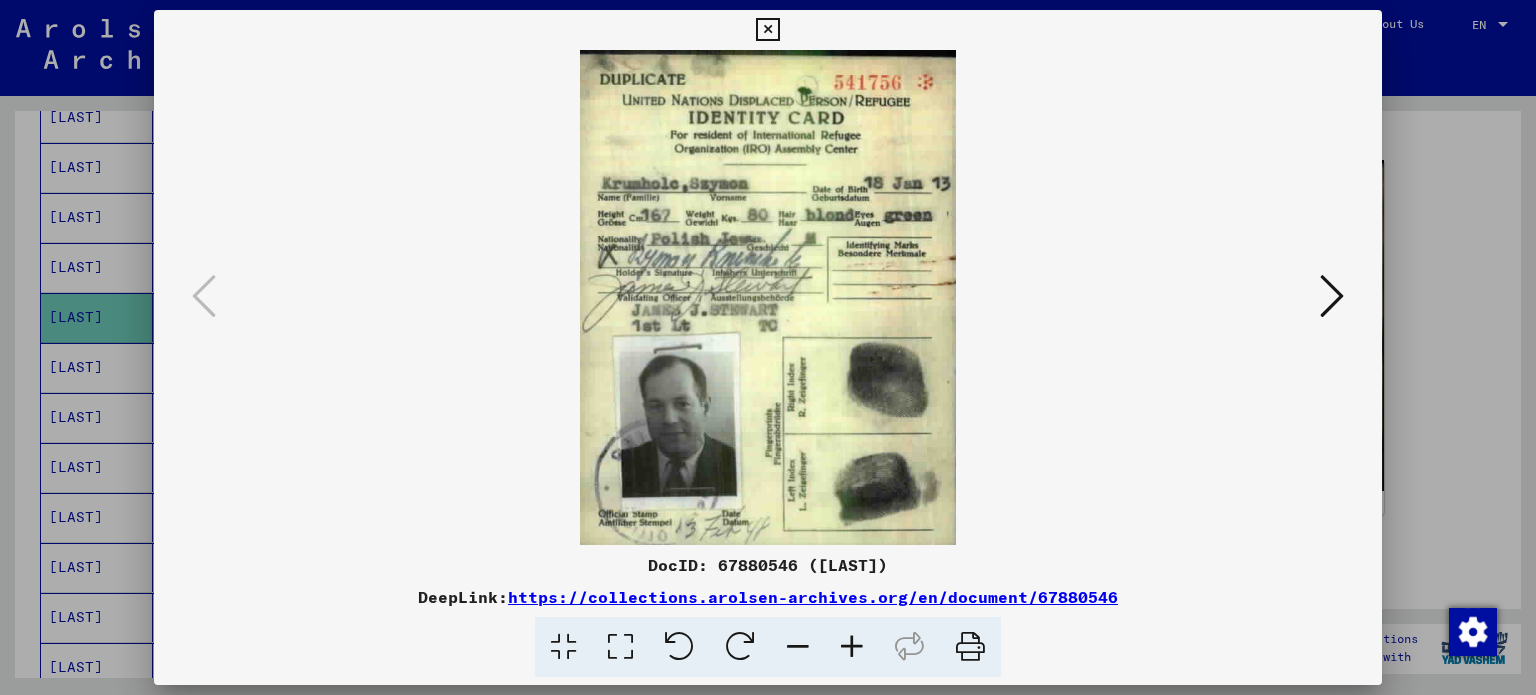 click at bounding box center (767, 30) 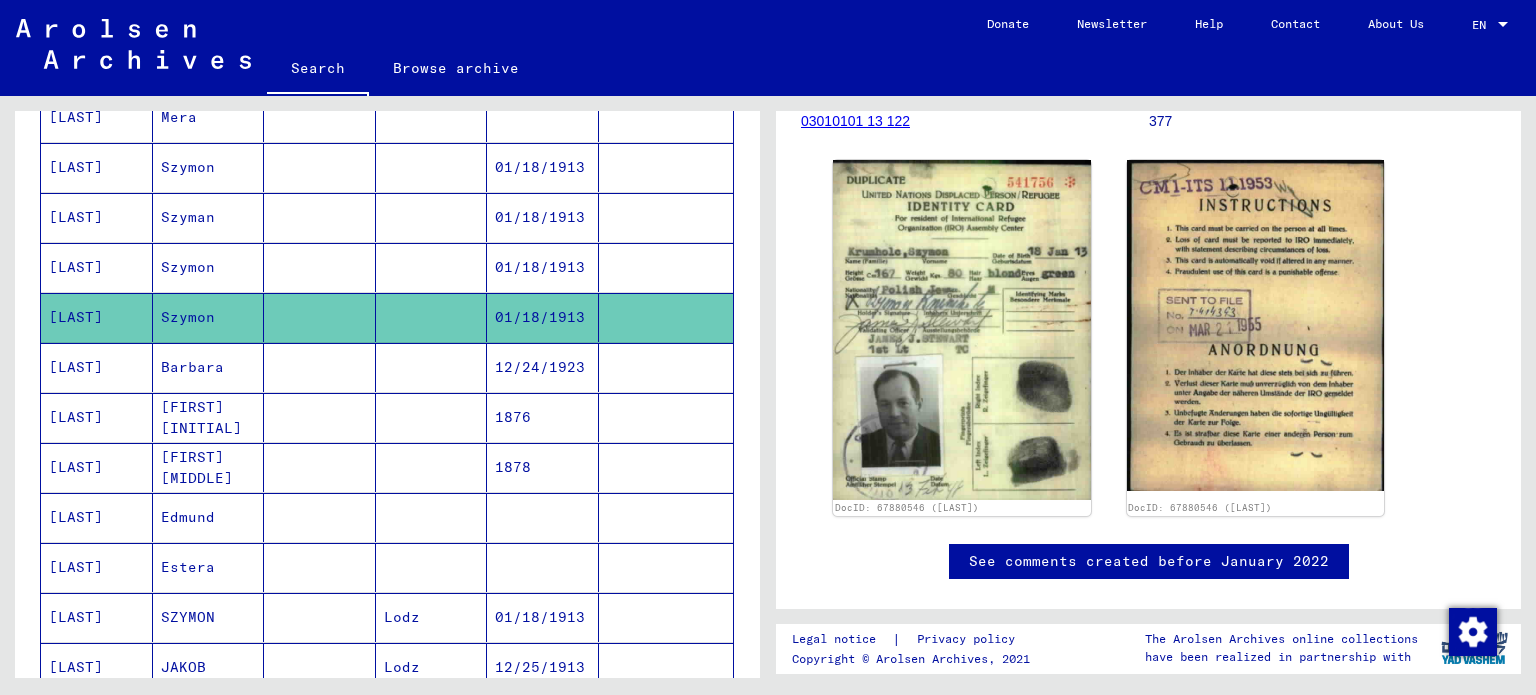 click on "Szymon" at bounding box center [209, 317] 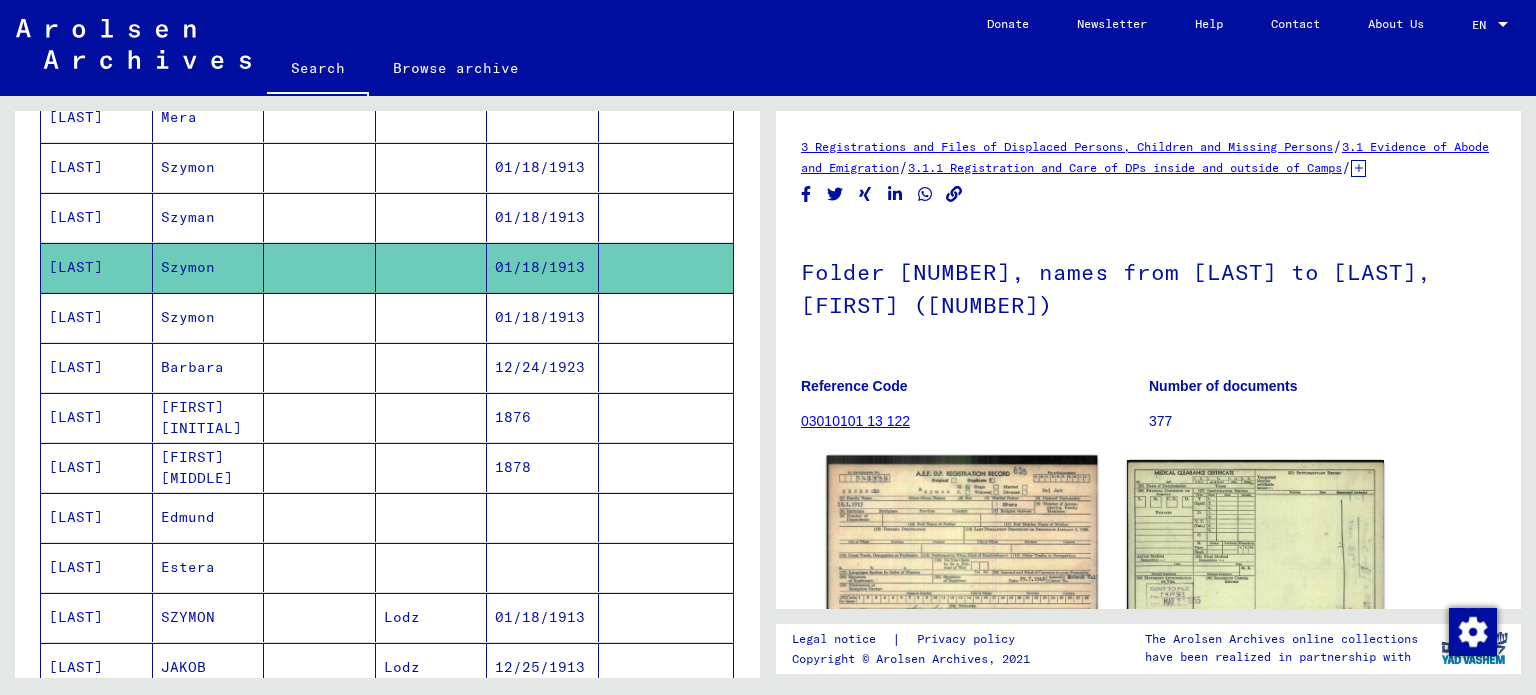 scroll, scrollTop: 0, scrollLeft: 0, axis: both 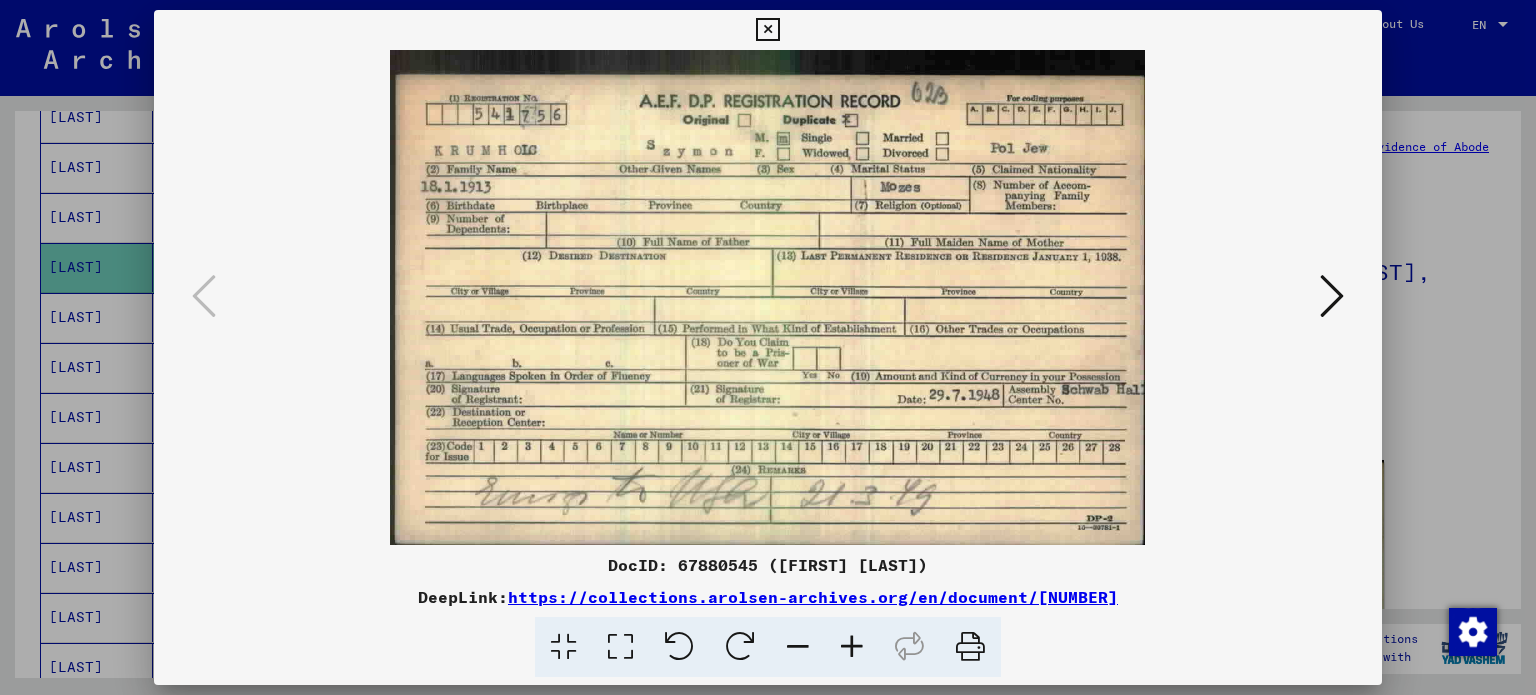 click at bounding box center (1332, 296) 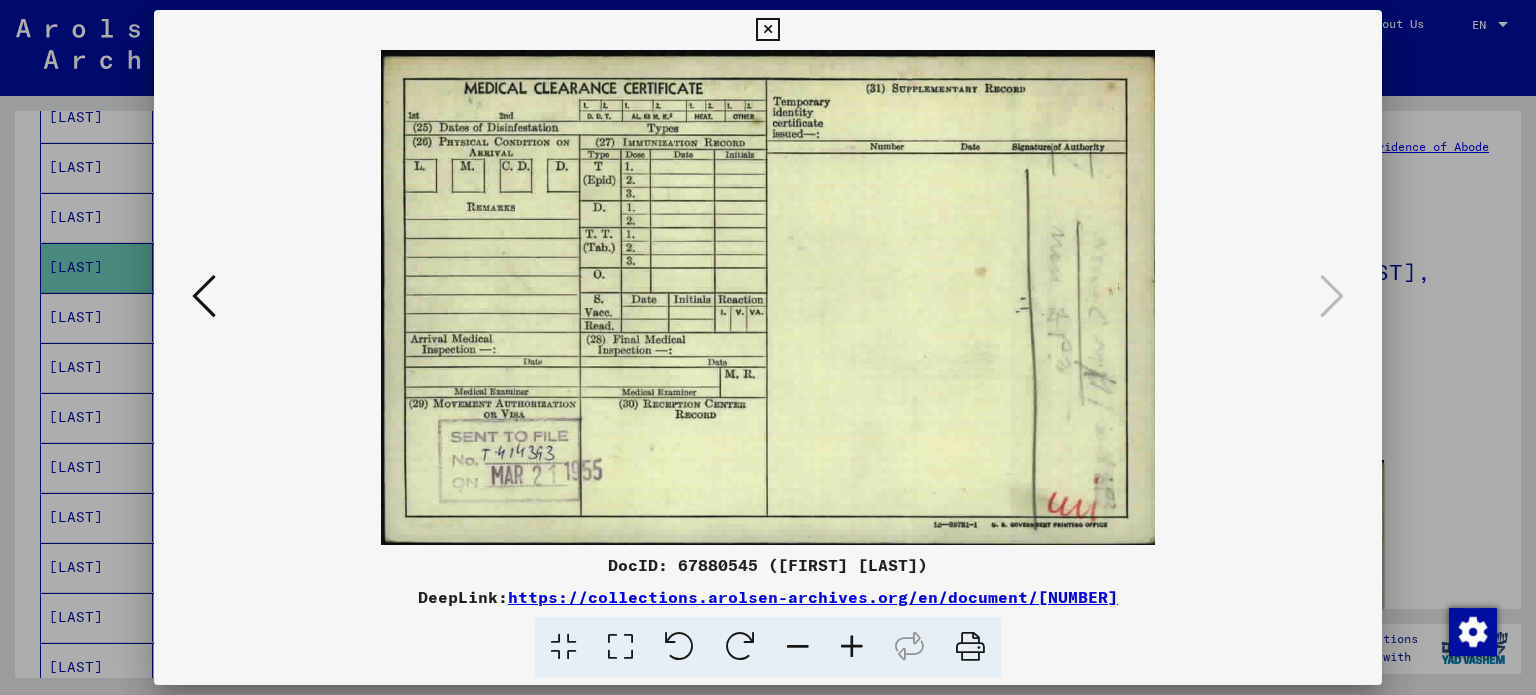click at bounding box center (204, 296) 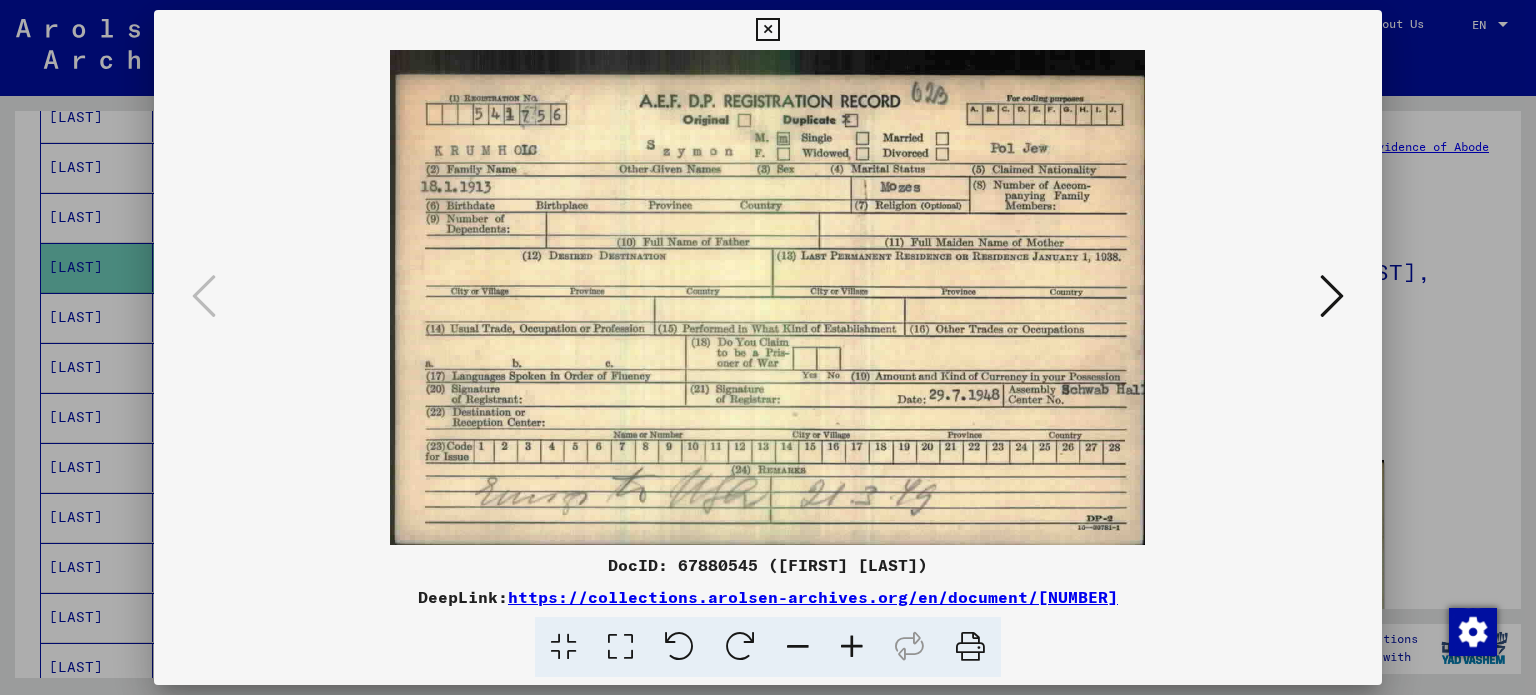 click at bounding box center [767, 30] 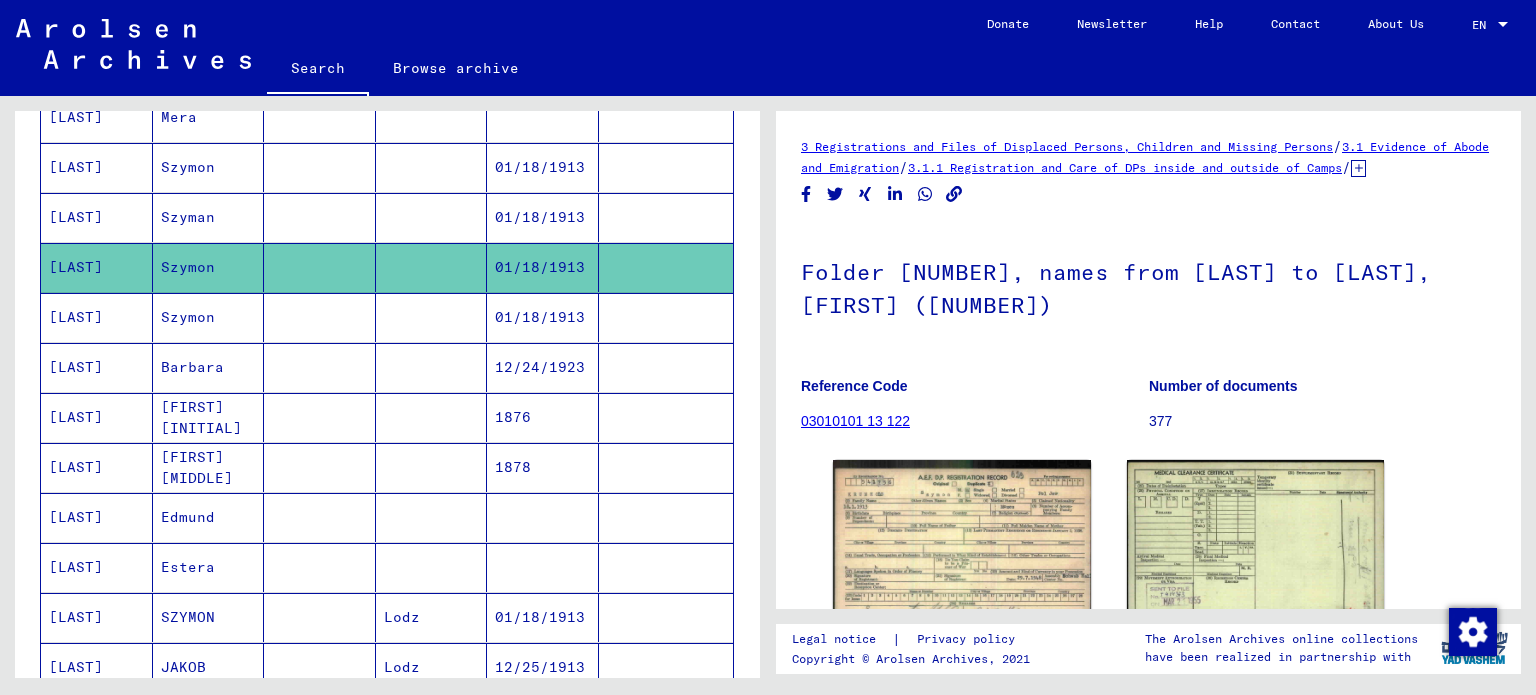click on "Szyman" at bounding box center [209, 267] 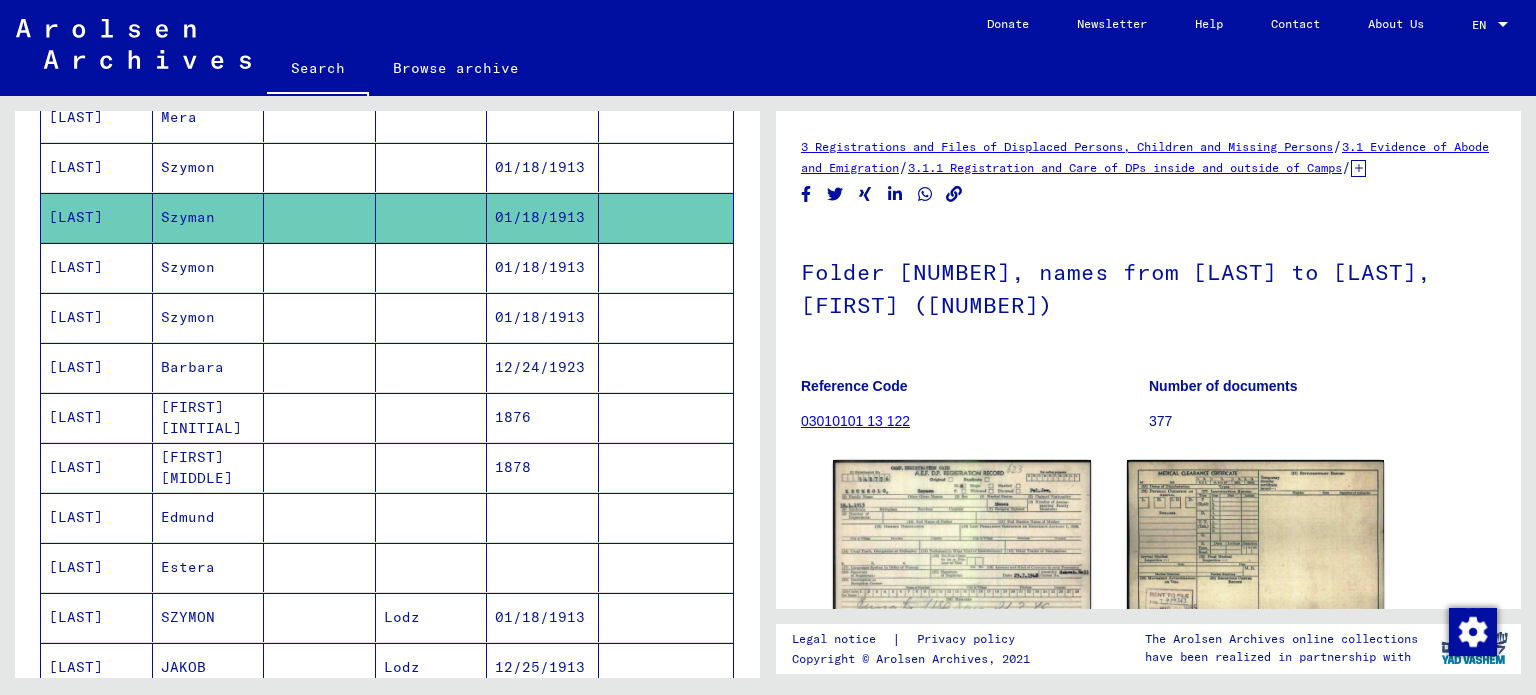 scroll, scrollTop: 0, scrollLeft: 0, axis: both 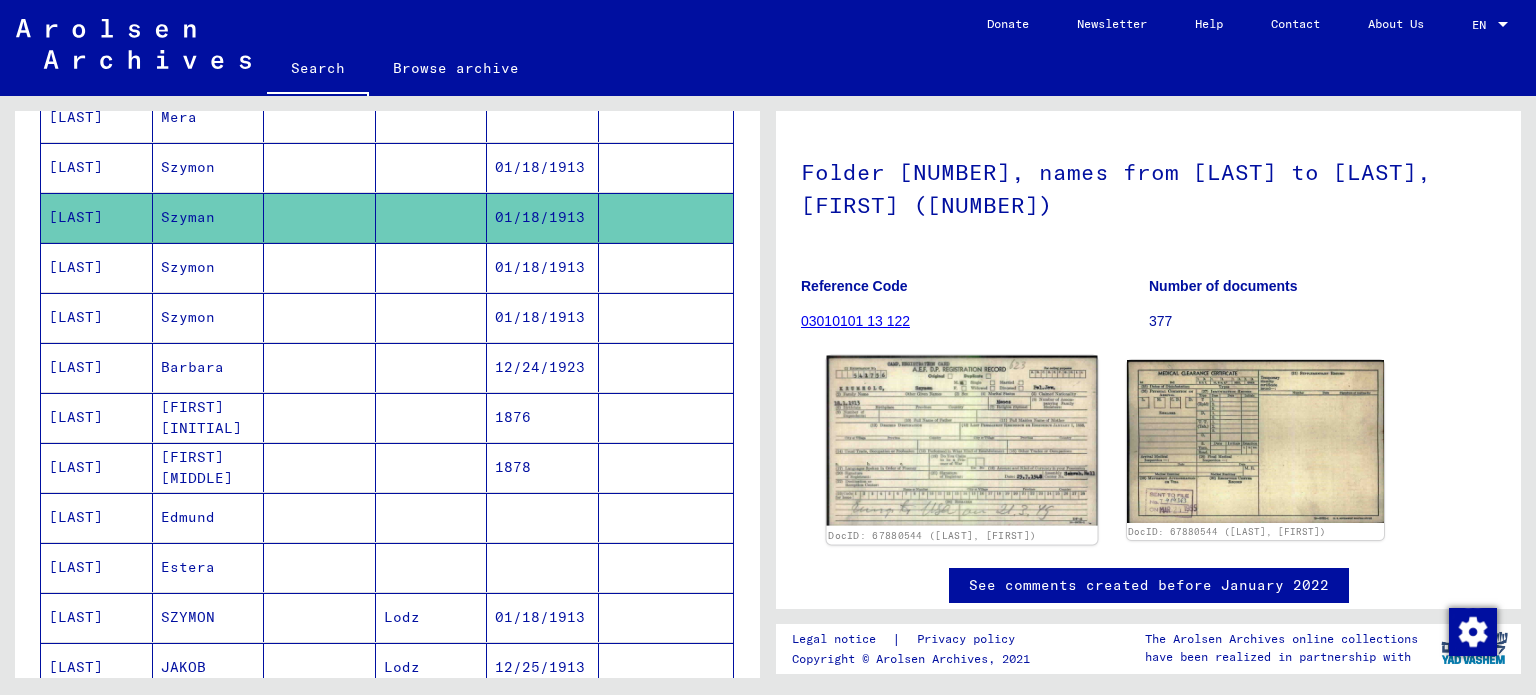 click 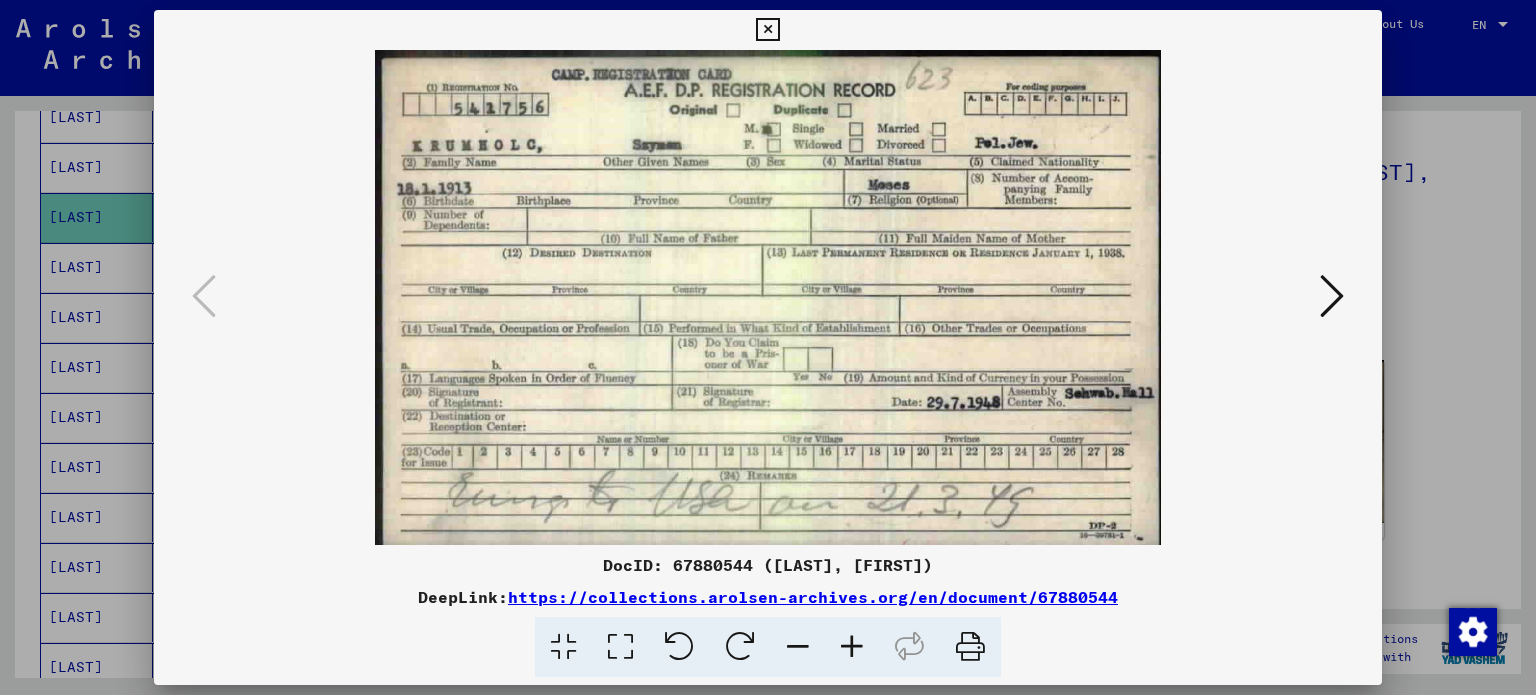 click at bounding box center [767, 30] 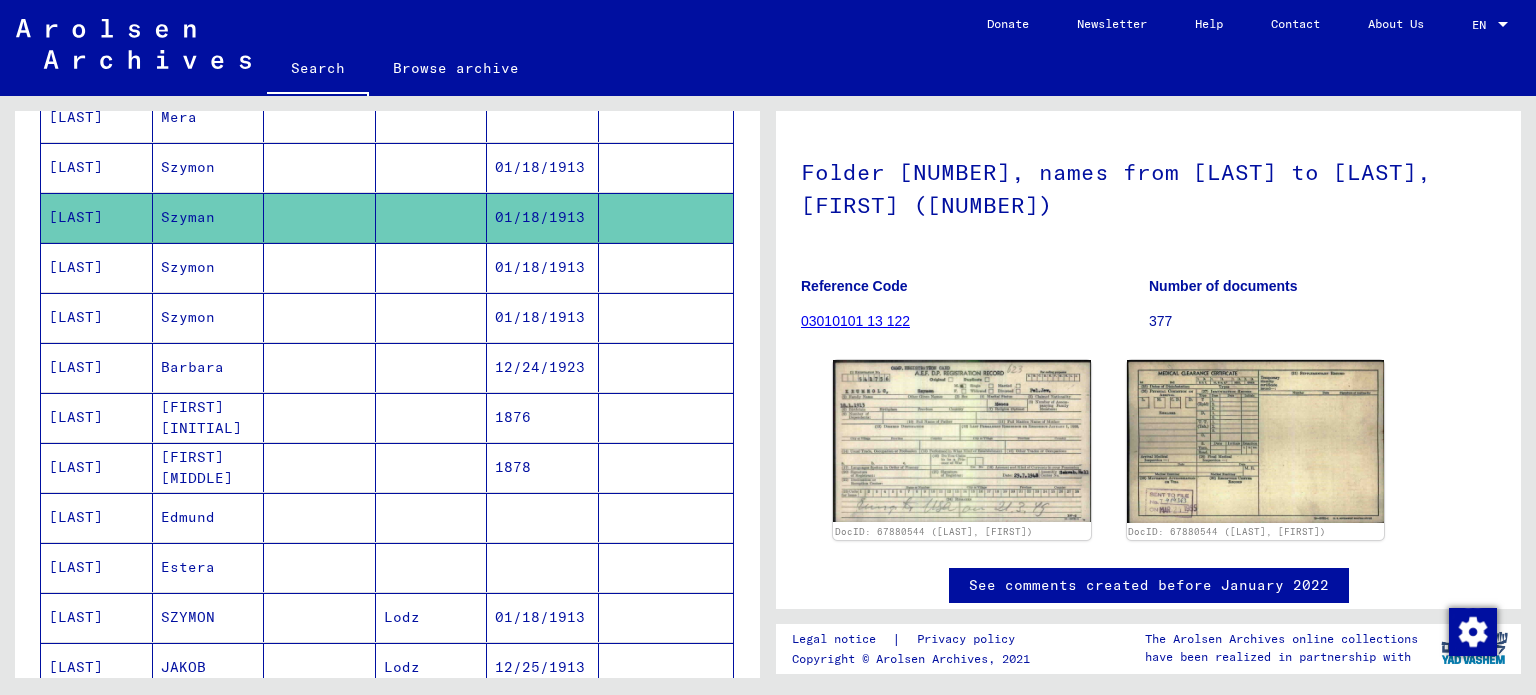 click on "Szymon" at bounding box center [209, 217] 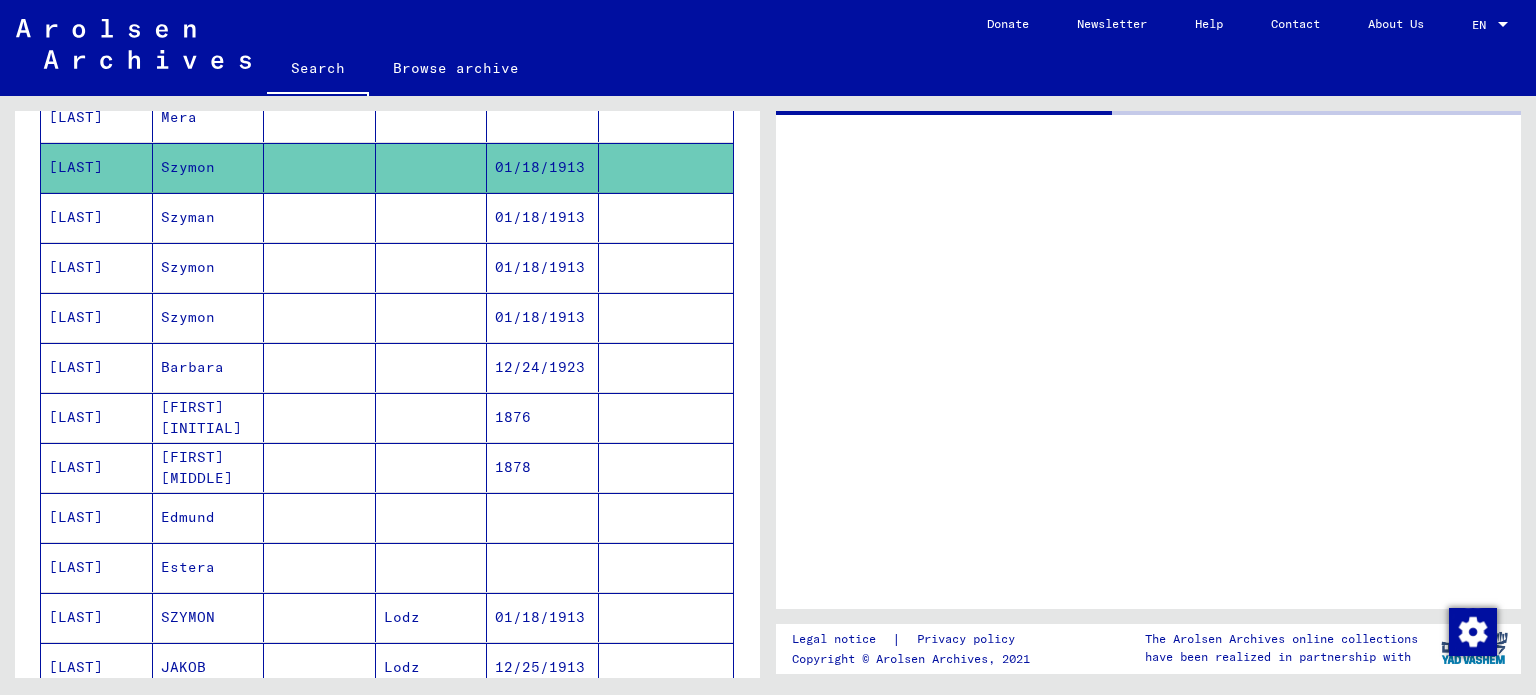 scroll, scrollTop: 0, scrollLeft: 0, axis: both 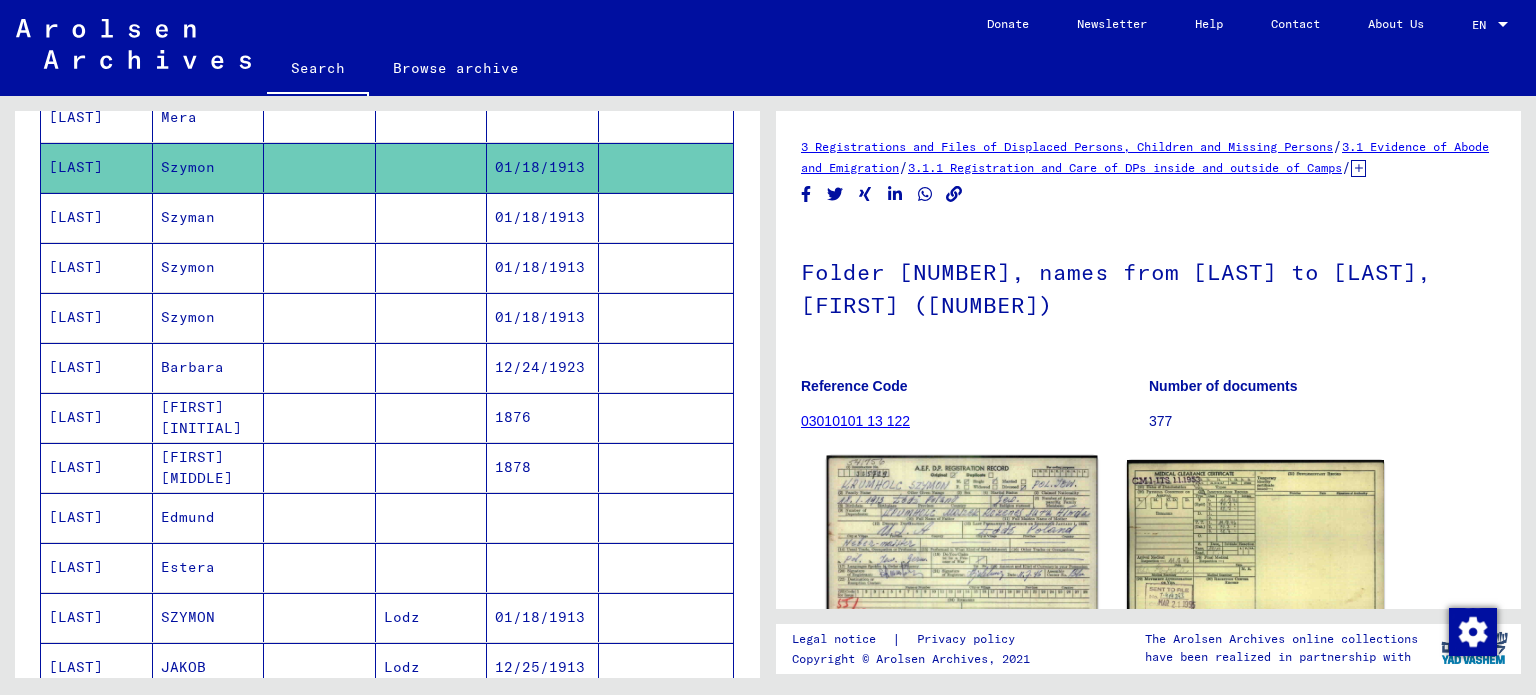 click 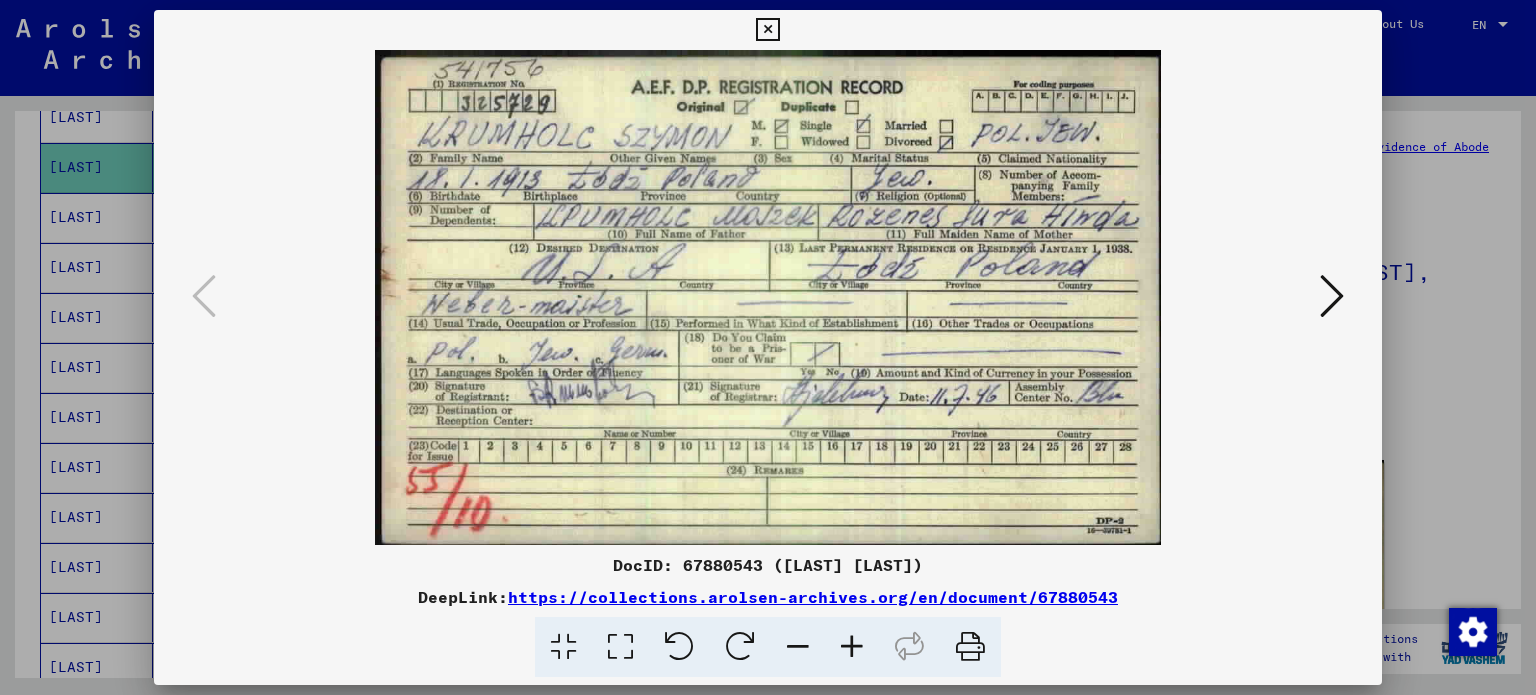 click at bounding box center (767, 30) 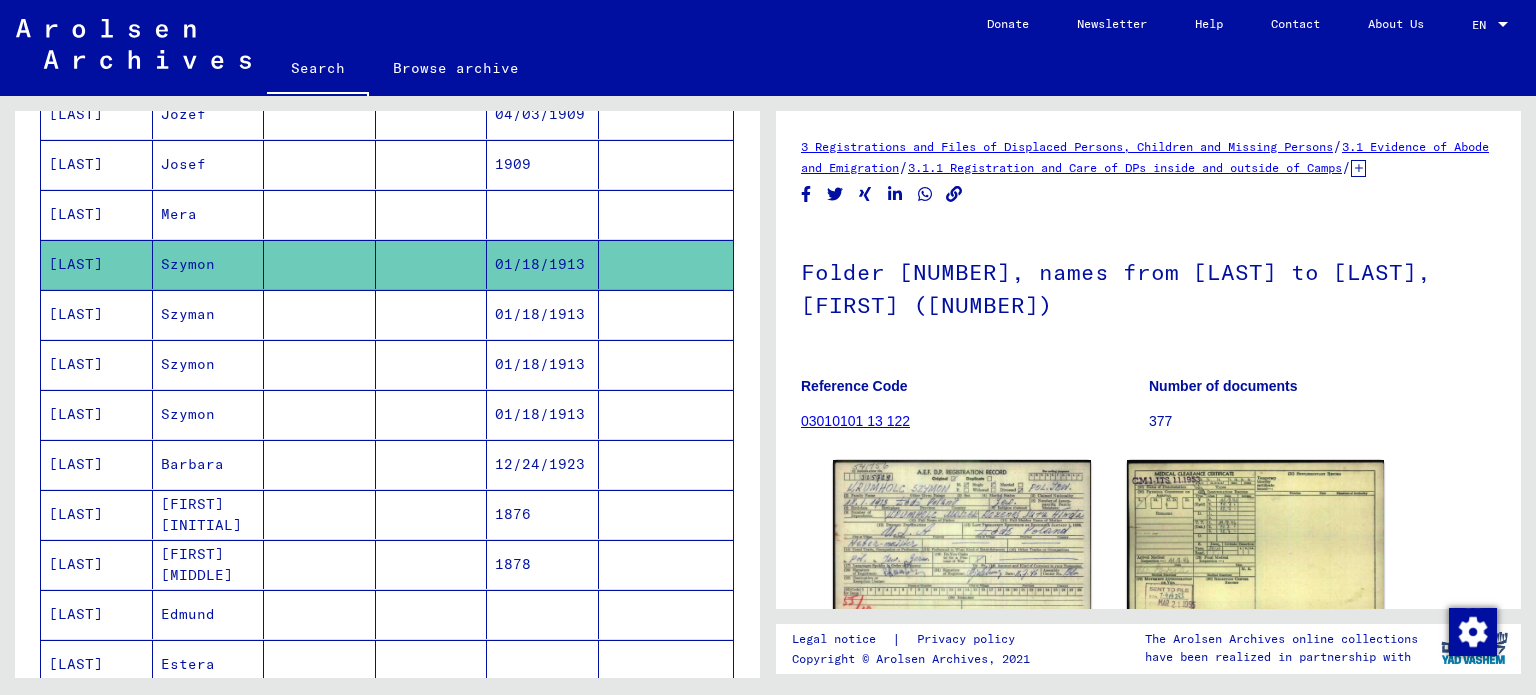 scroll, scrollTop: 704, scrollLeft: 0, axis: vertical 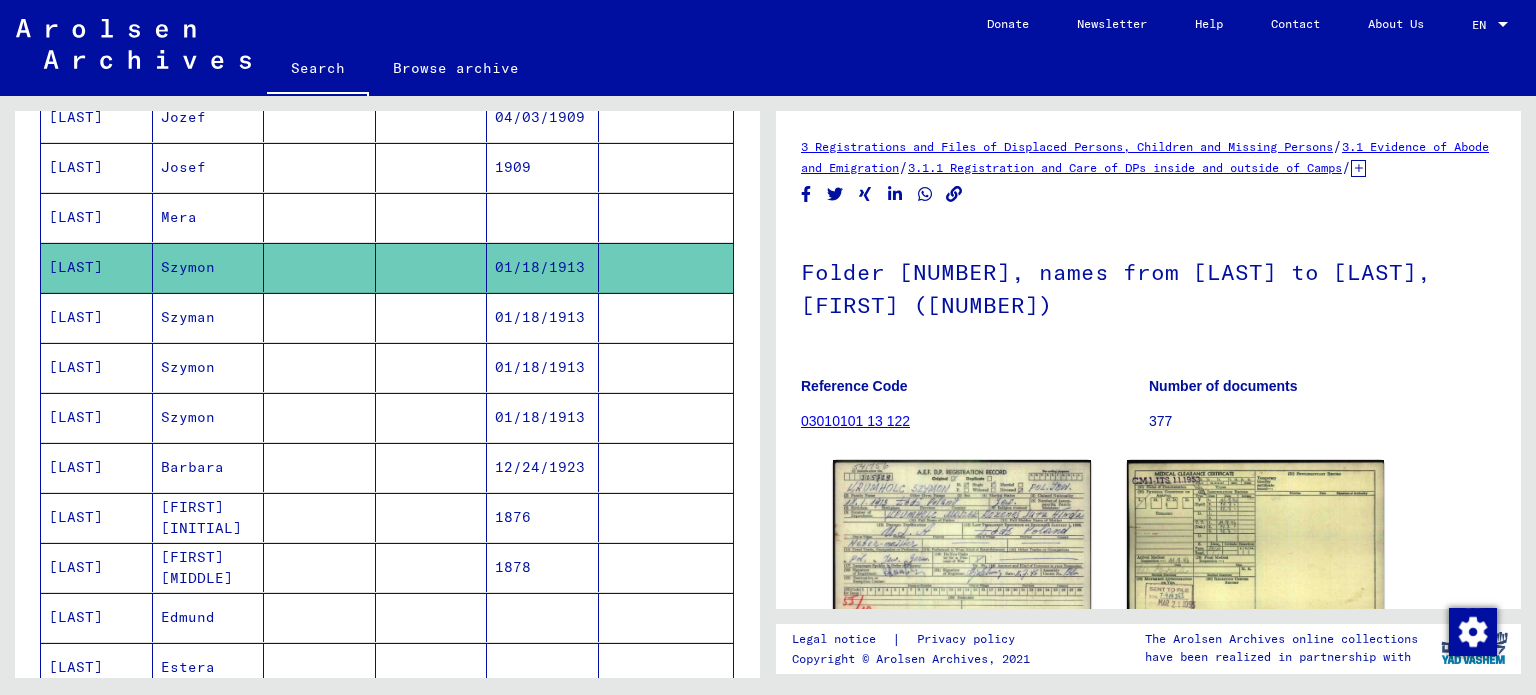 click on "Mera" at bounding box center (209, 267) 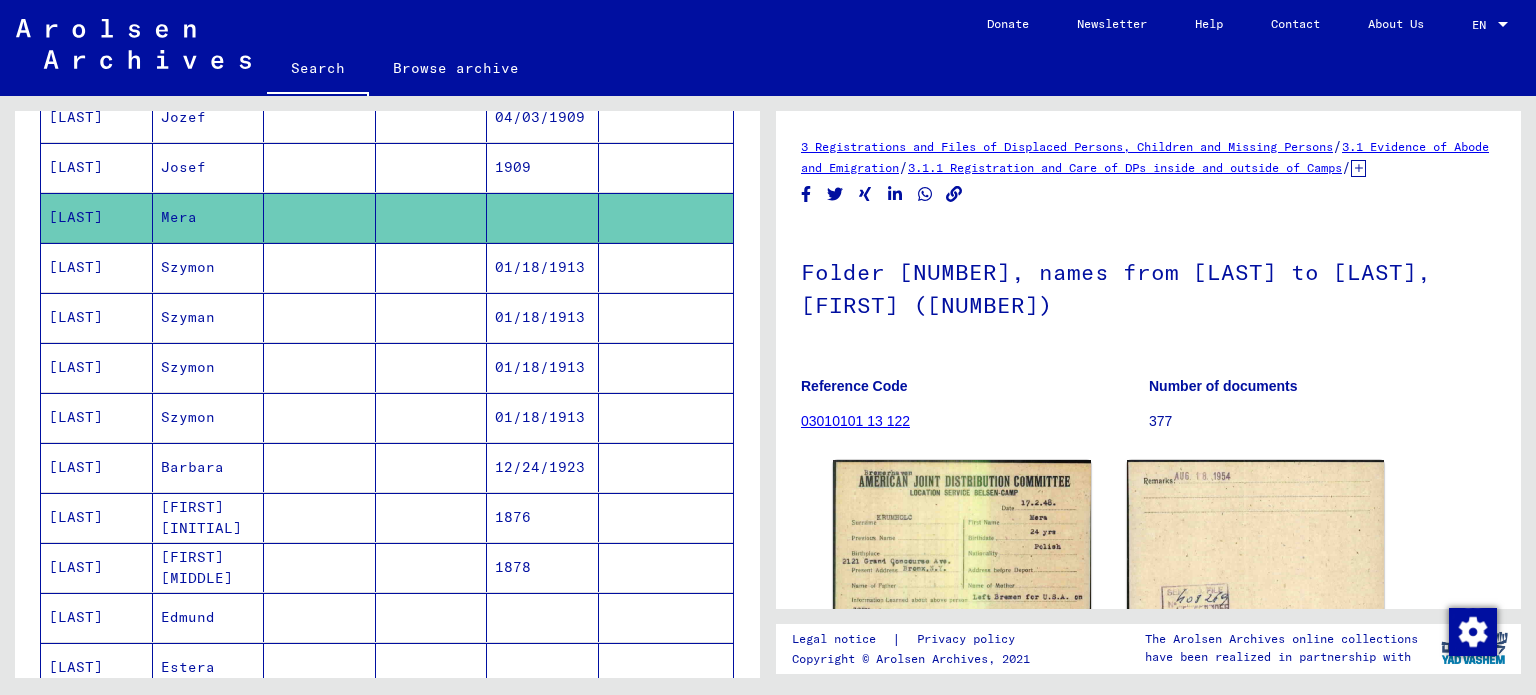 scroll, scrollTop: 0, scrollLeft: 0, axis: both 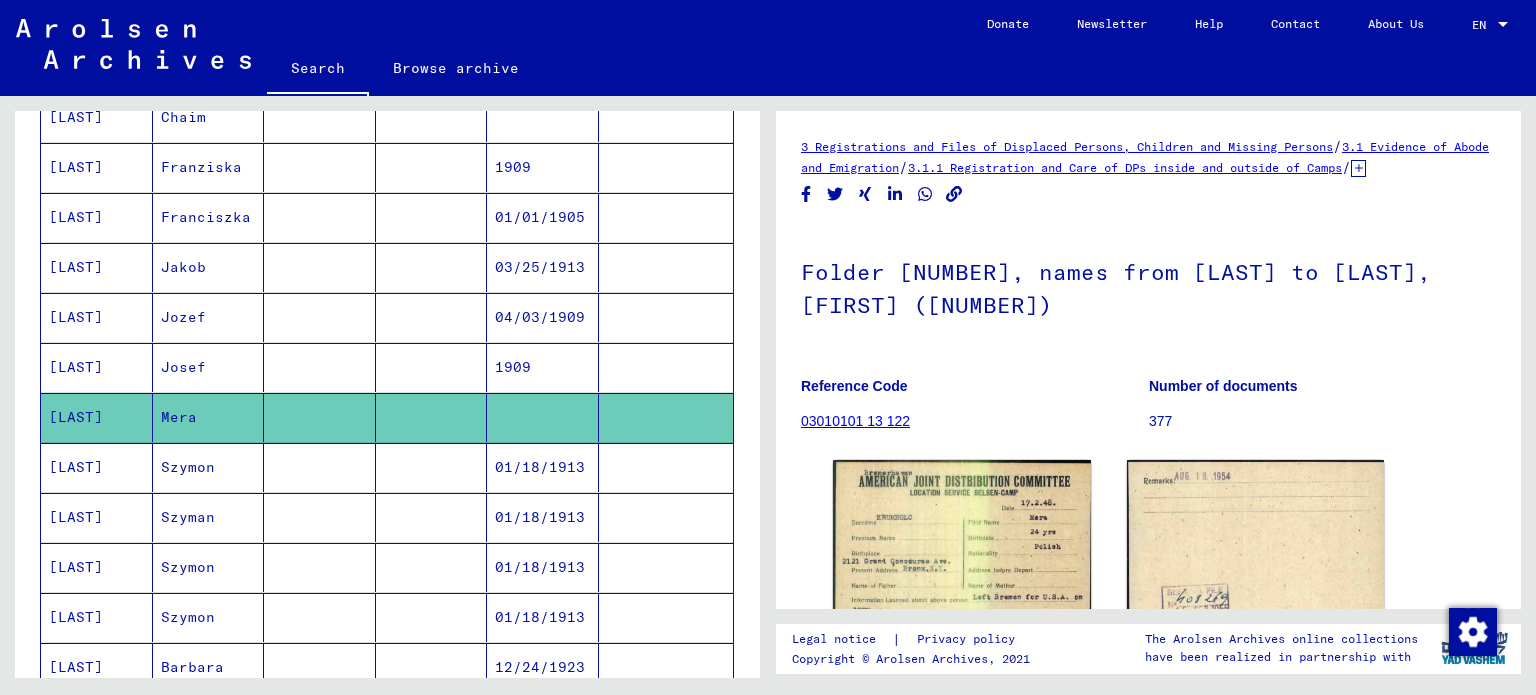 click on "Jakob" at bounding box center [209, 317] 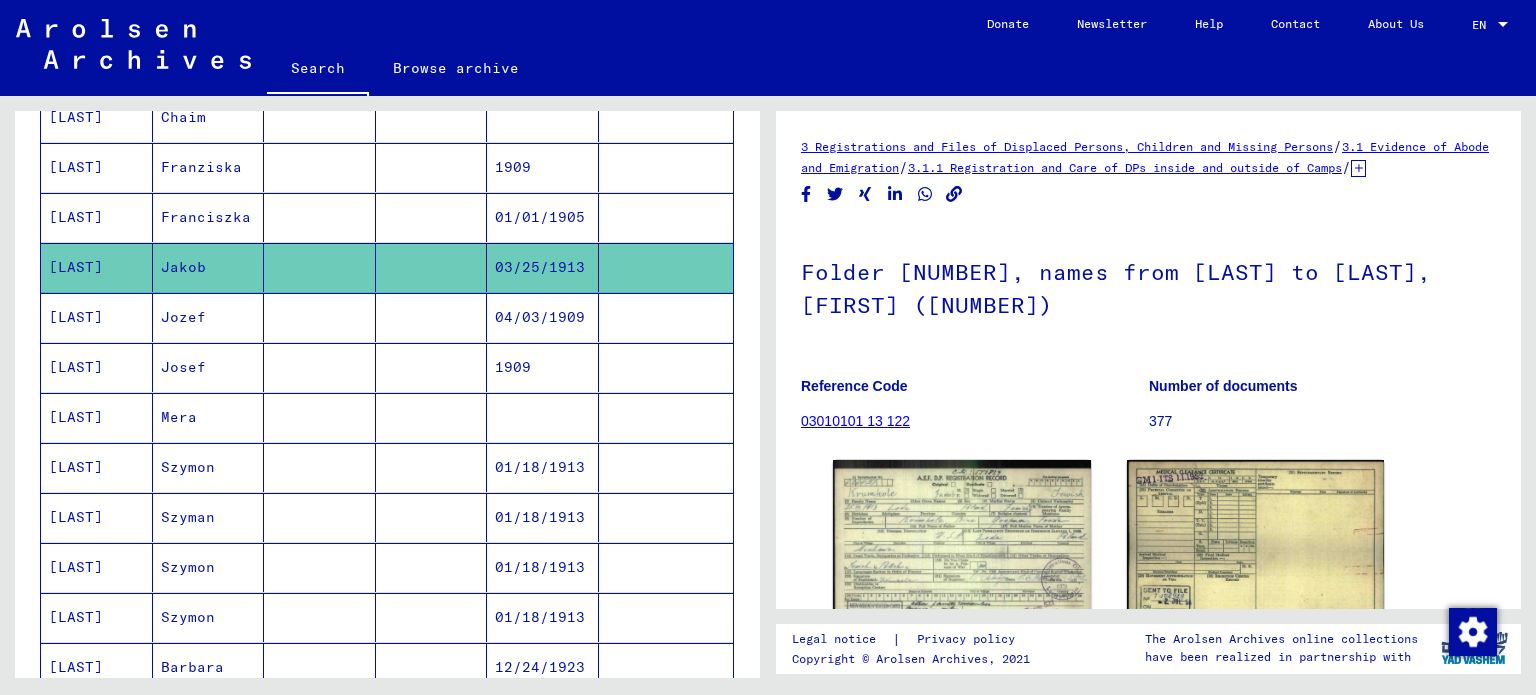 scroll, scrollTop: 0, scrollLeft: 0, axis: both 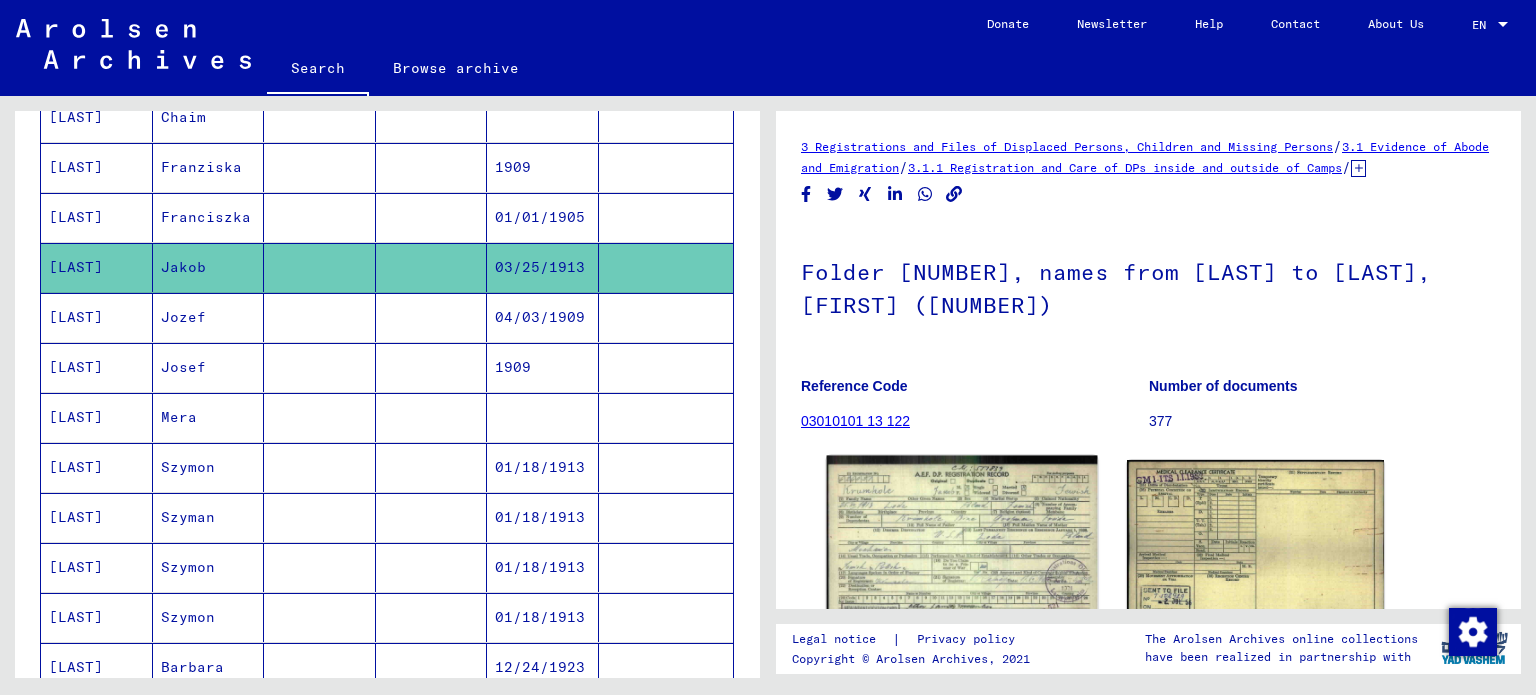 click 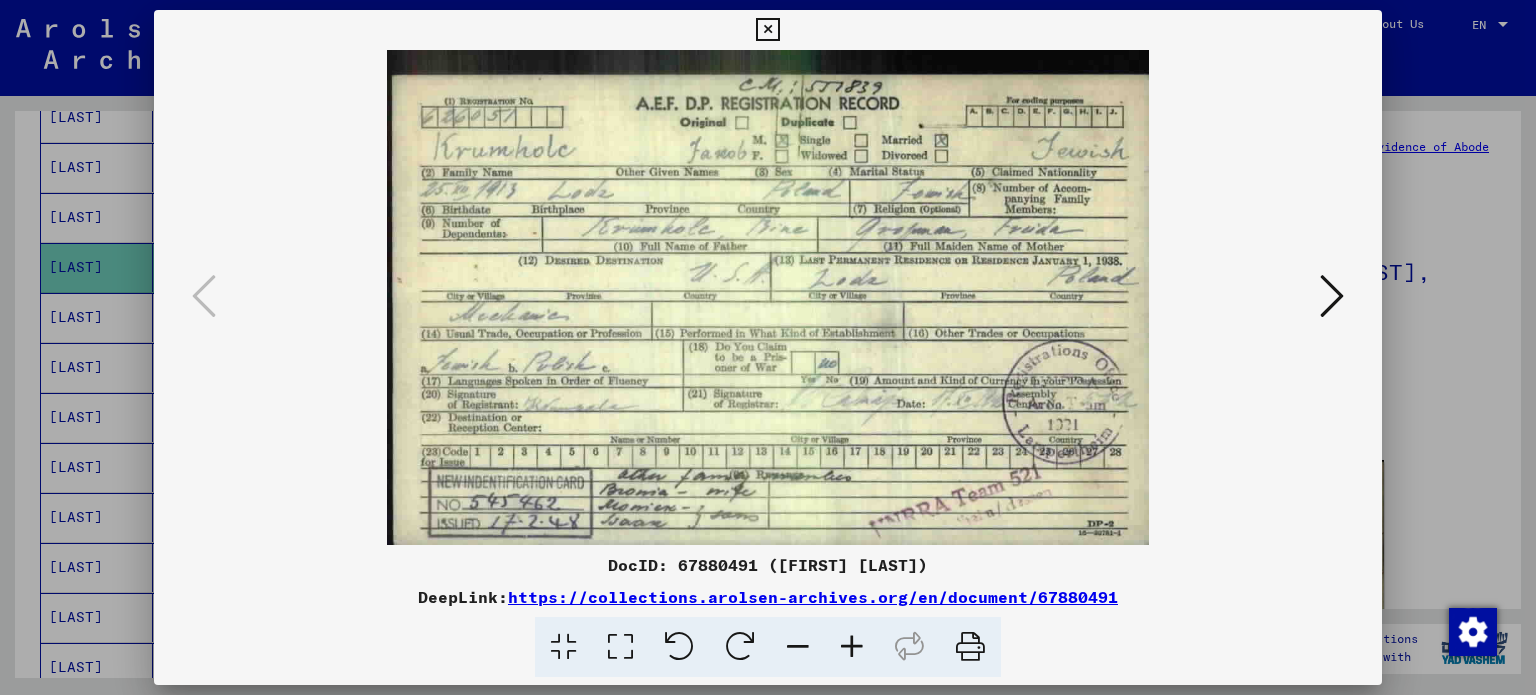 click at bounding box center [852, 647] 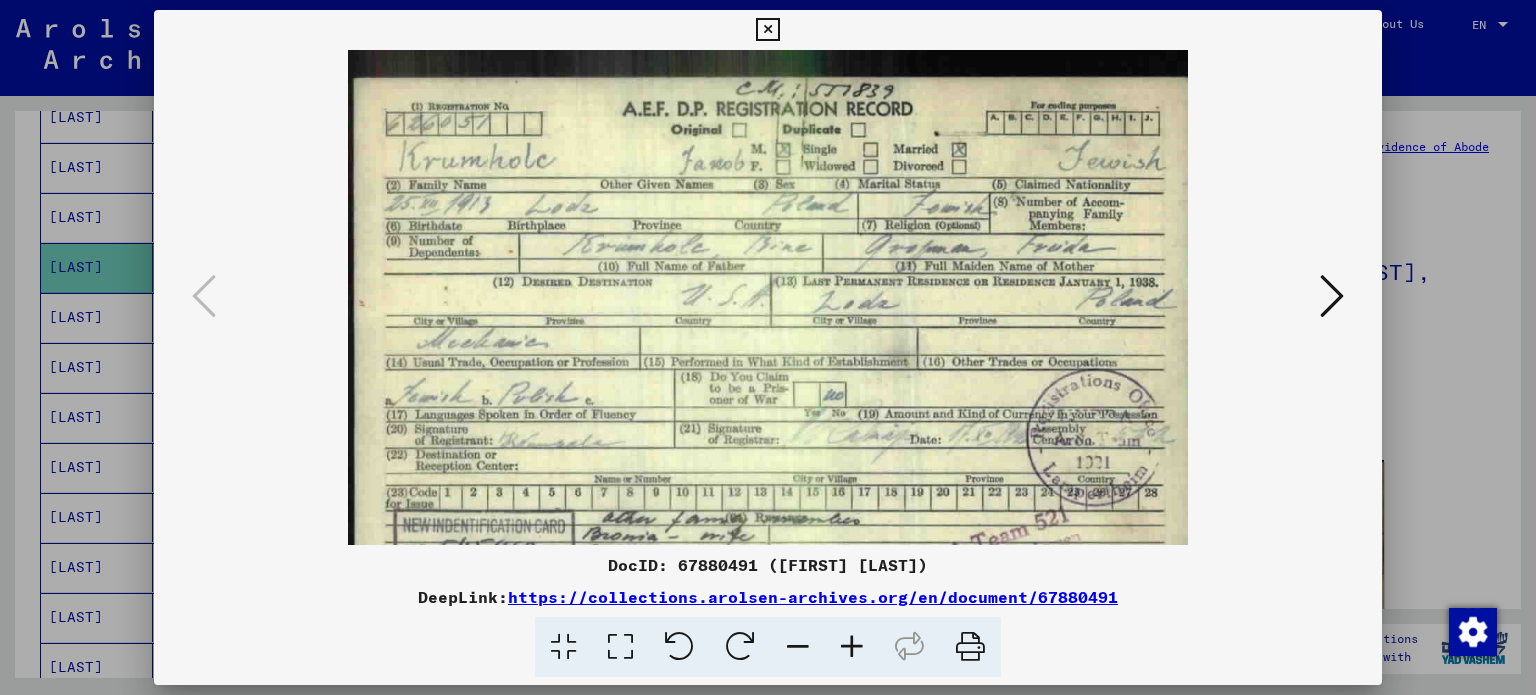 click at bounding box center (852, 647) 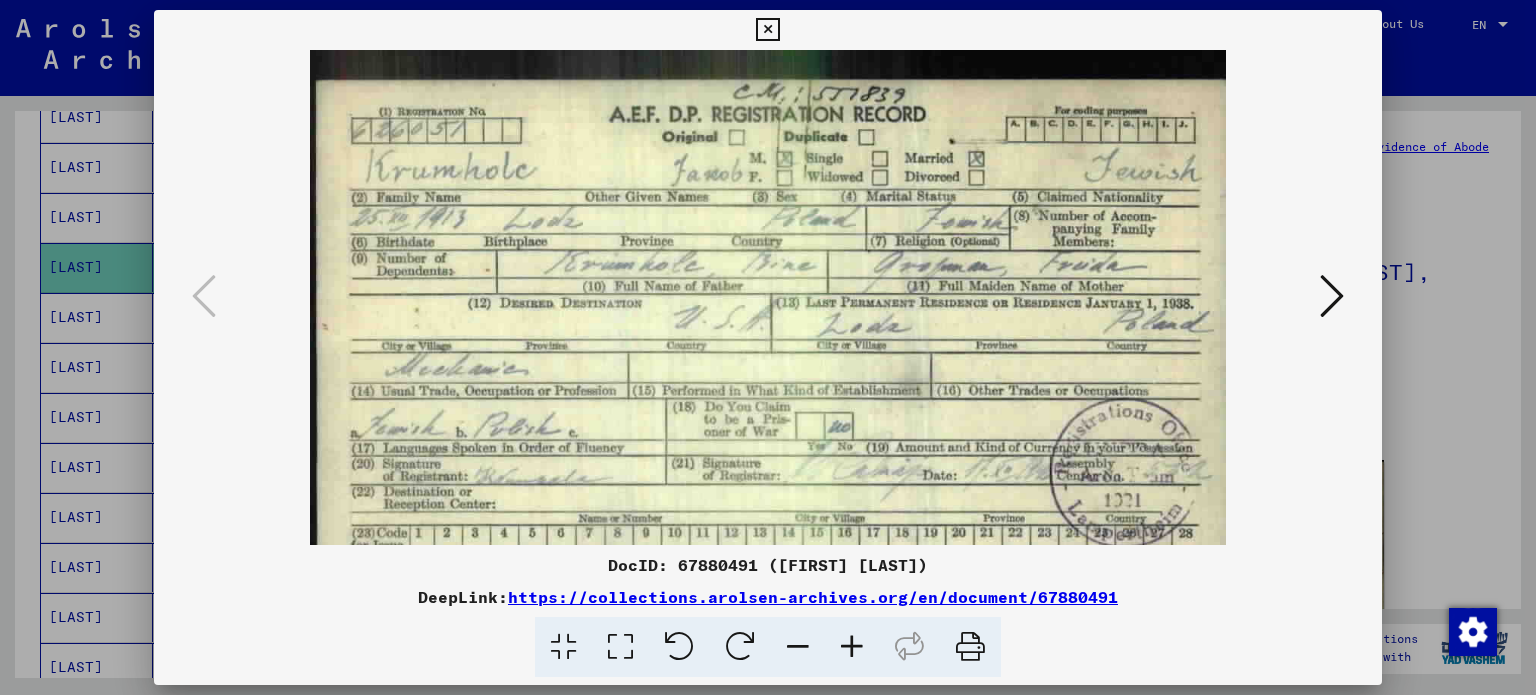click at bounding box center [852, 647] 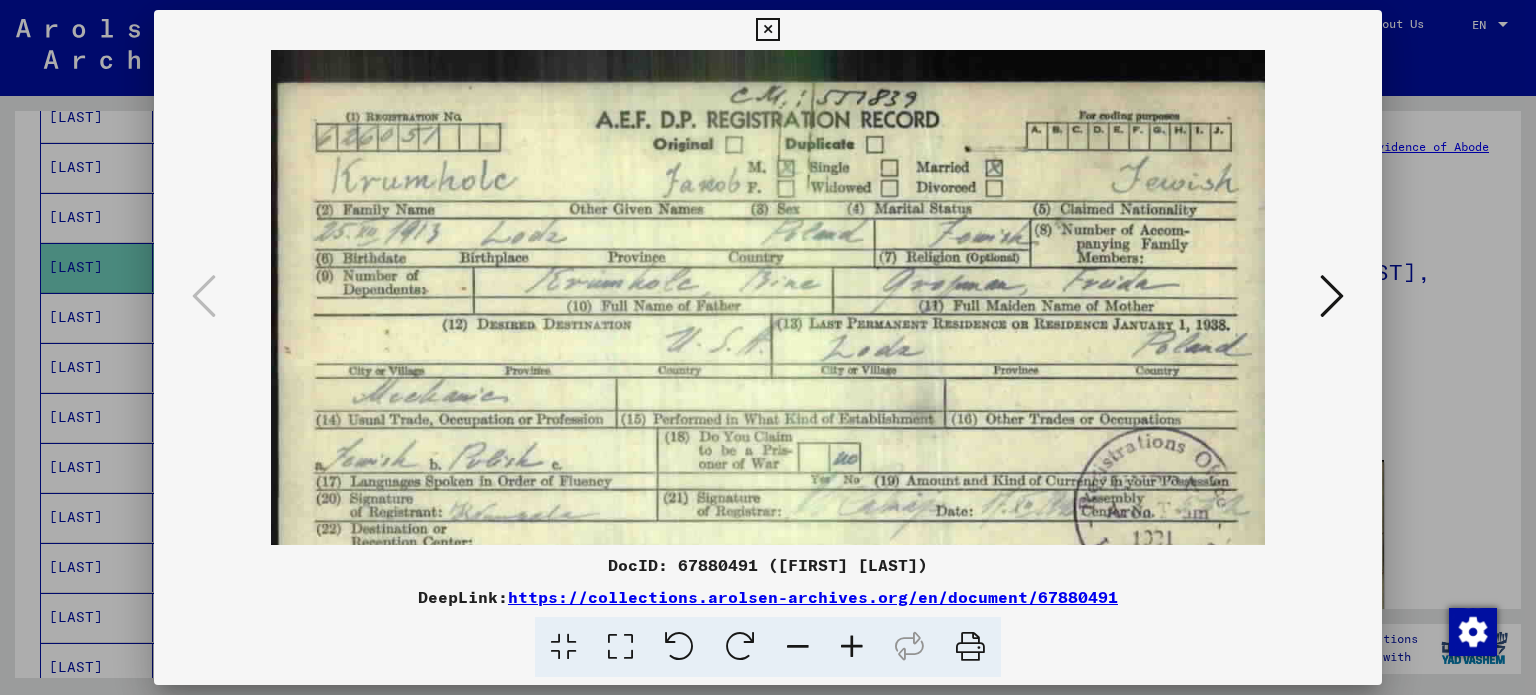 click at bounding box center [852, 647] 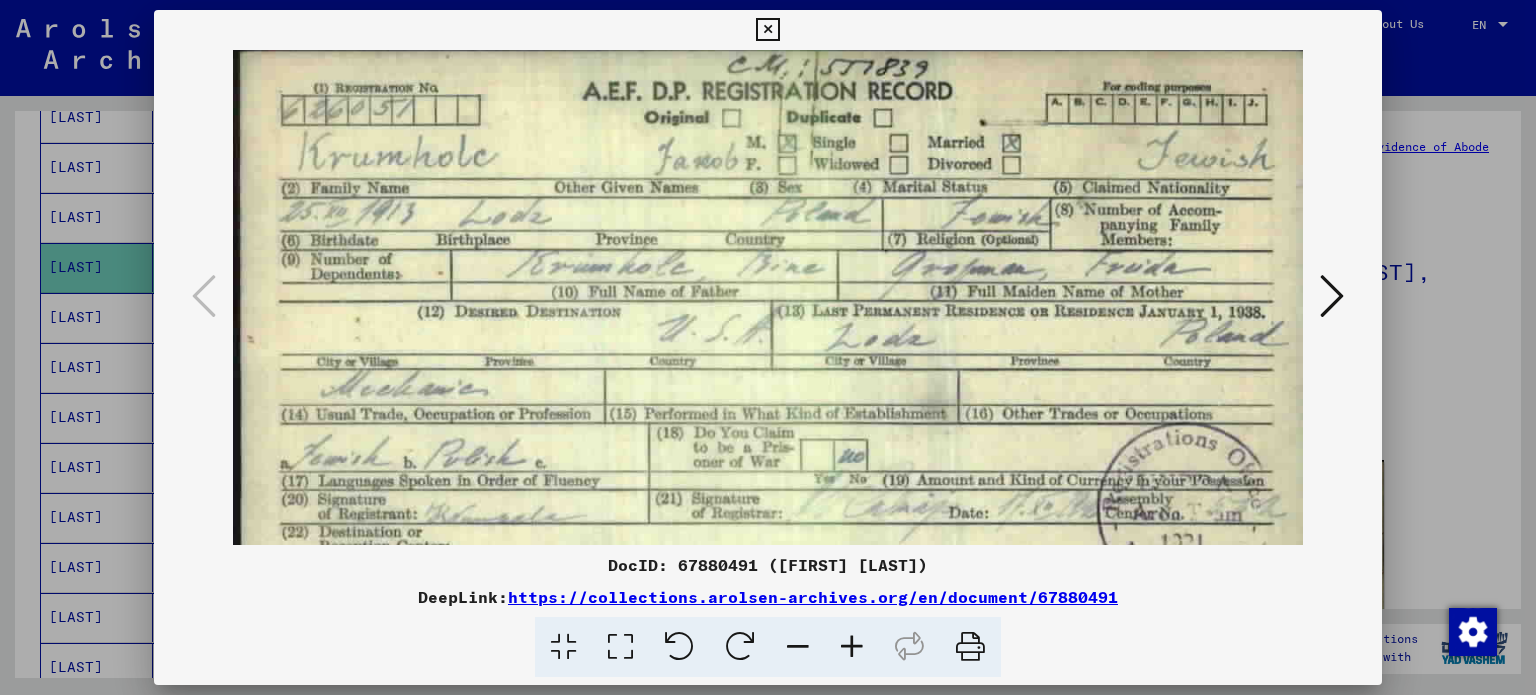 scroll, scrollTop: 46, scrollLeft: 0, axis: vertical 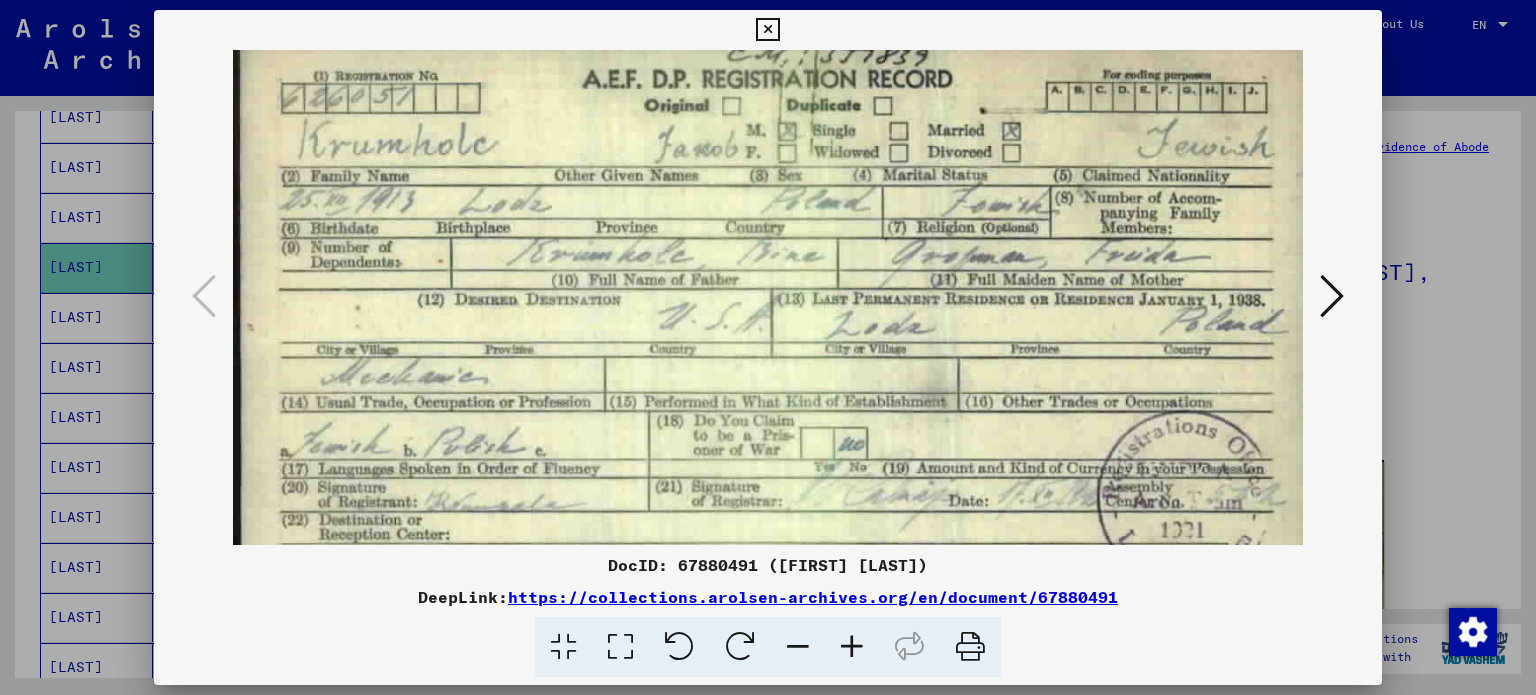 drag, startPoint x: 924, startPoint y: 397, endPoint x: 844, endPoint y: 351, distance: 92.28217 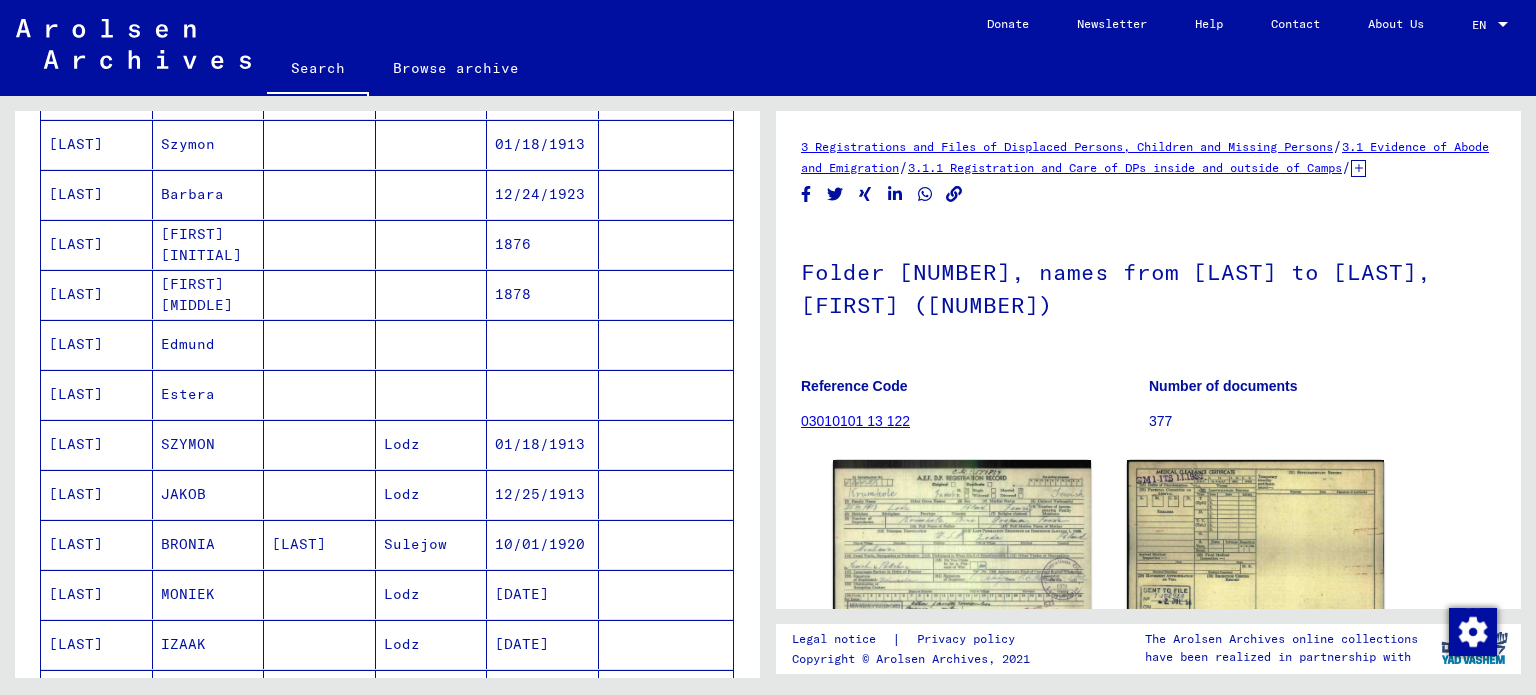 scroll, scrollTop: 1404, scrollLeft: 0, axis: vertical 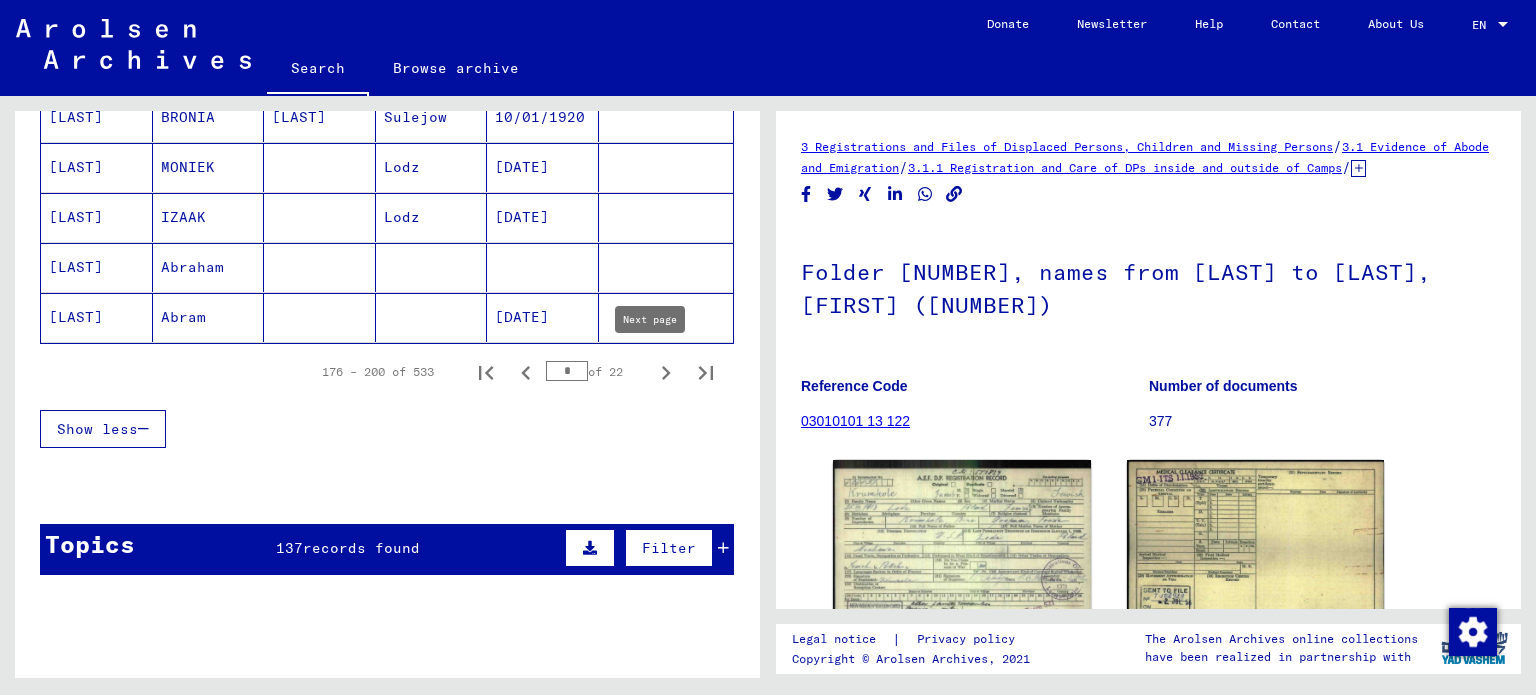 click 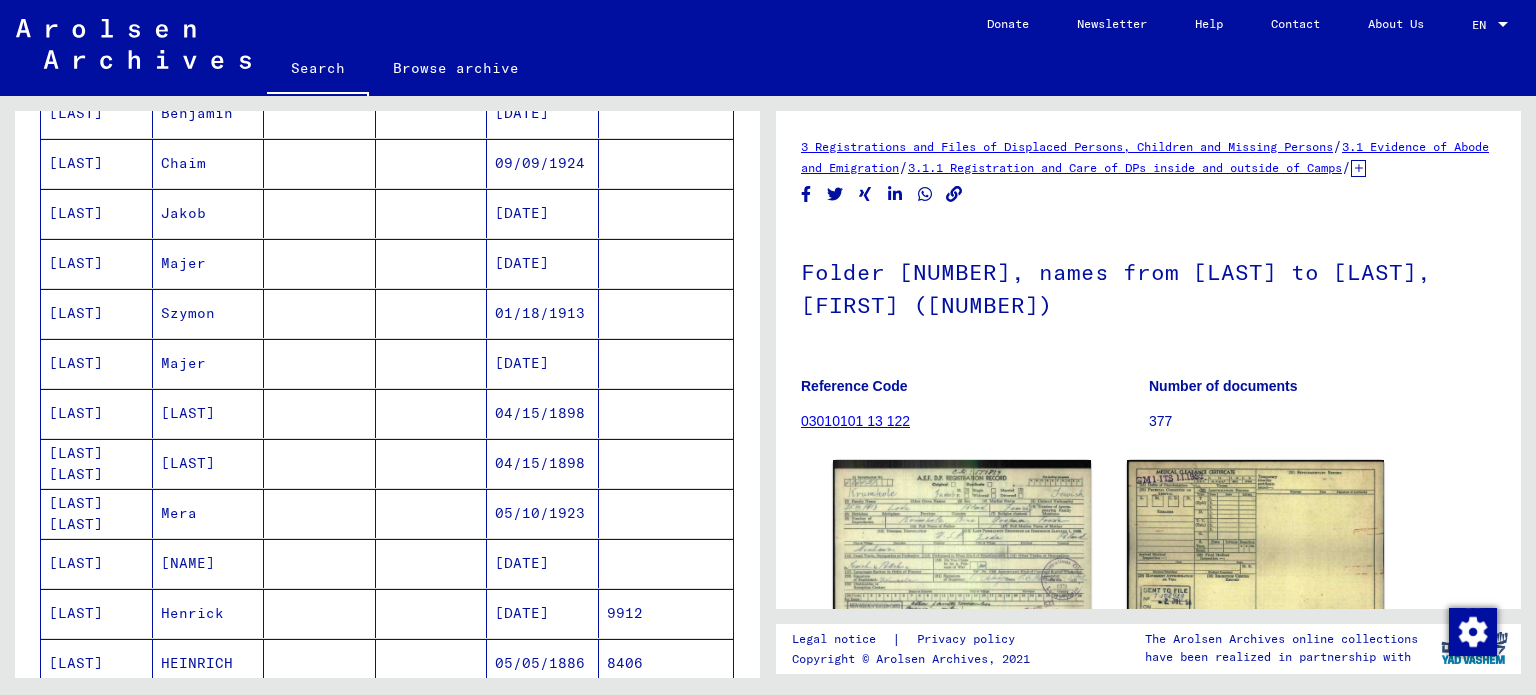 scroll, scrollTop: 404, scrollLeft: 0, axis: vertical 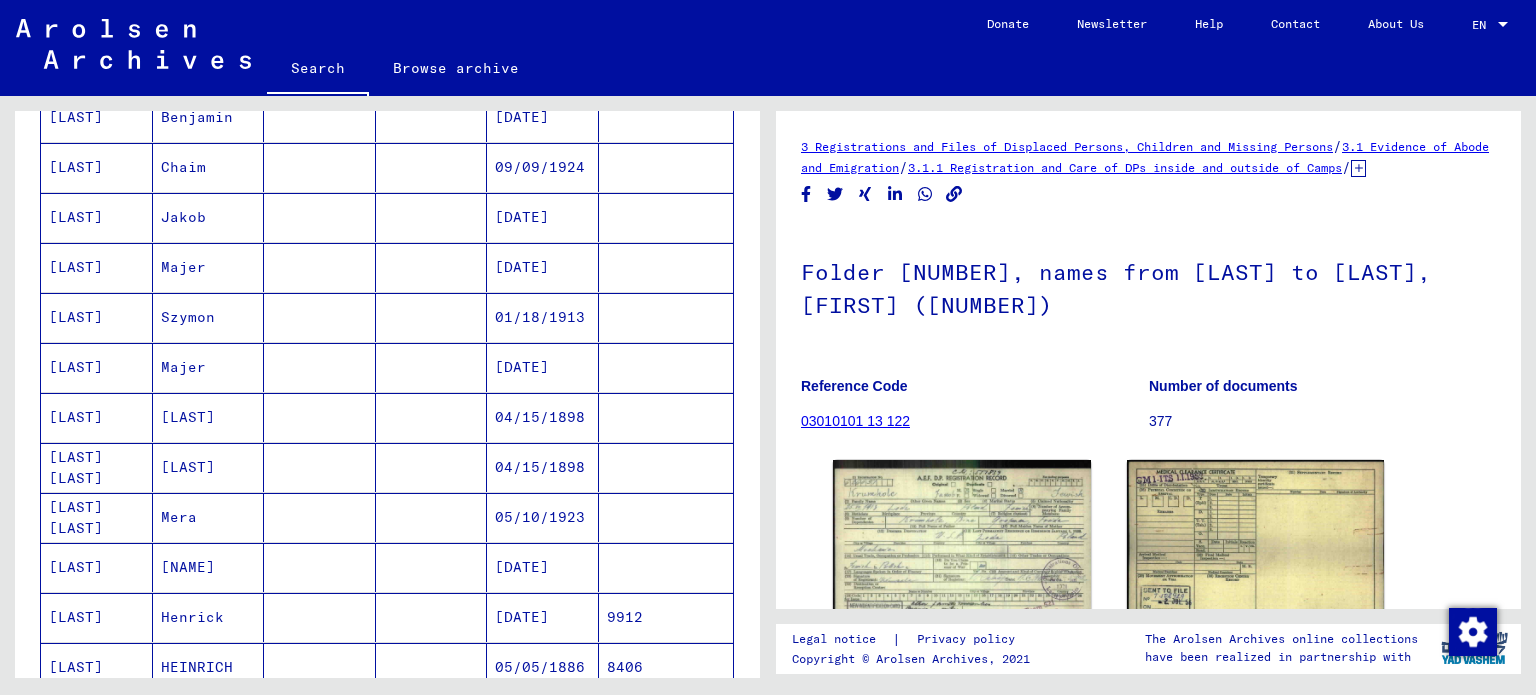 click on "Szymon" at bounding box center (209, 367) 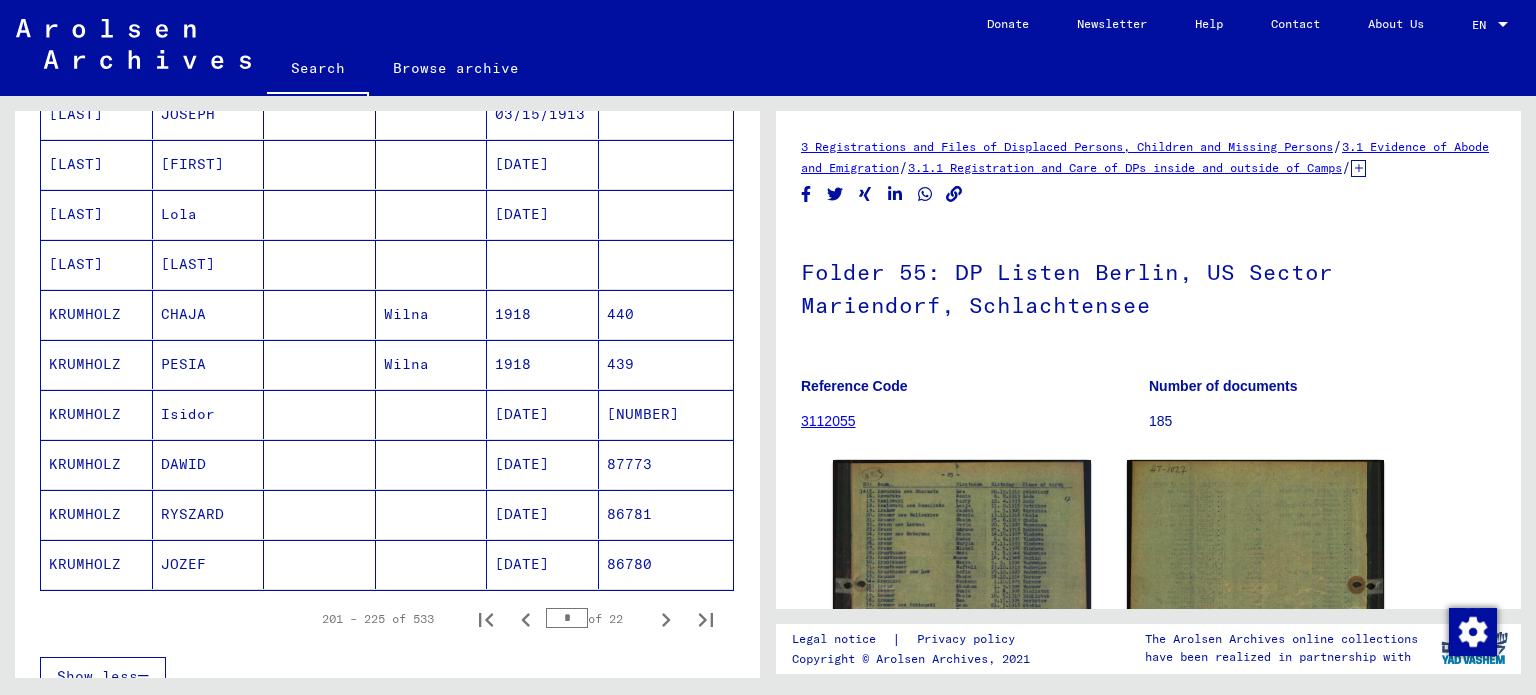 scroll, scrollTop: 1304, scrollLeft: 0, axis: vertical 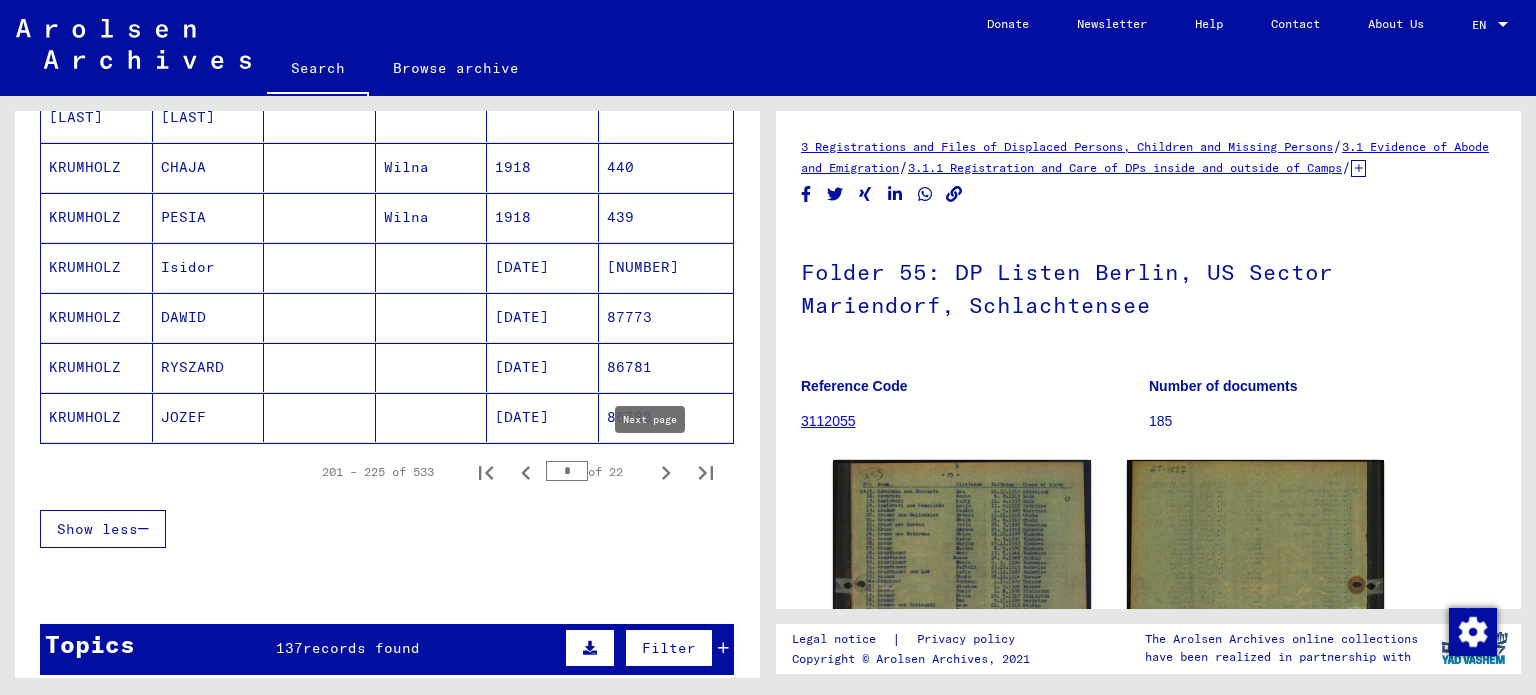 click 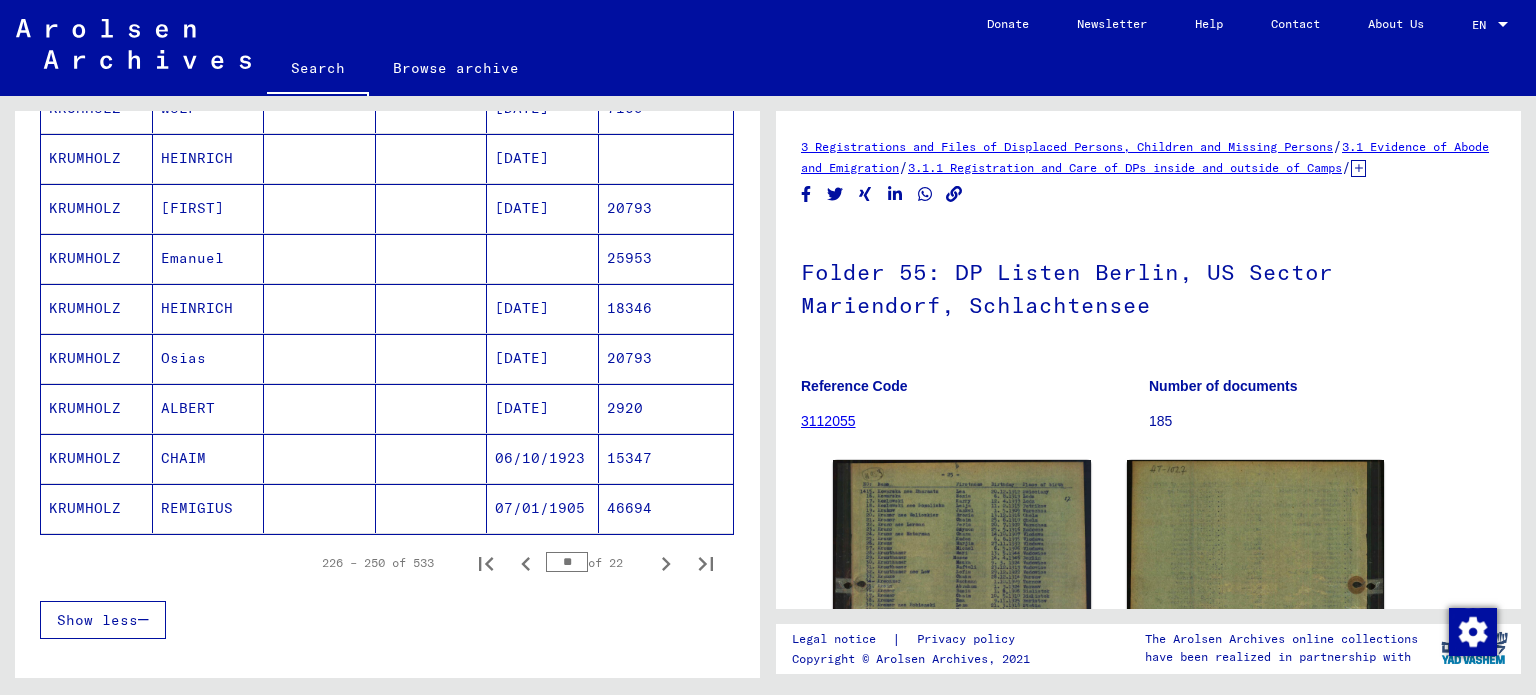 scroll, scrollTop: 1304, scrollLeft: 0, axis: vertical 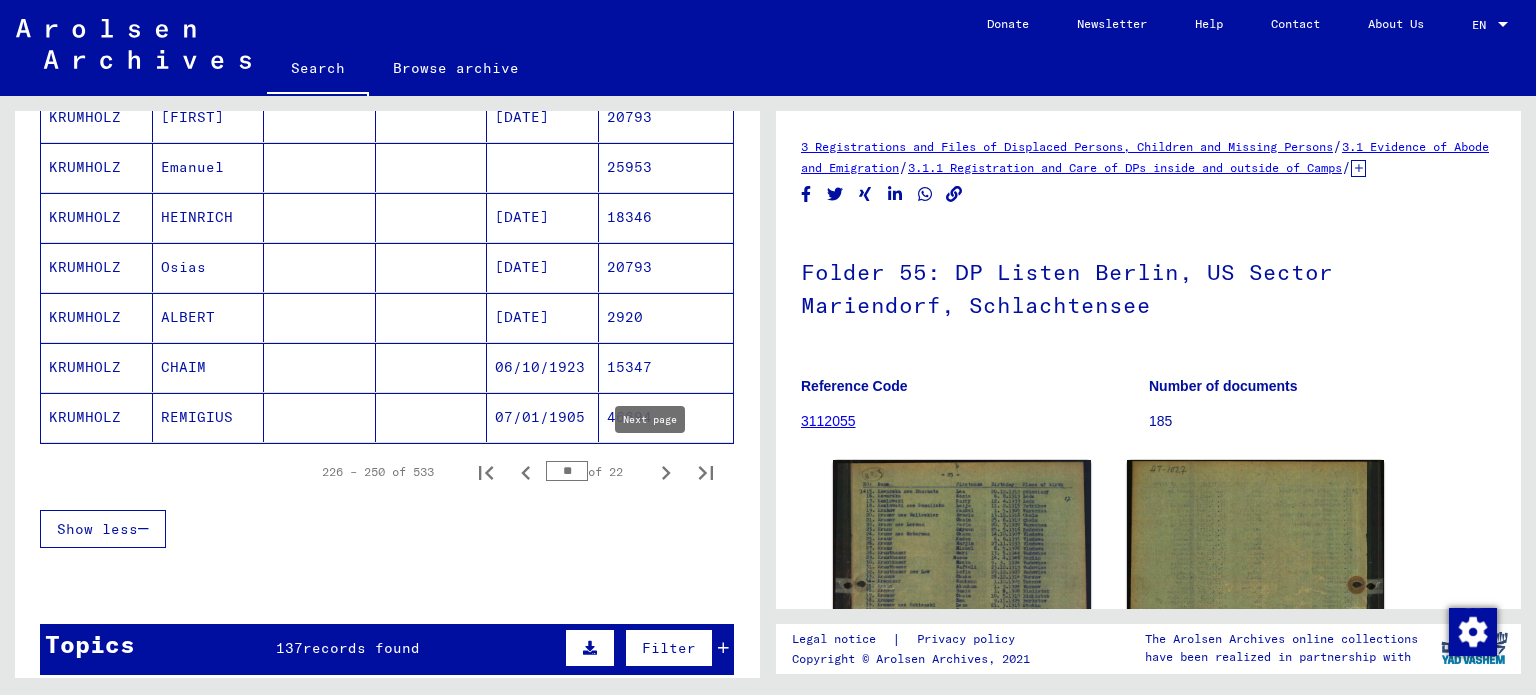 click 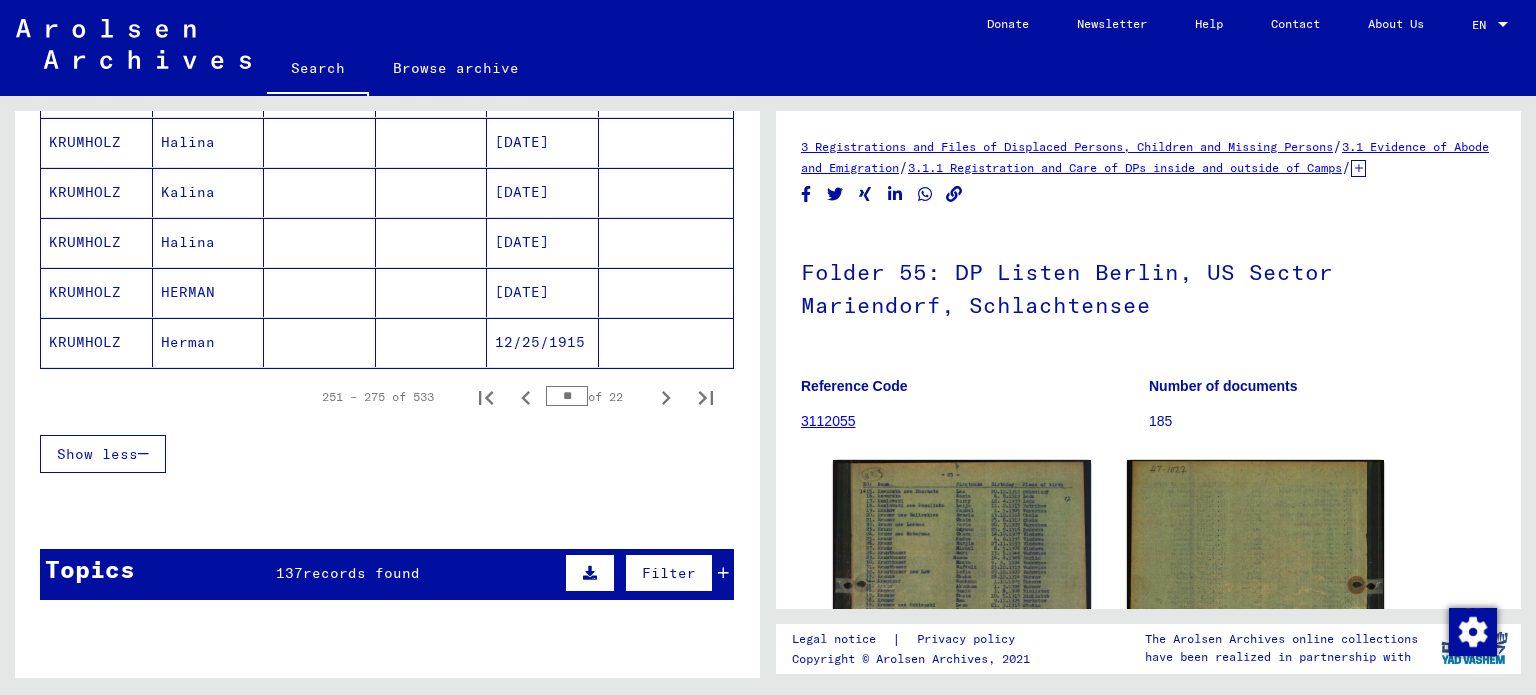 scroll, scrollTop: 1404, scrollLeft: 0, axis: vertical 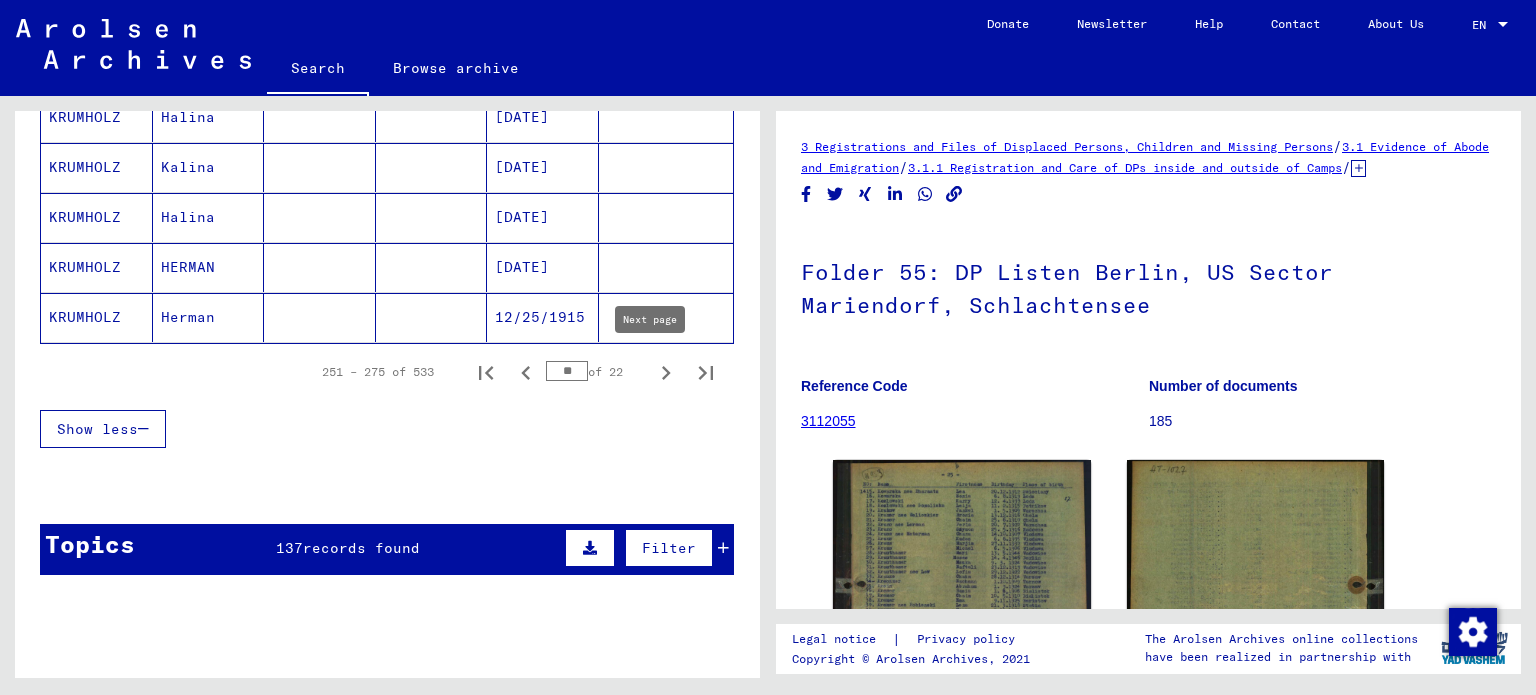 click 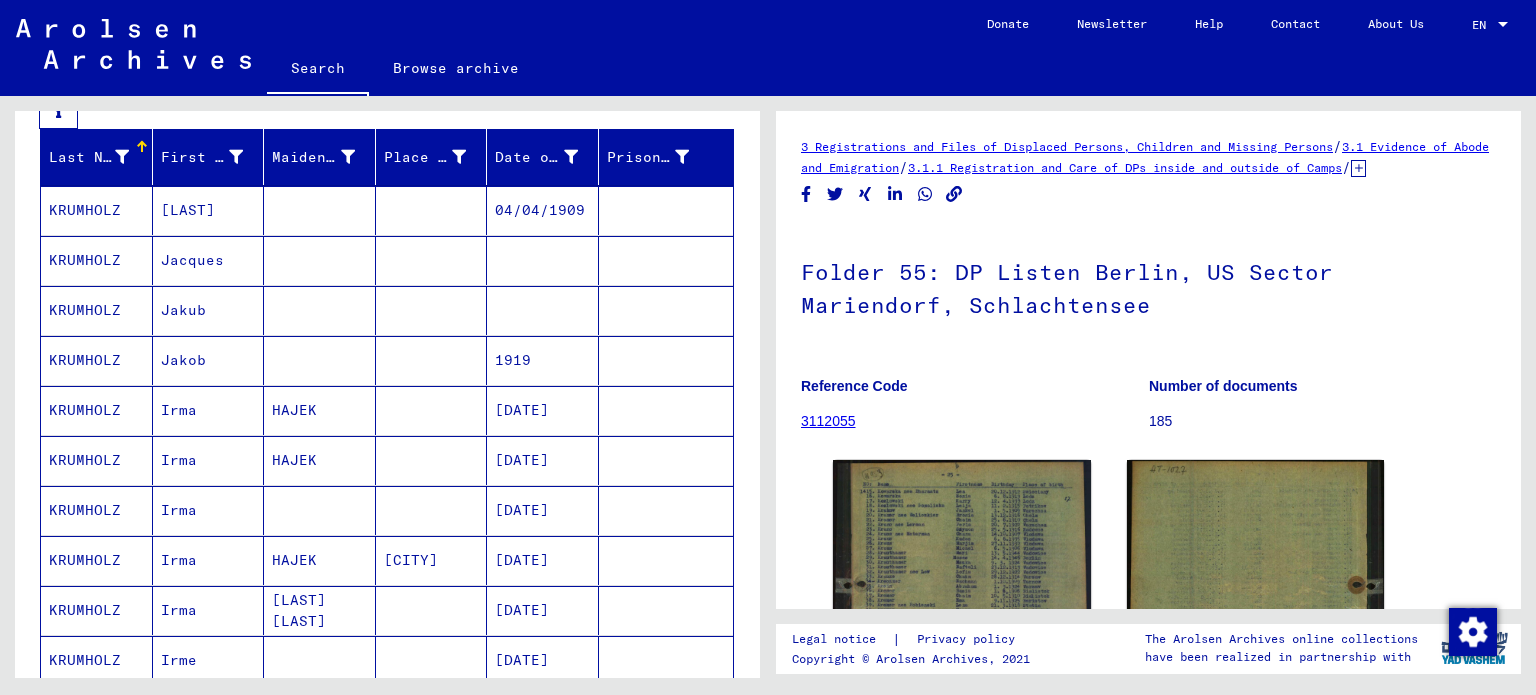 scroll, scrollTop: 304, scrollLeft: 0, axis: vertical 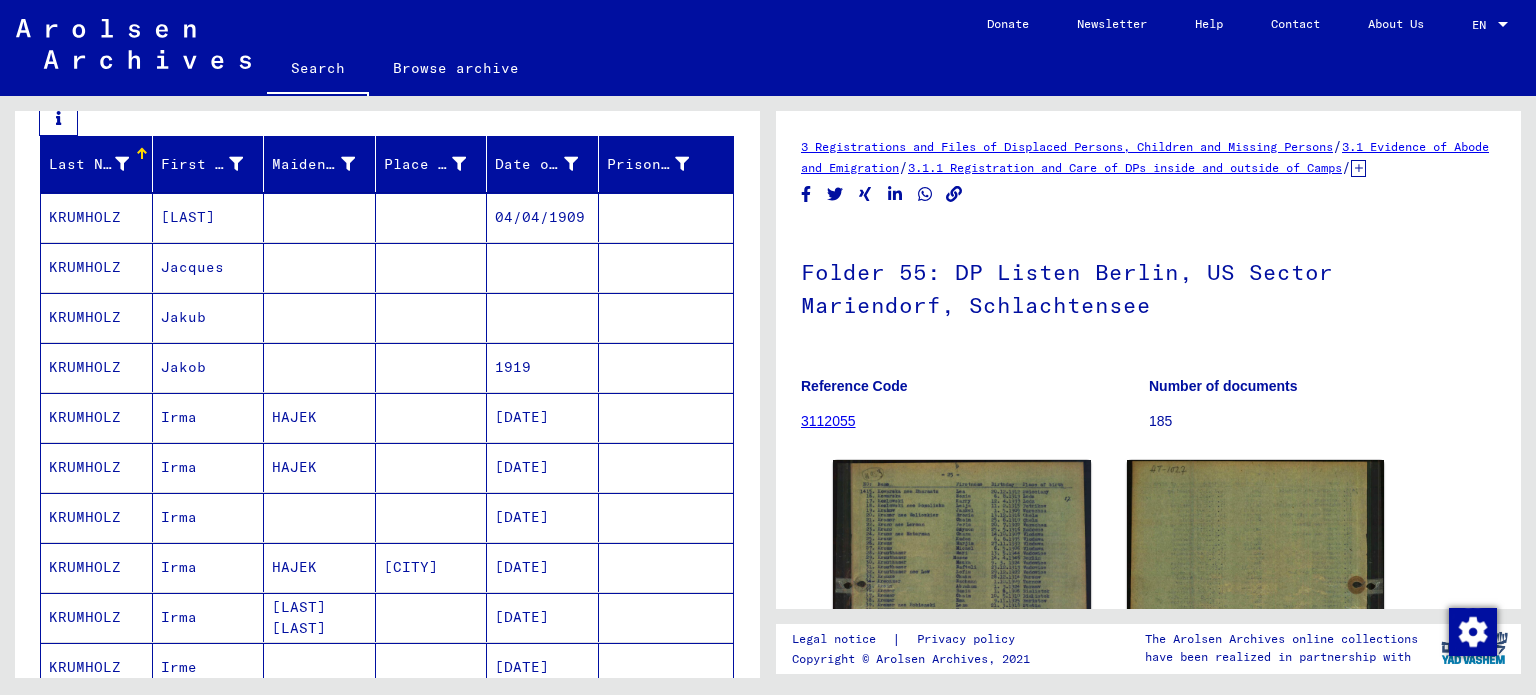 click on "Jakob" at bounding box center (209, 417) 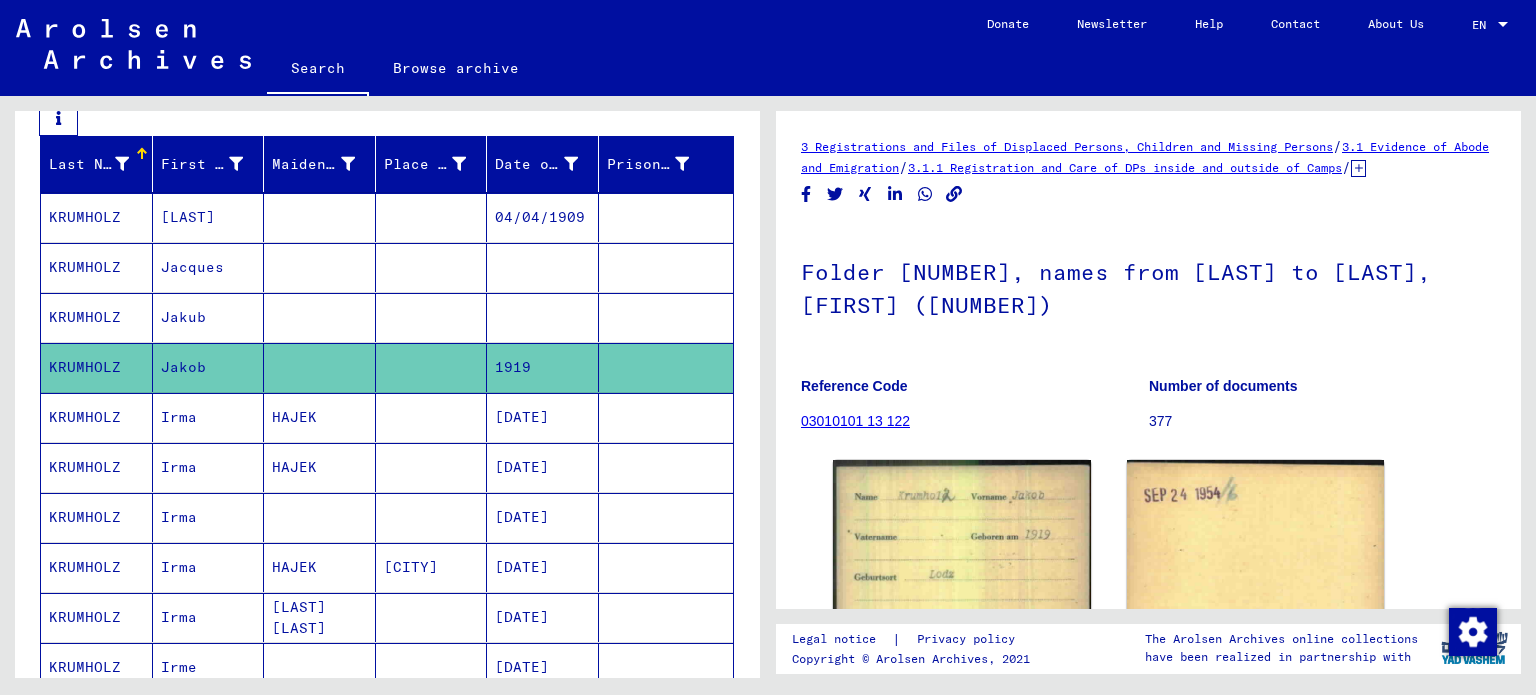 scroll, scrollTop: 0, scrollLeft: 0, axis: both 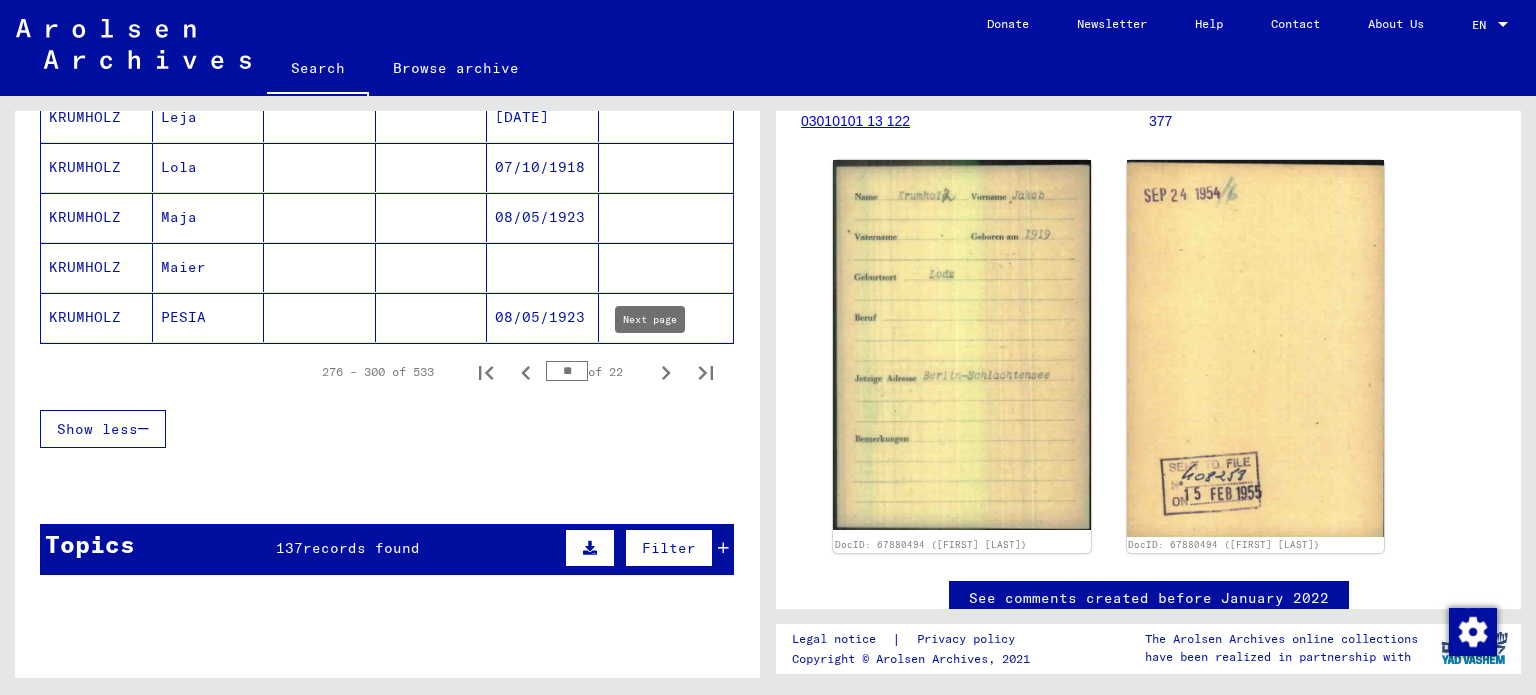 click 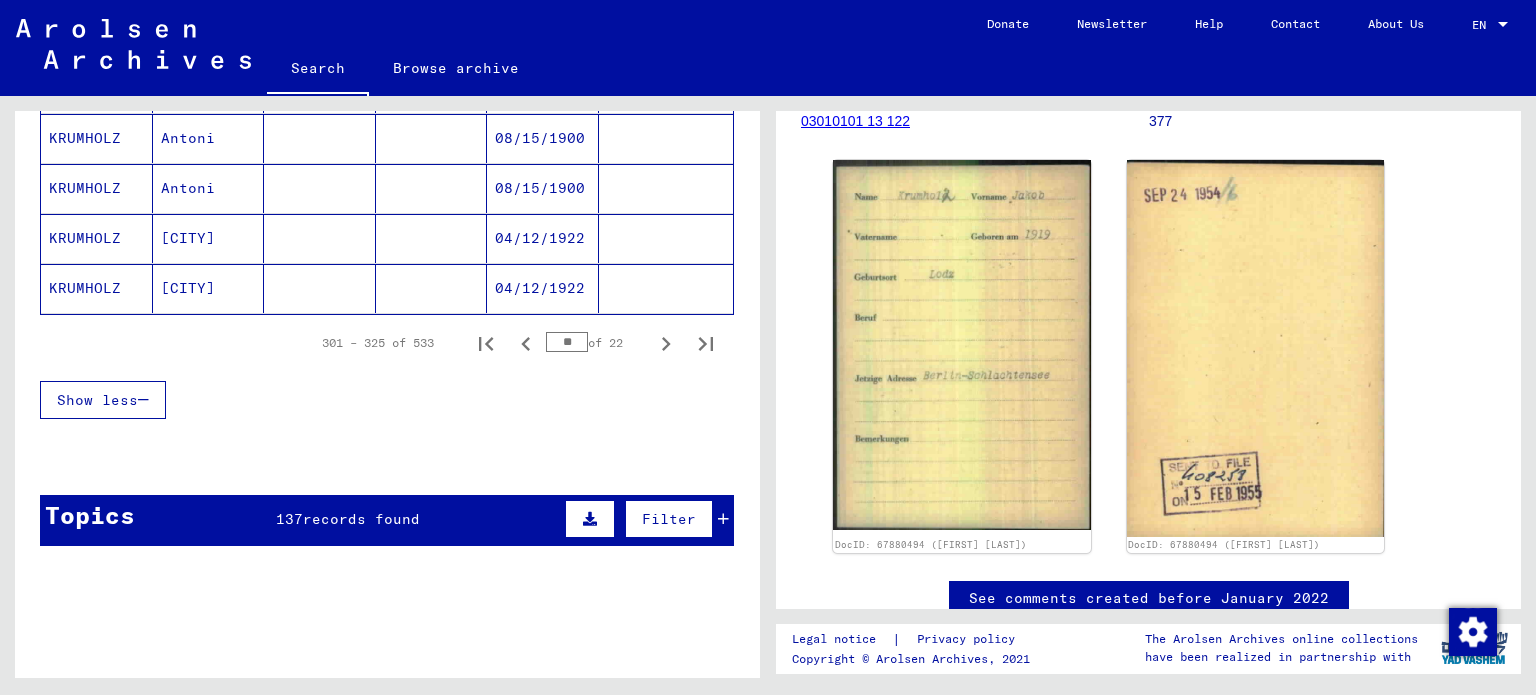 scroll, scrollTop: 1504, scrollLeft: 0, axis: vertical 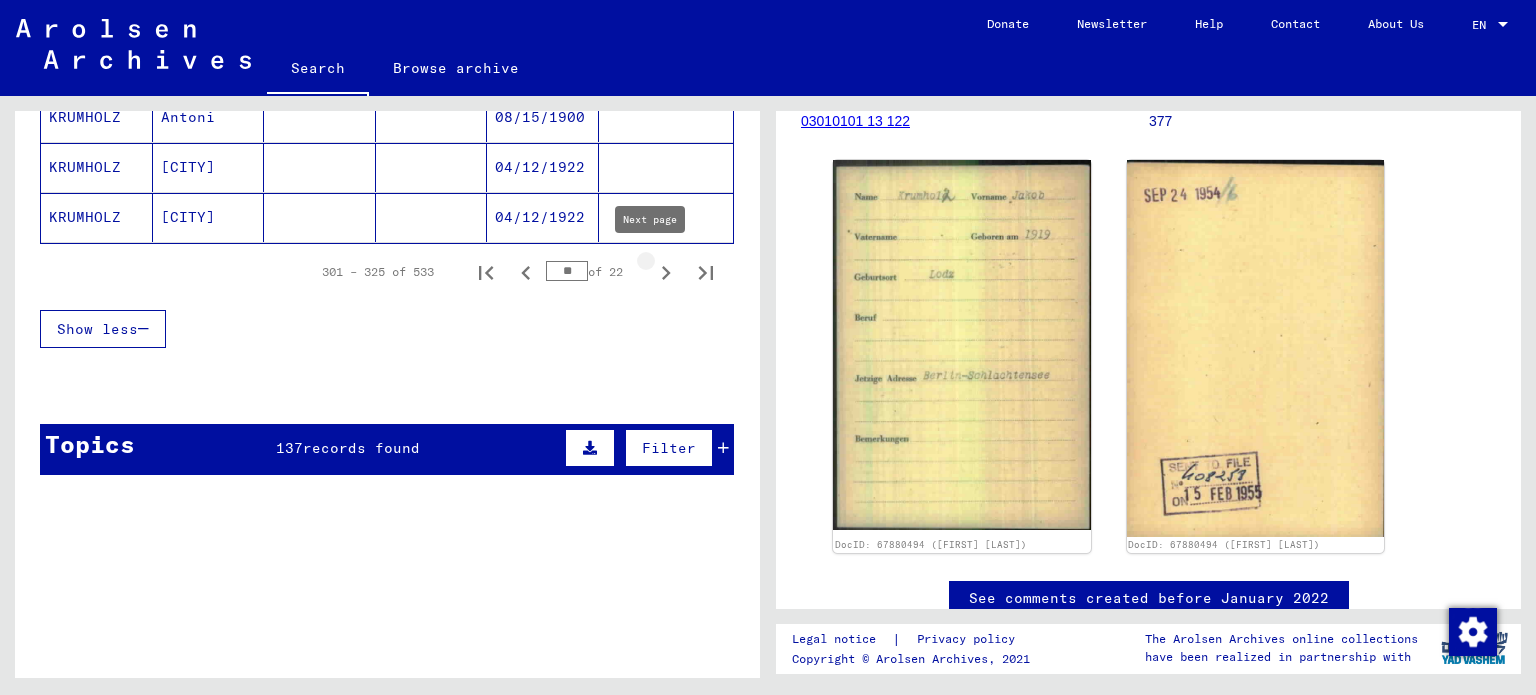 click 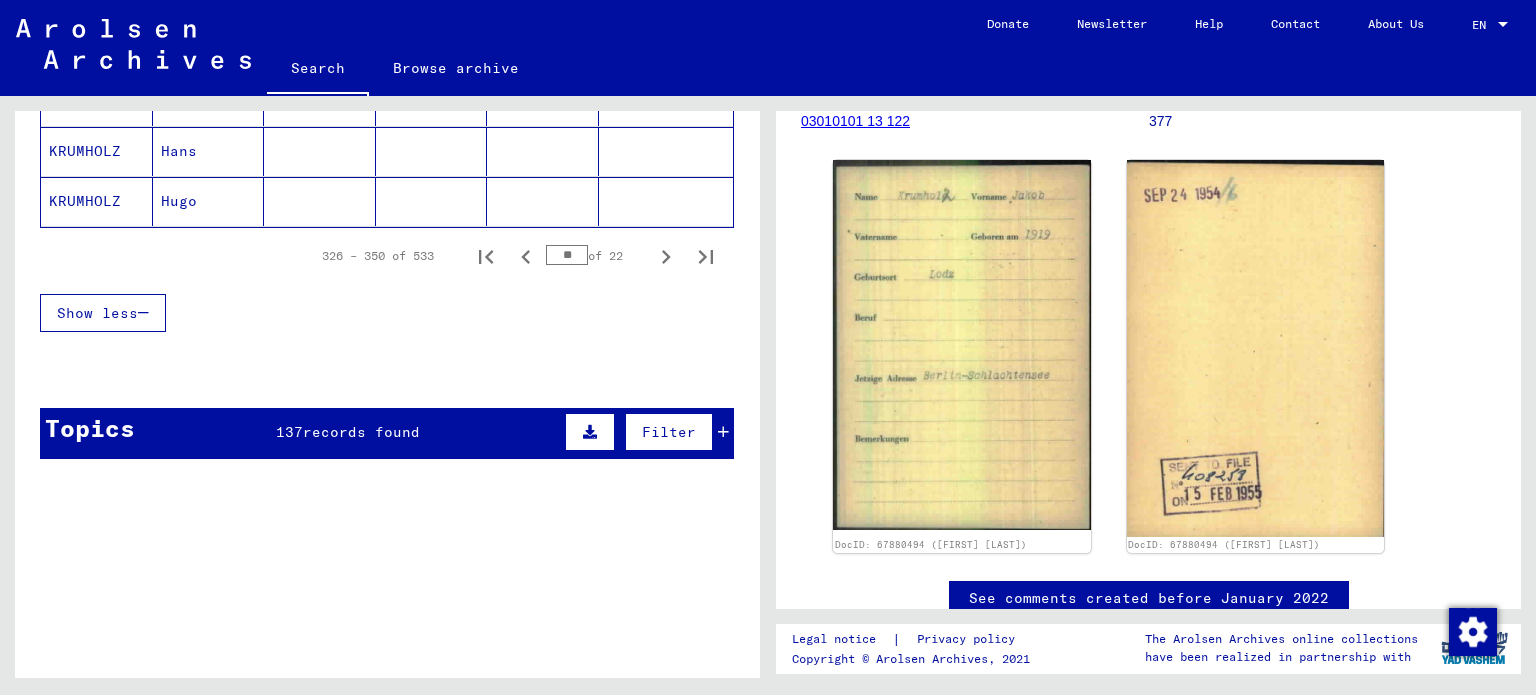 scroll, scrollTop: 1504, scrollLeft: 0, axis: vertical 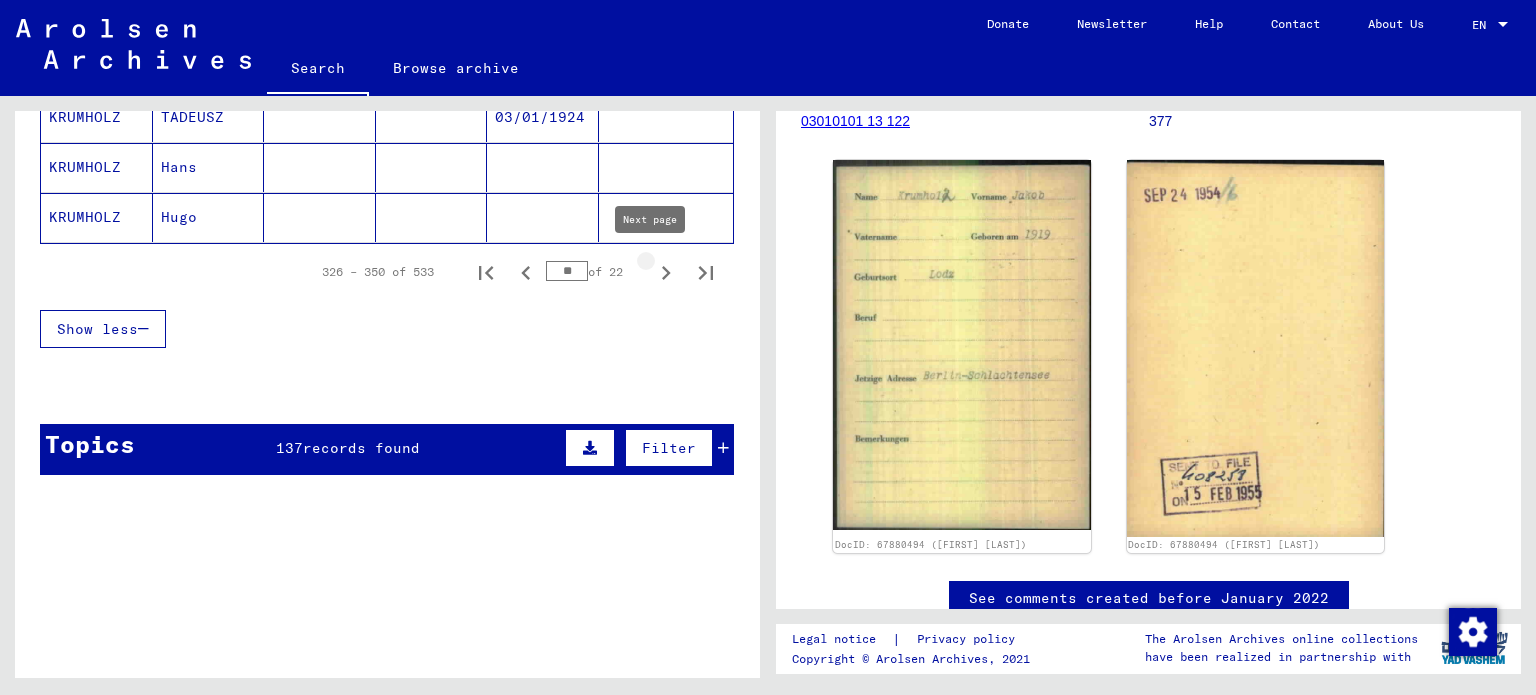 click 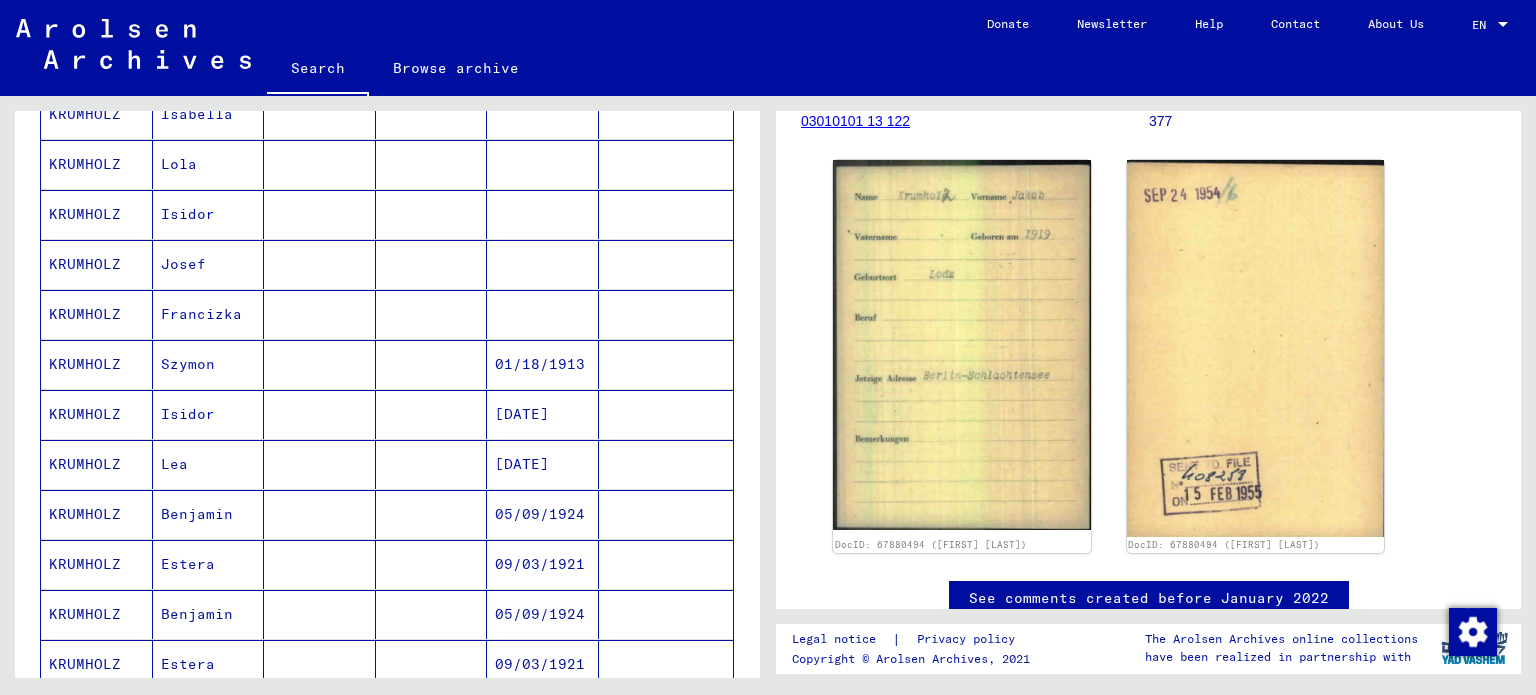 scroll, scrollTop: 1004, scrollLeft: 0, axis: vertical 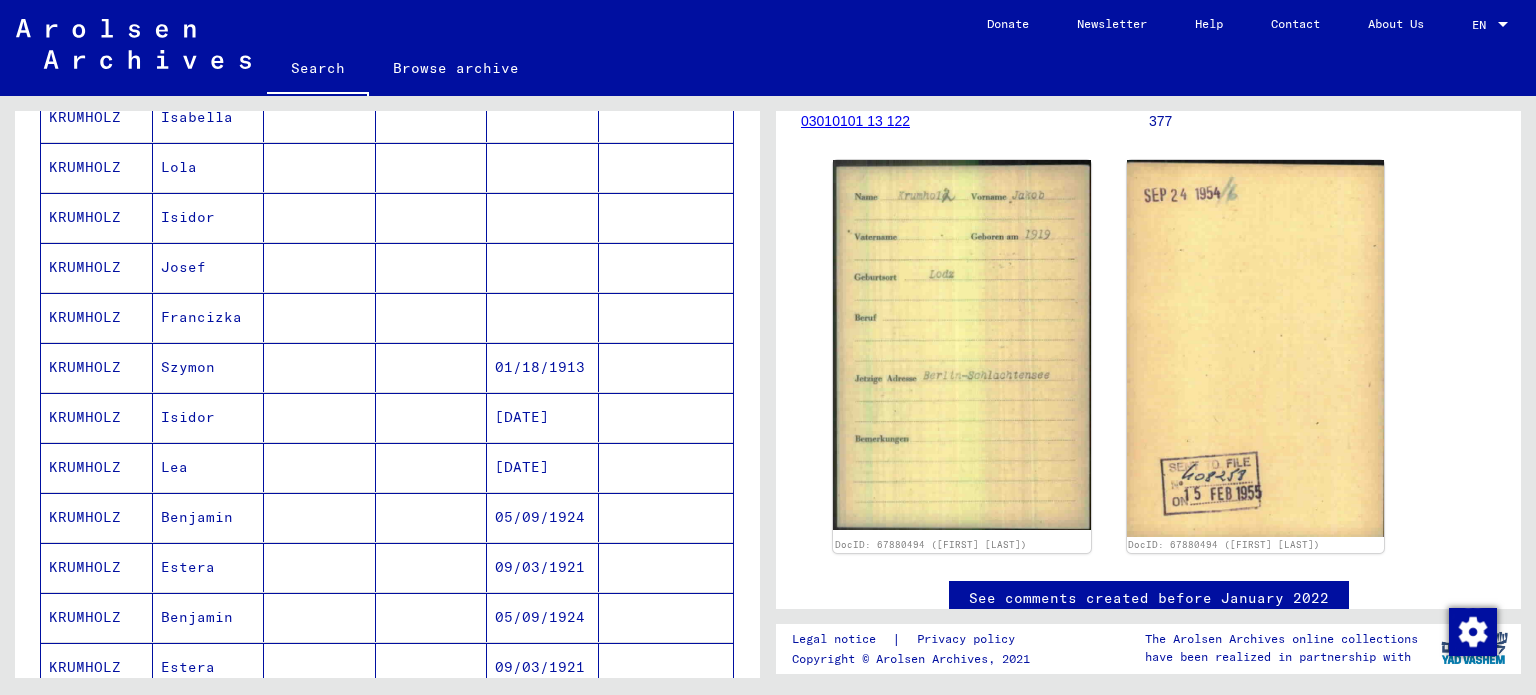 click on "Szymon" at bounding box center (209, 417) 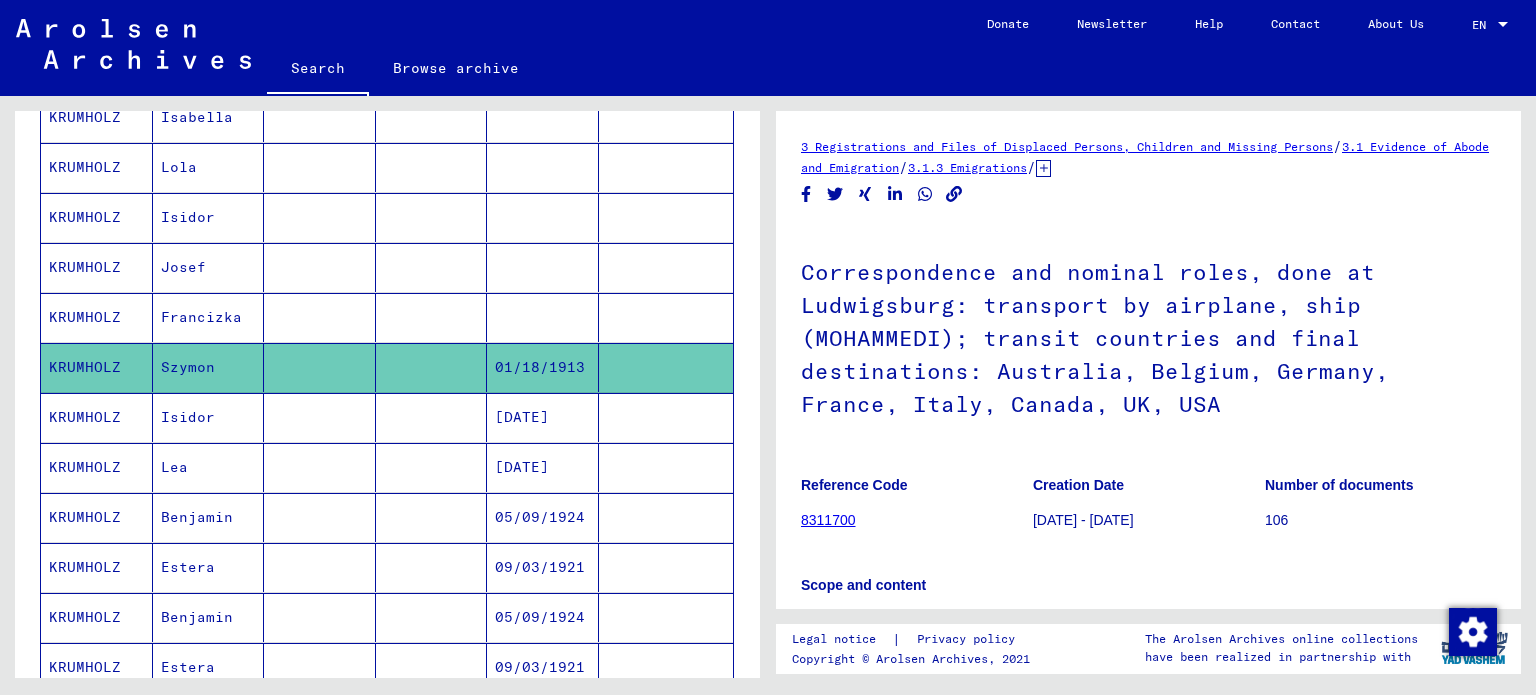 scroll, scrollTop: 0, scrollLeft: 0, axis: both 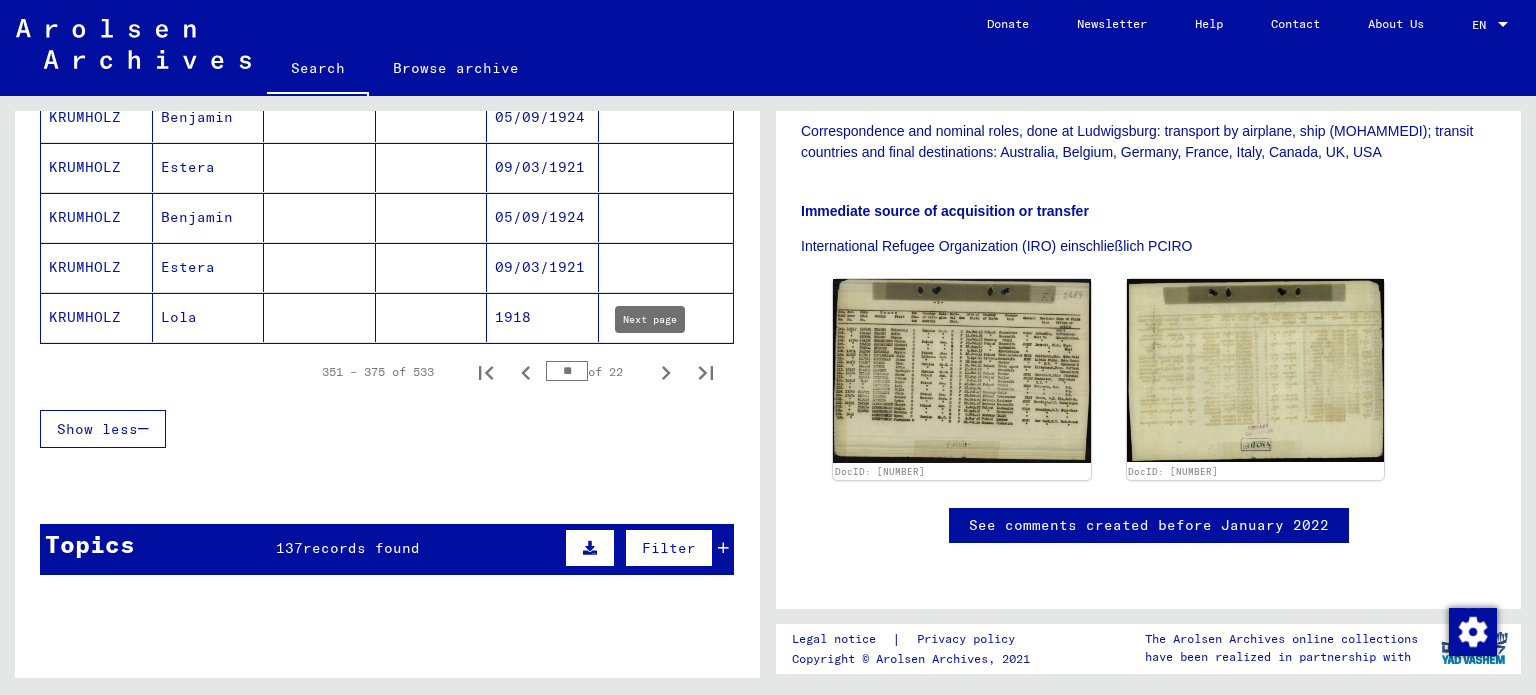click 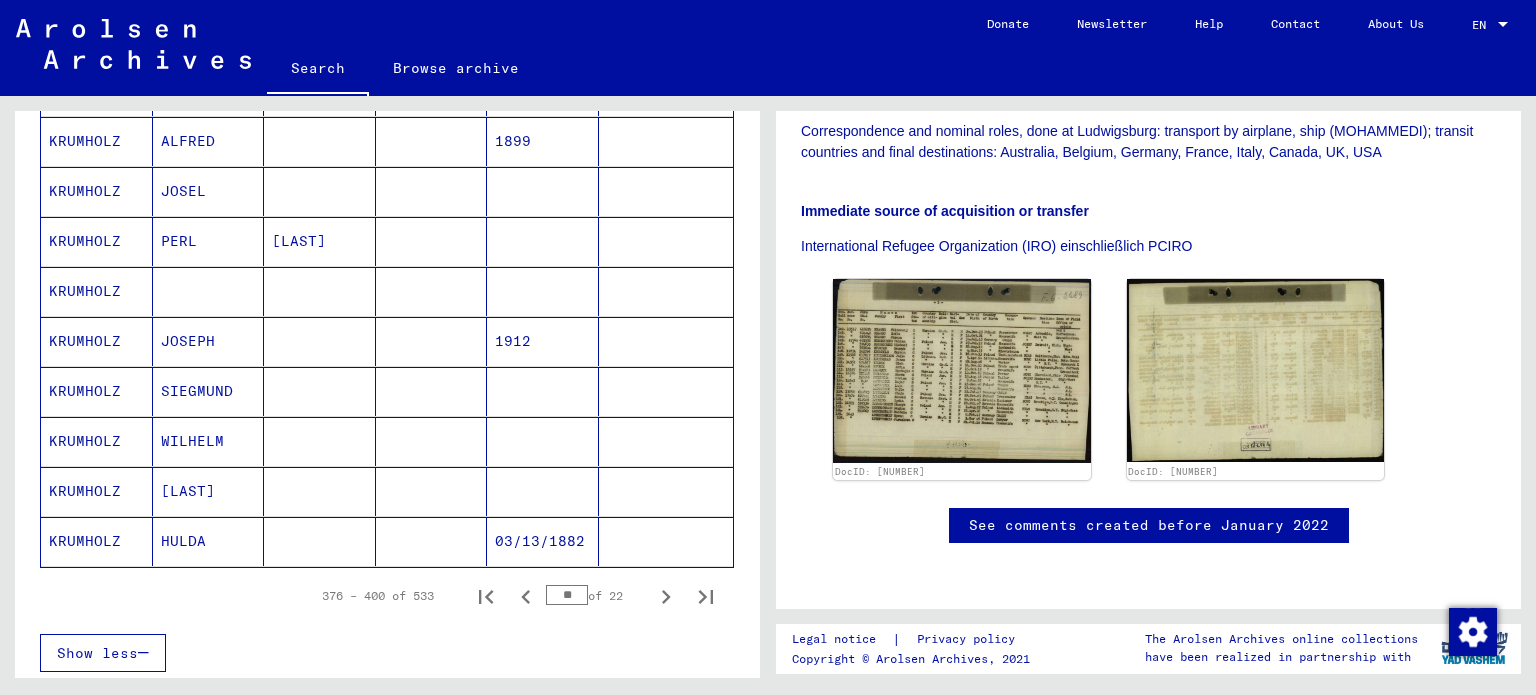 scroll, scrollTop: 1204, scrollLeft: 0, axis: vertical 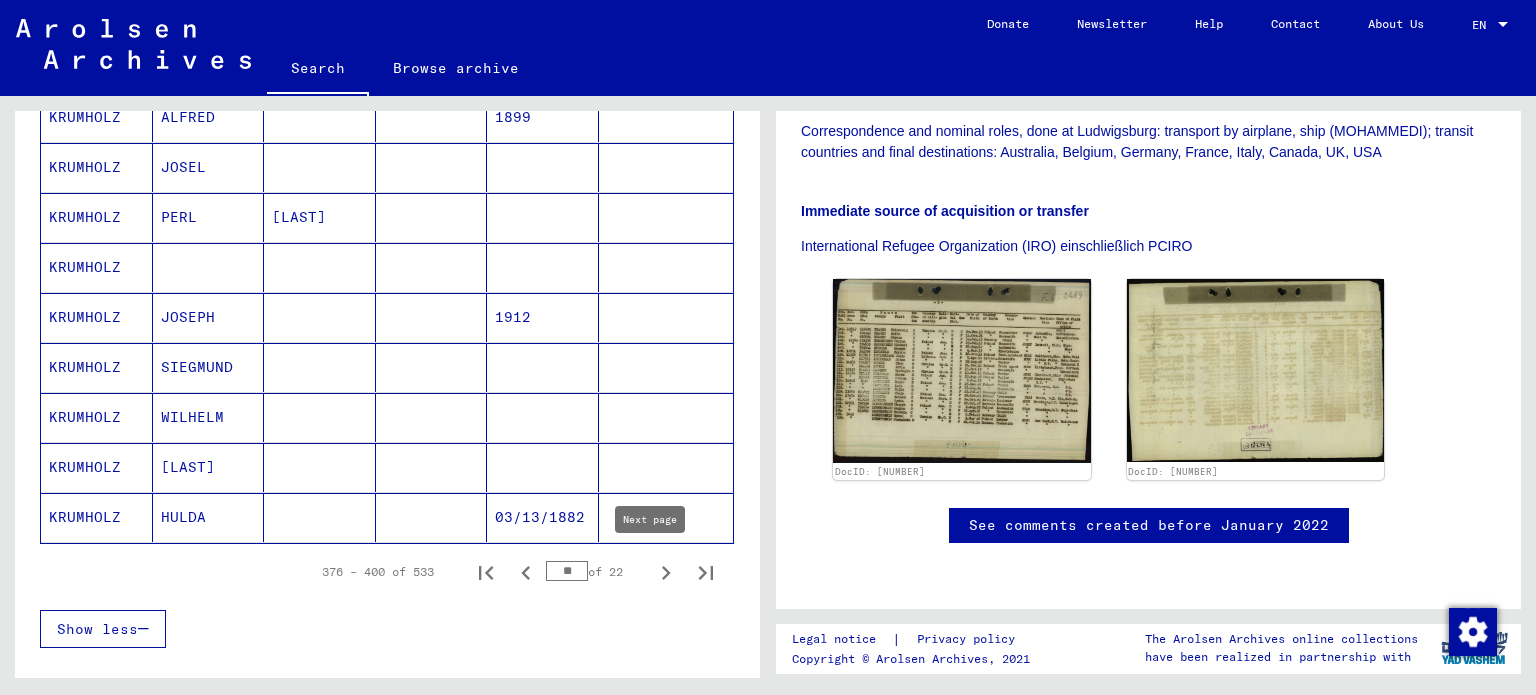 click 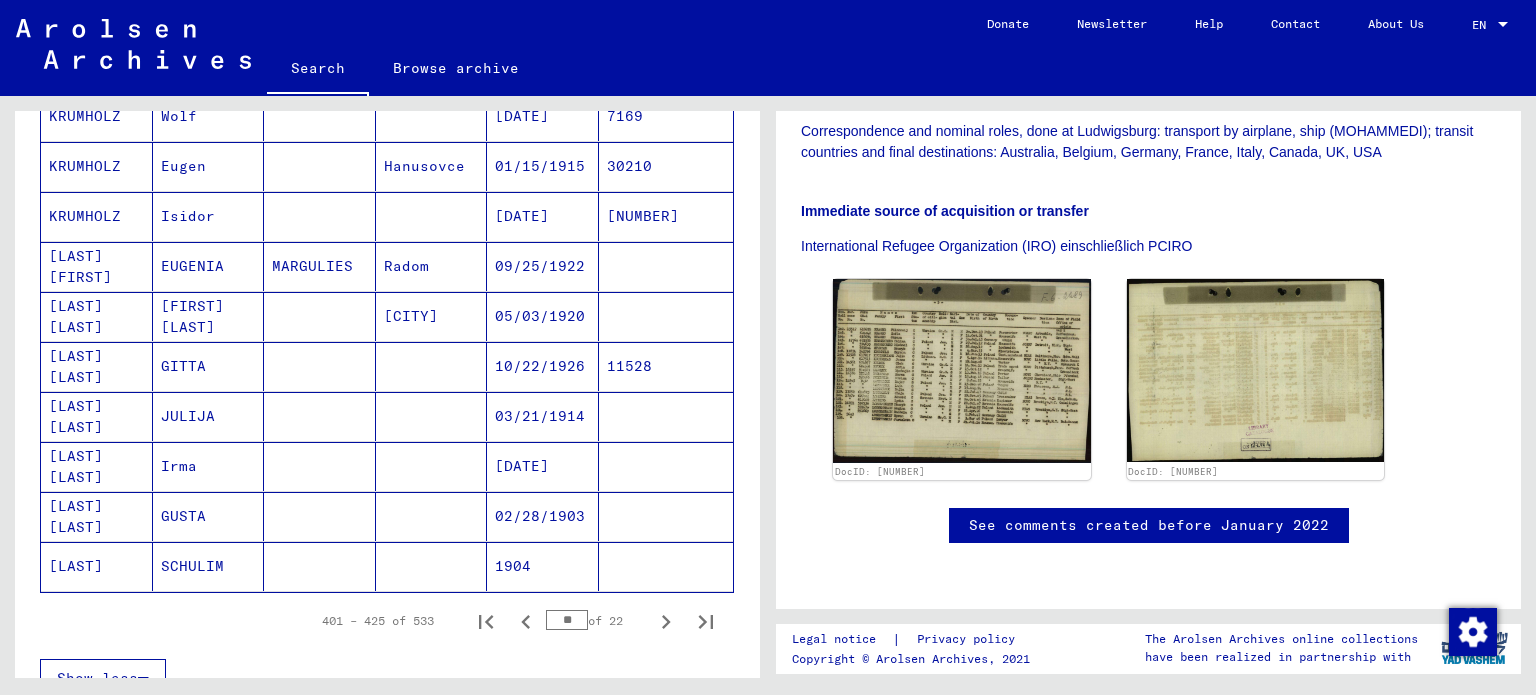 scroll, scrollTop: 1204, scrollLeft: 0, axis: vertical 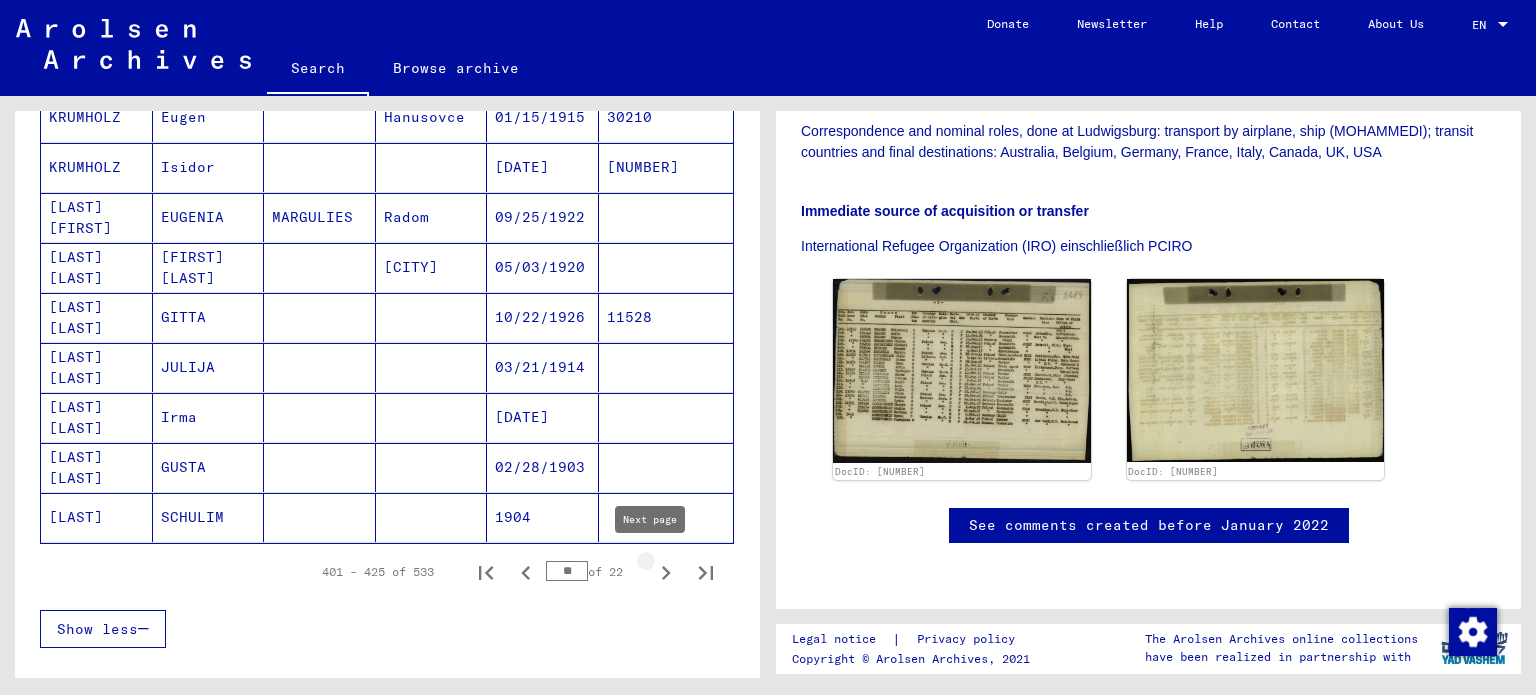 click 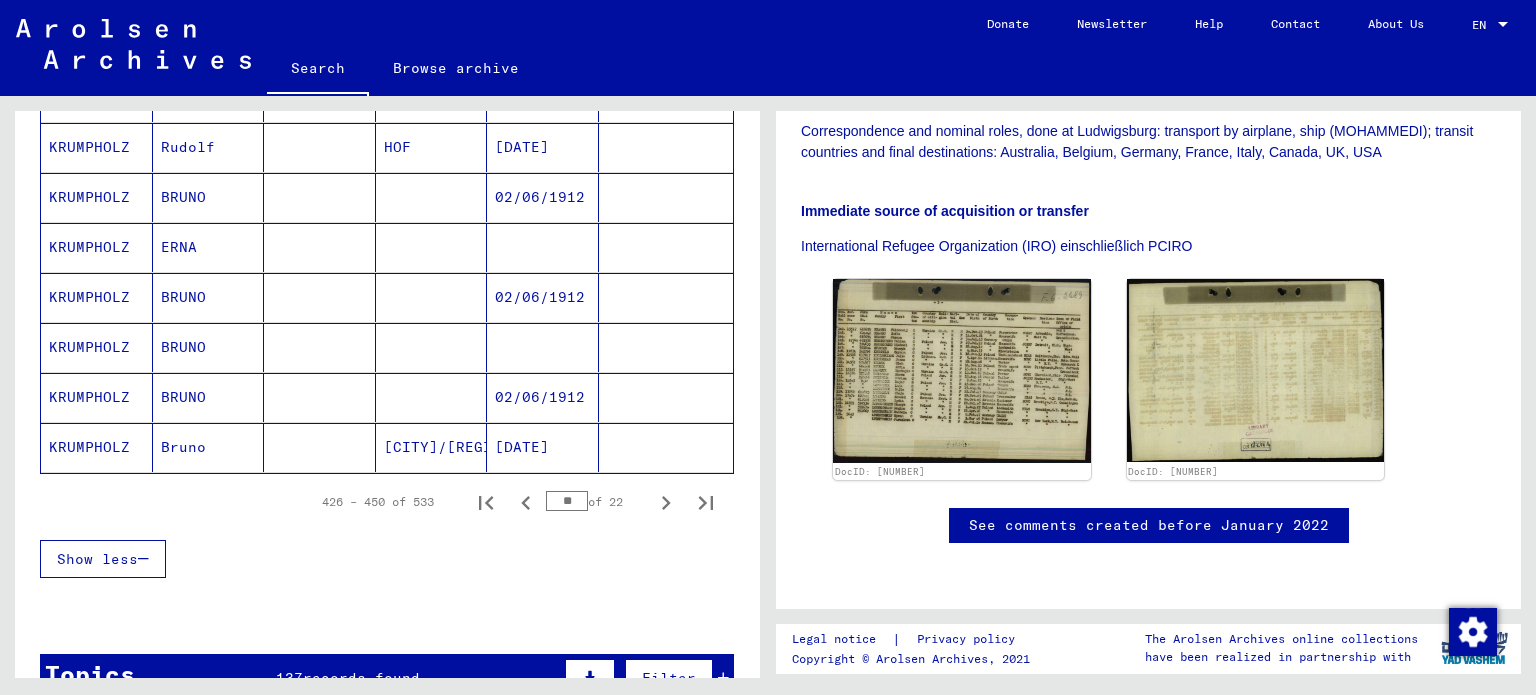 scroll, scrollTop: 1404, scrollLeft: 0, axis: vertical 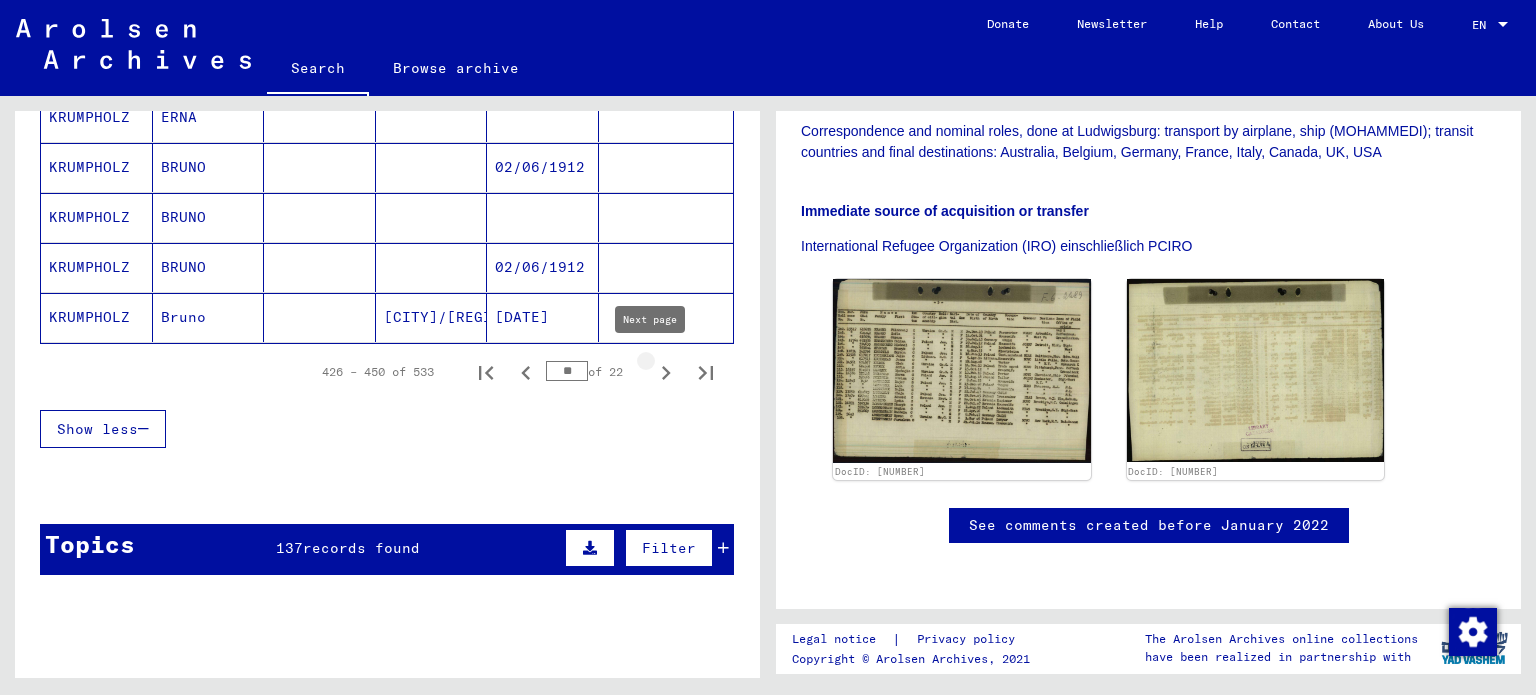 click 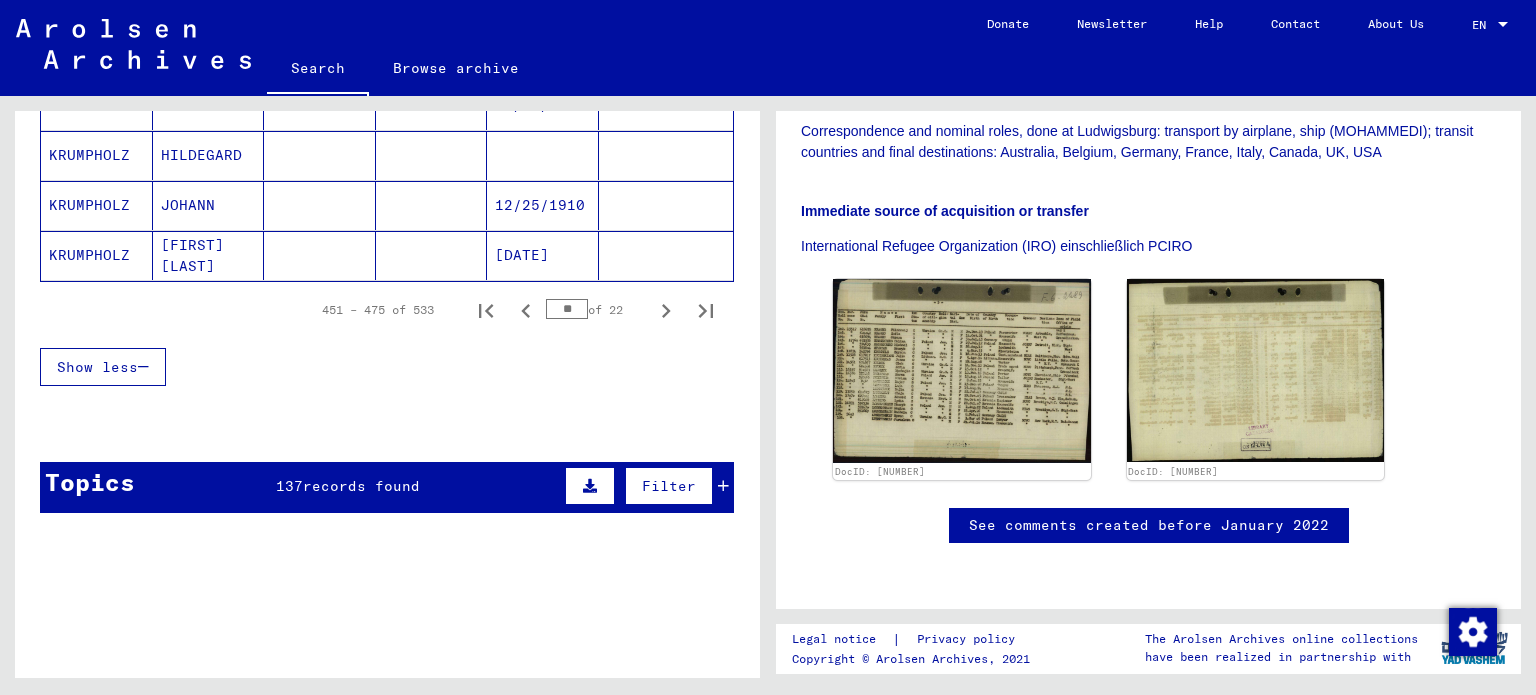 scroll, scrollTop: 1504, scrollLeft: 0, axis: vertical 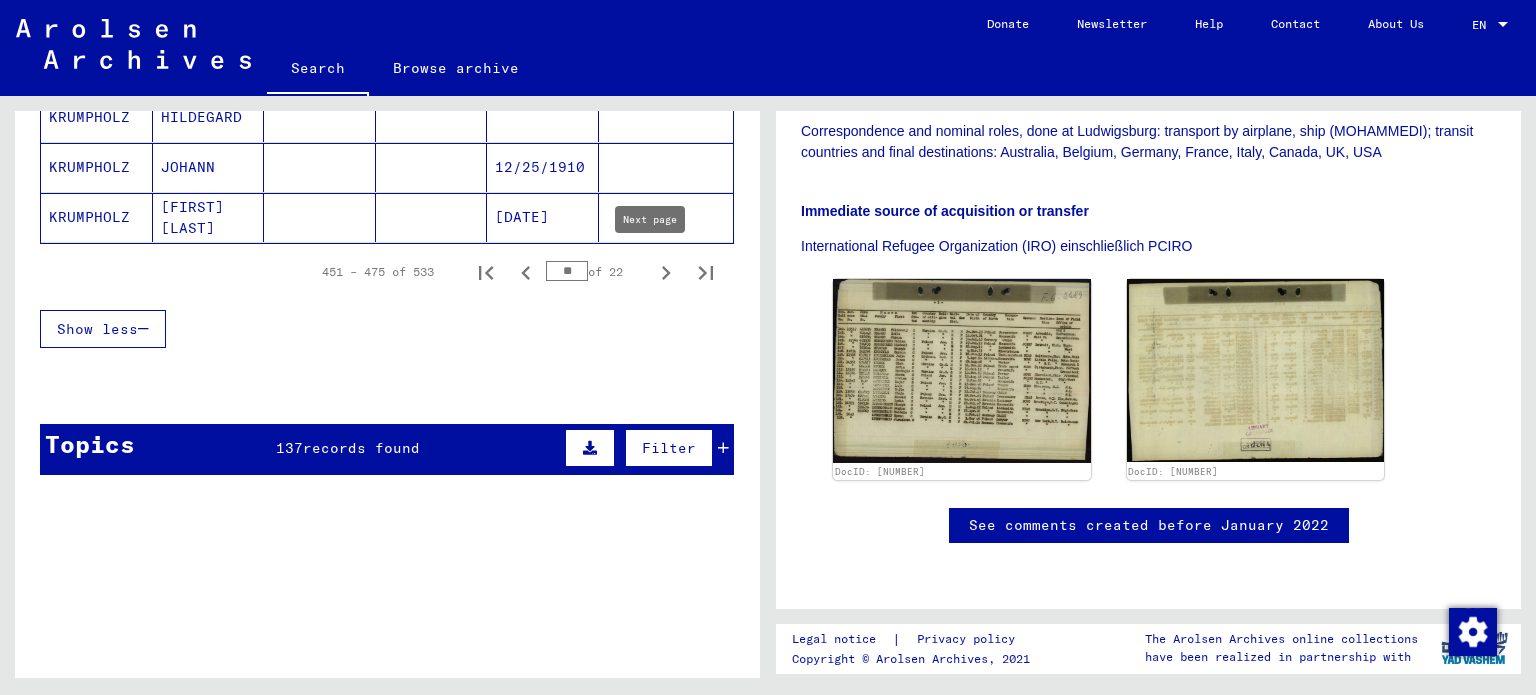 click 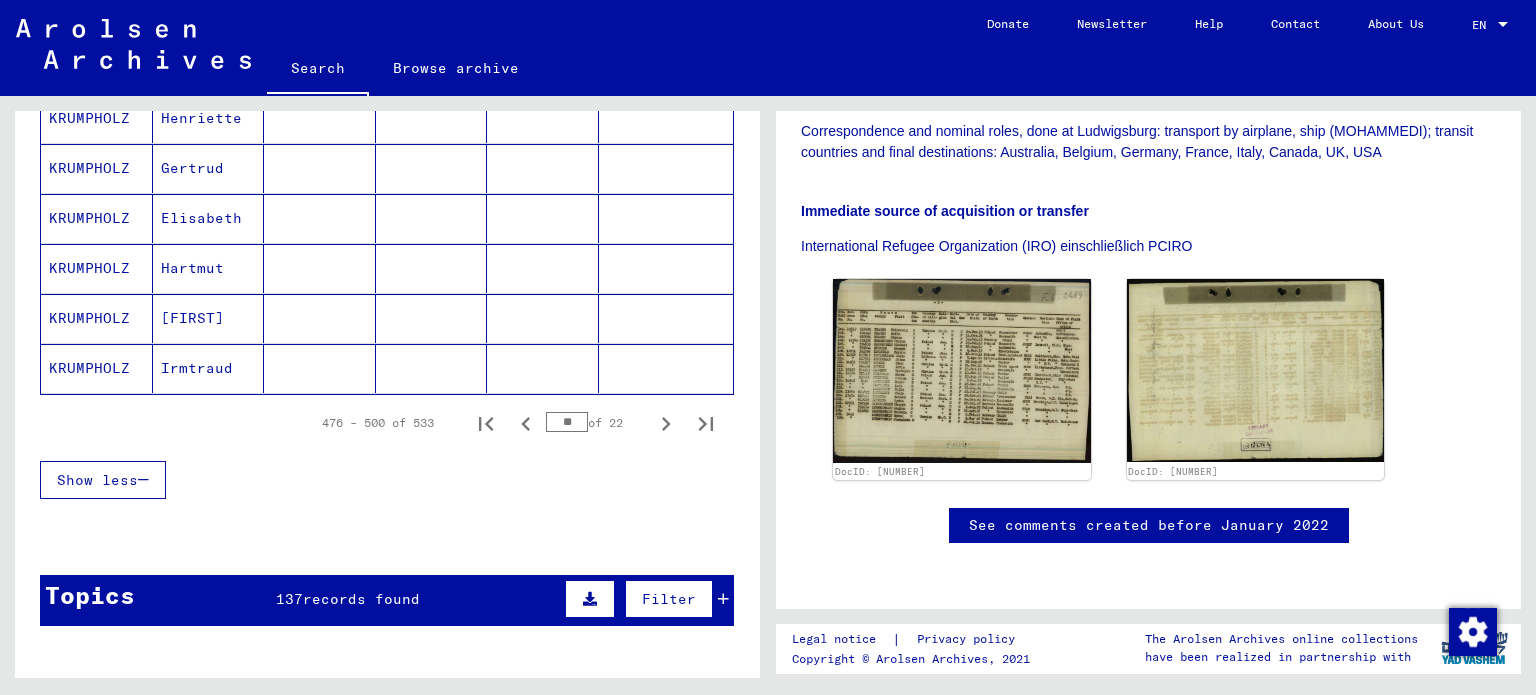 scroll, scrollTop: 1404, scrollLeft: 0, axis: vertical 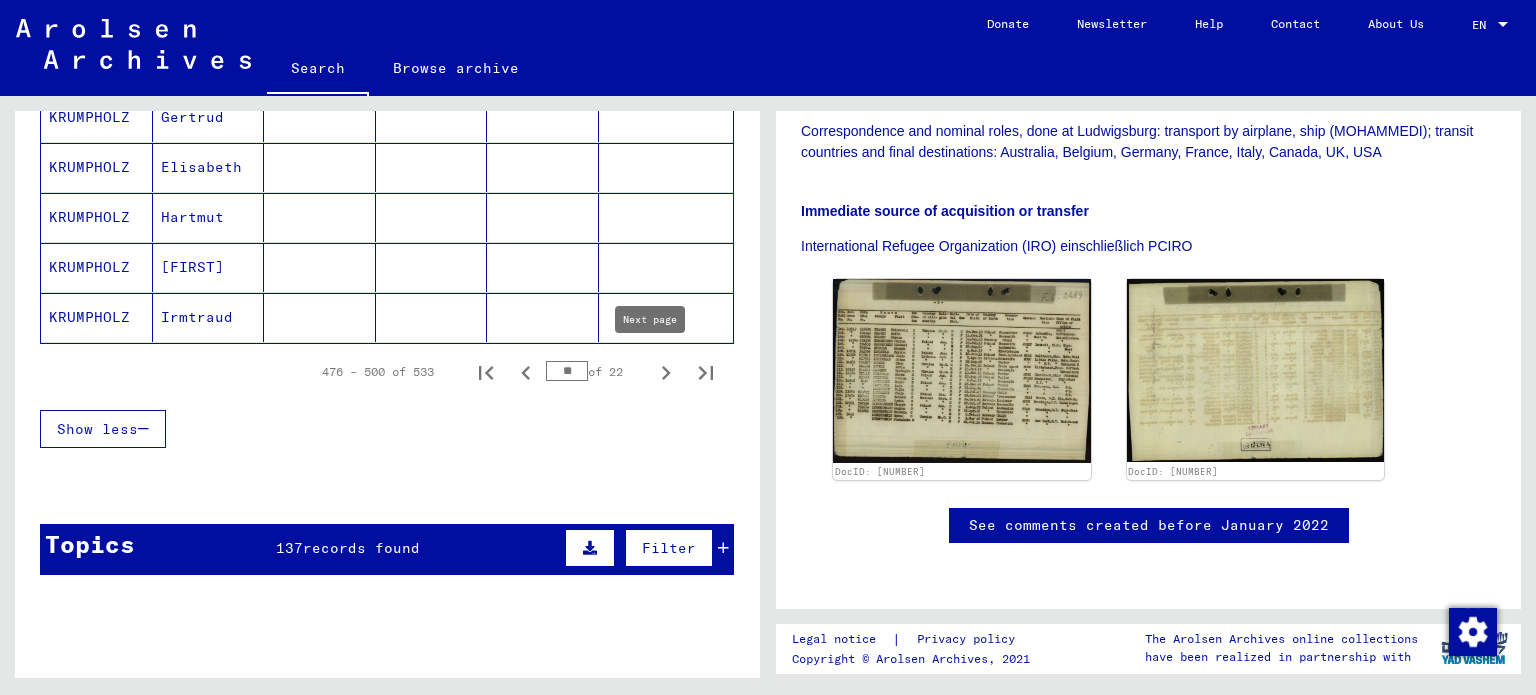 click 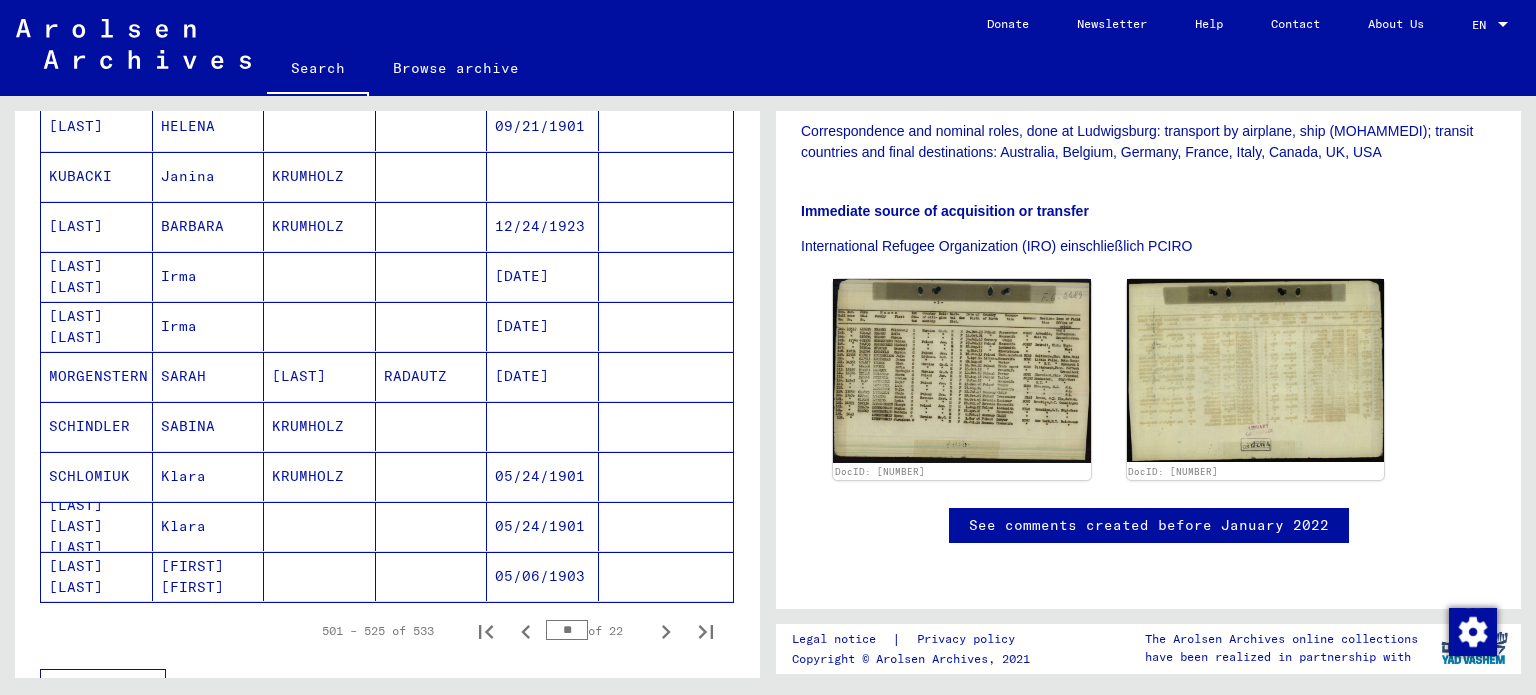 scroll, scrollTop: 1404, scrollLeft: 0, axis: vertical 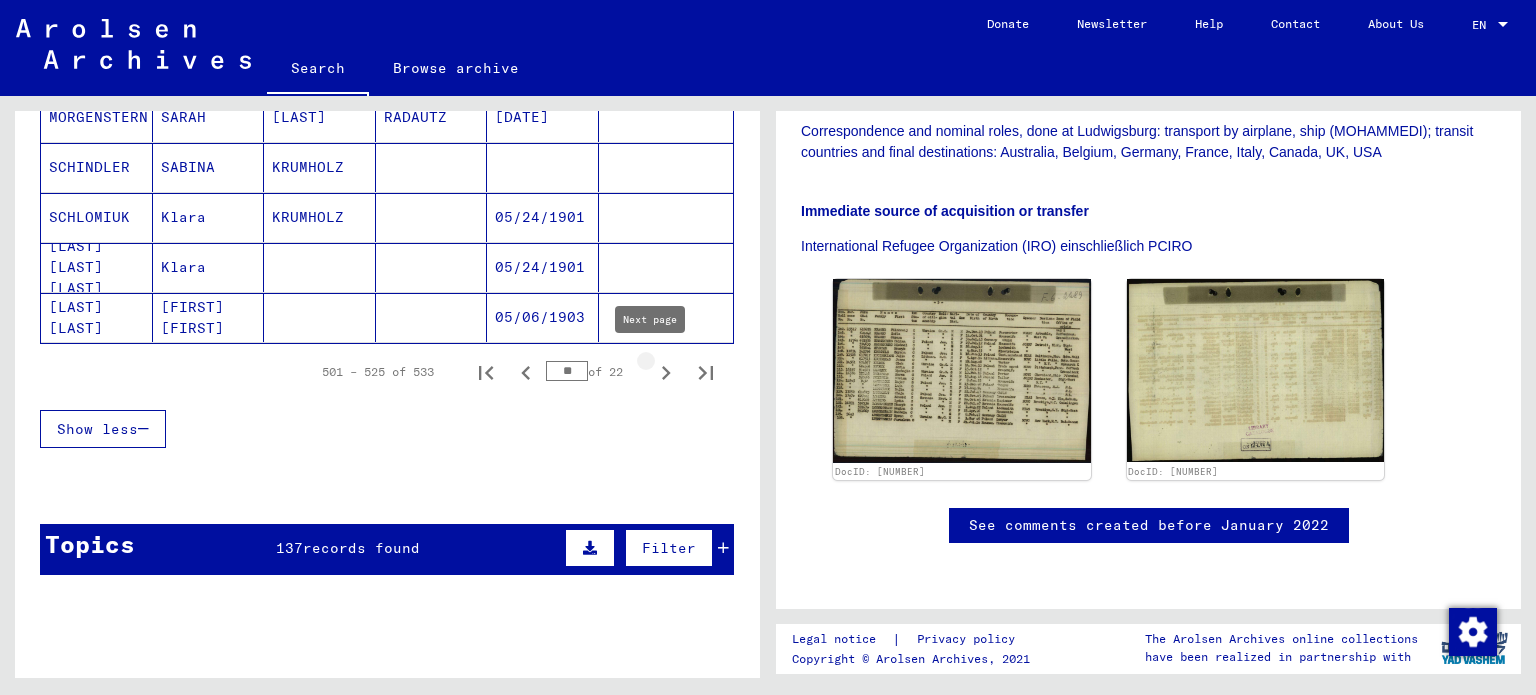 click 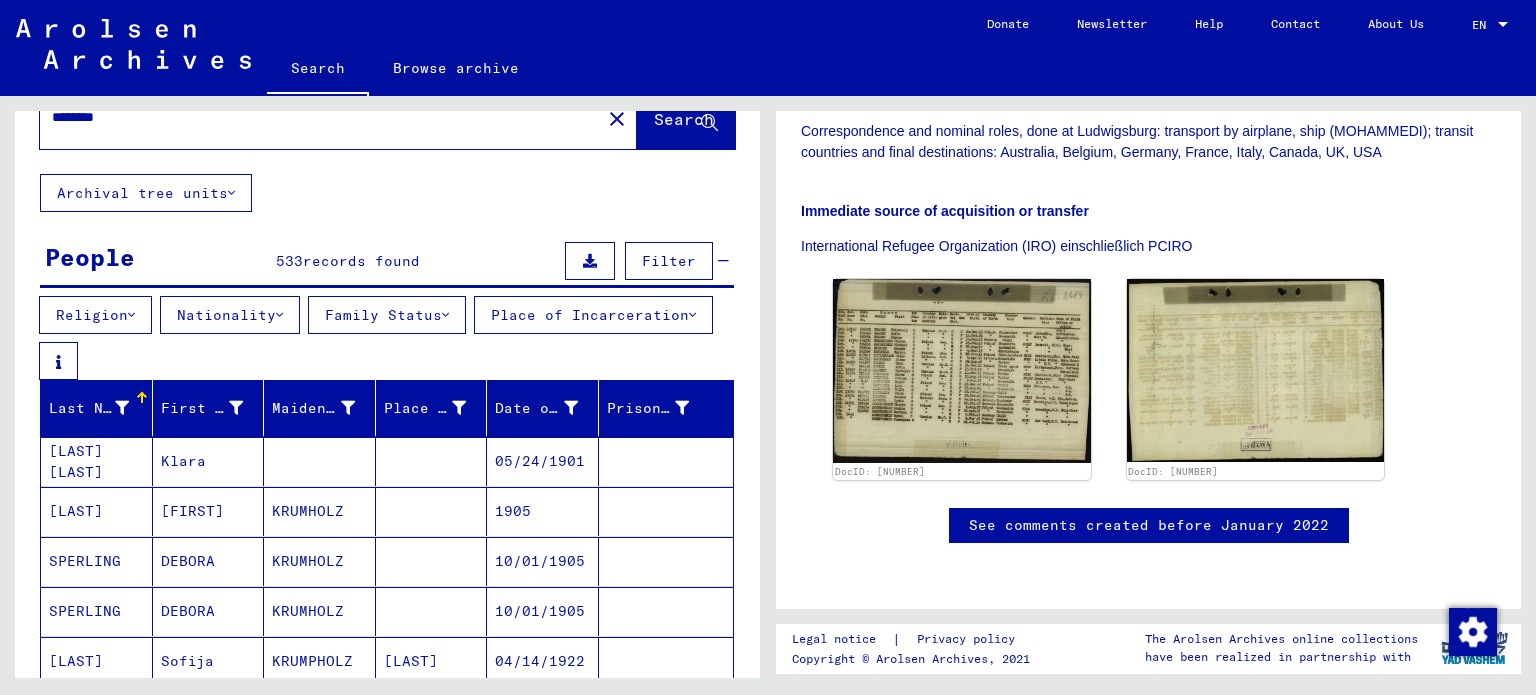 scroll, scrollTop: 0, scrollLeft: 0, axis: both 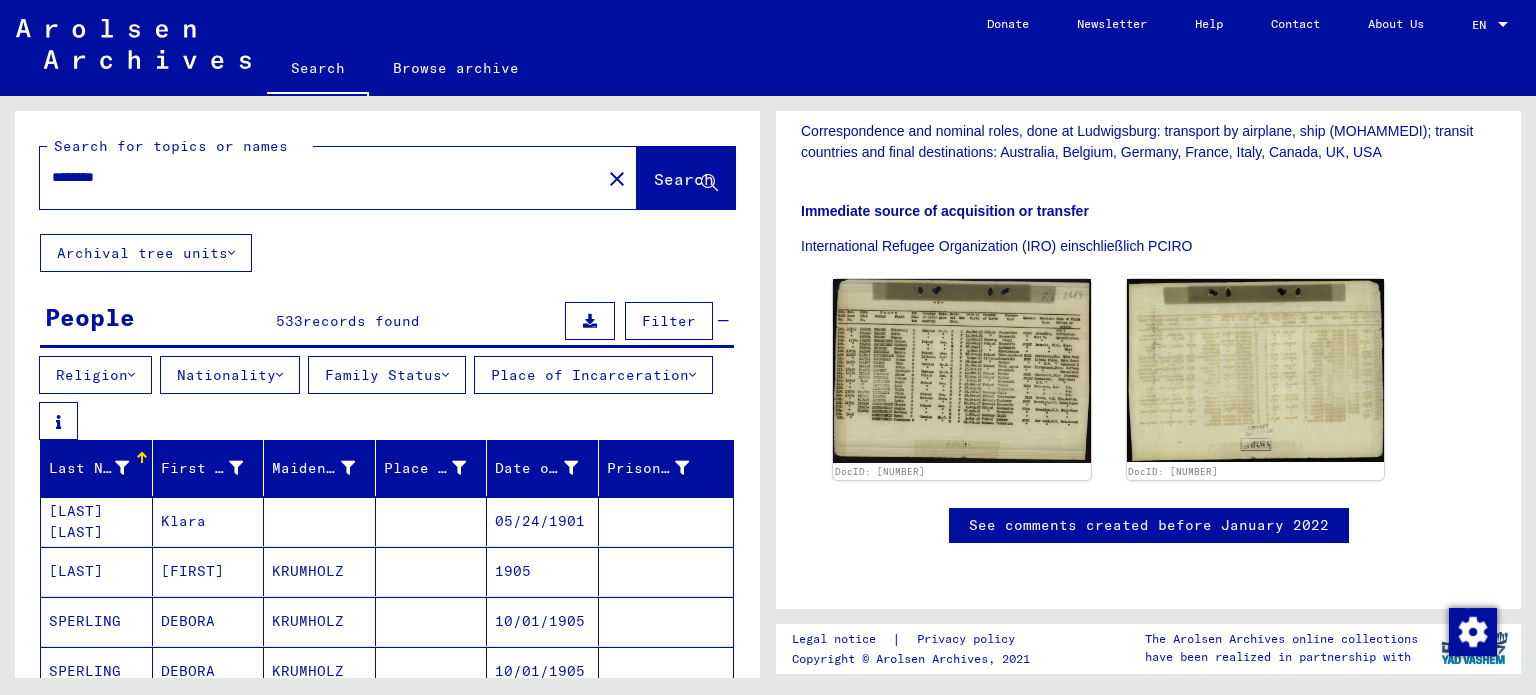 drag, startPoint x: 130, startPoint y: 173, endPoint x: 46, endPoint y: 176, distance: 84.05355 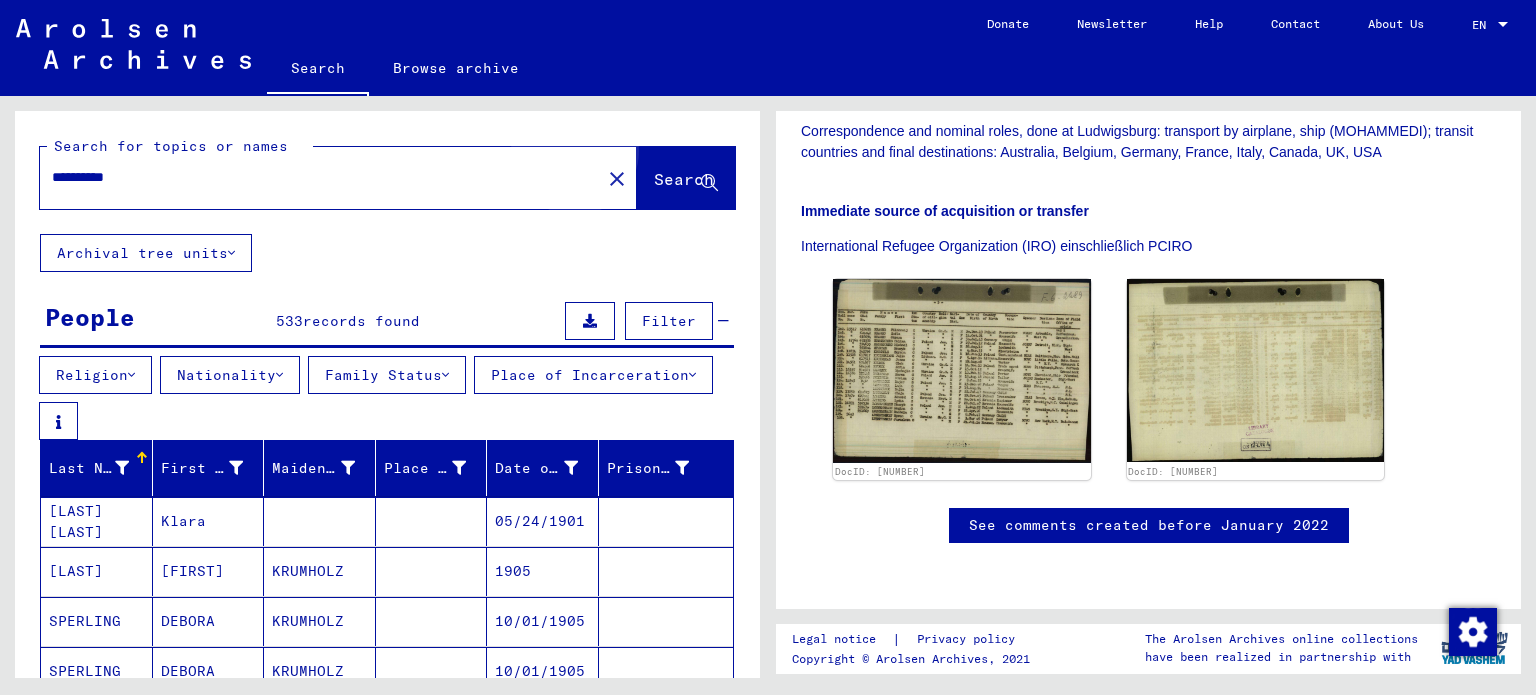 click on "Search" 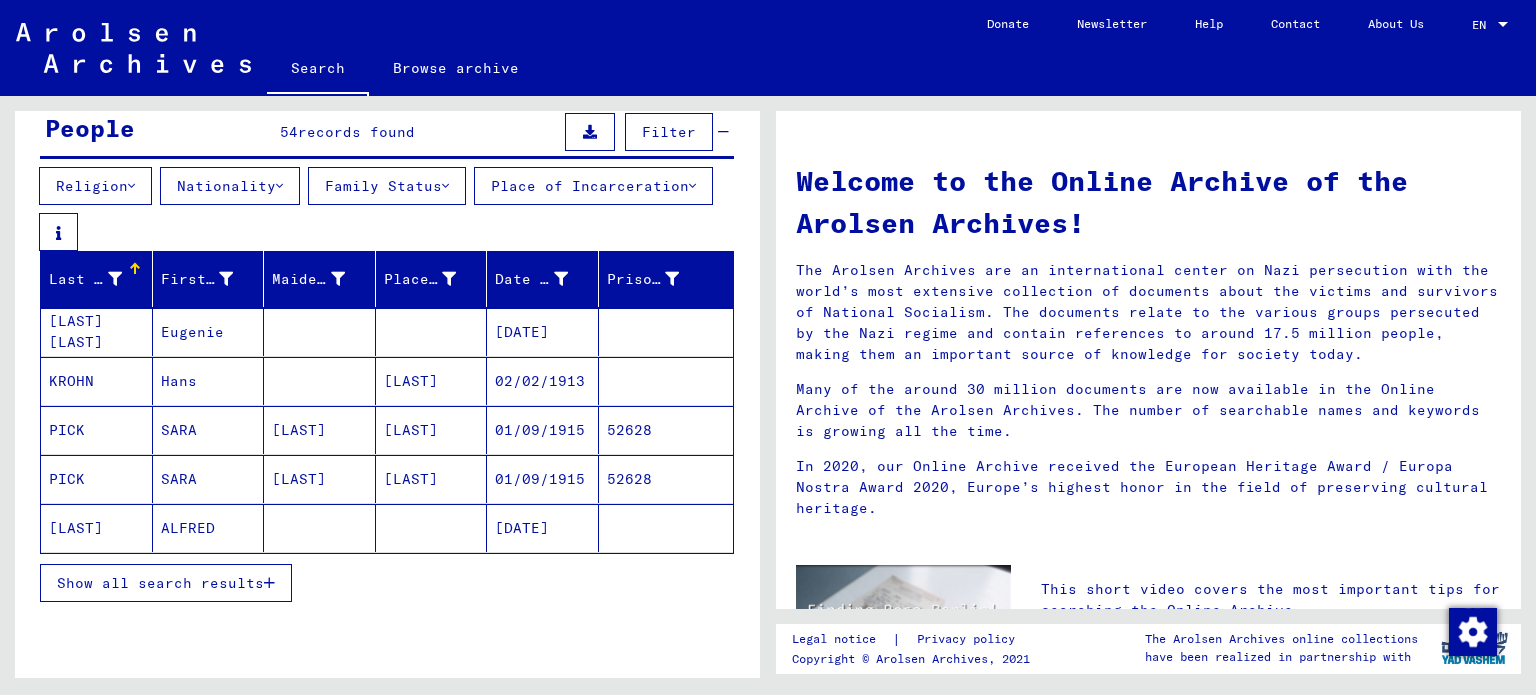 scroll, scrollTop: 200, scrollLeft: 0, axis: vertical 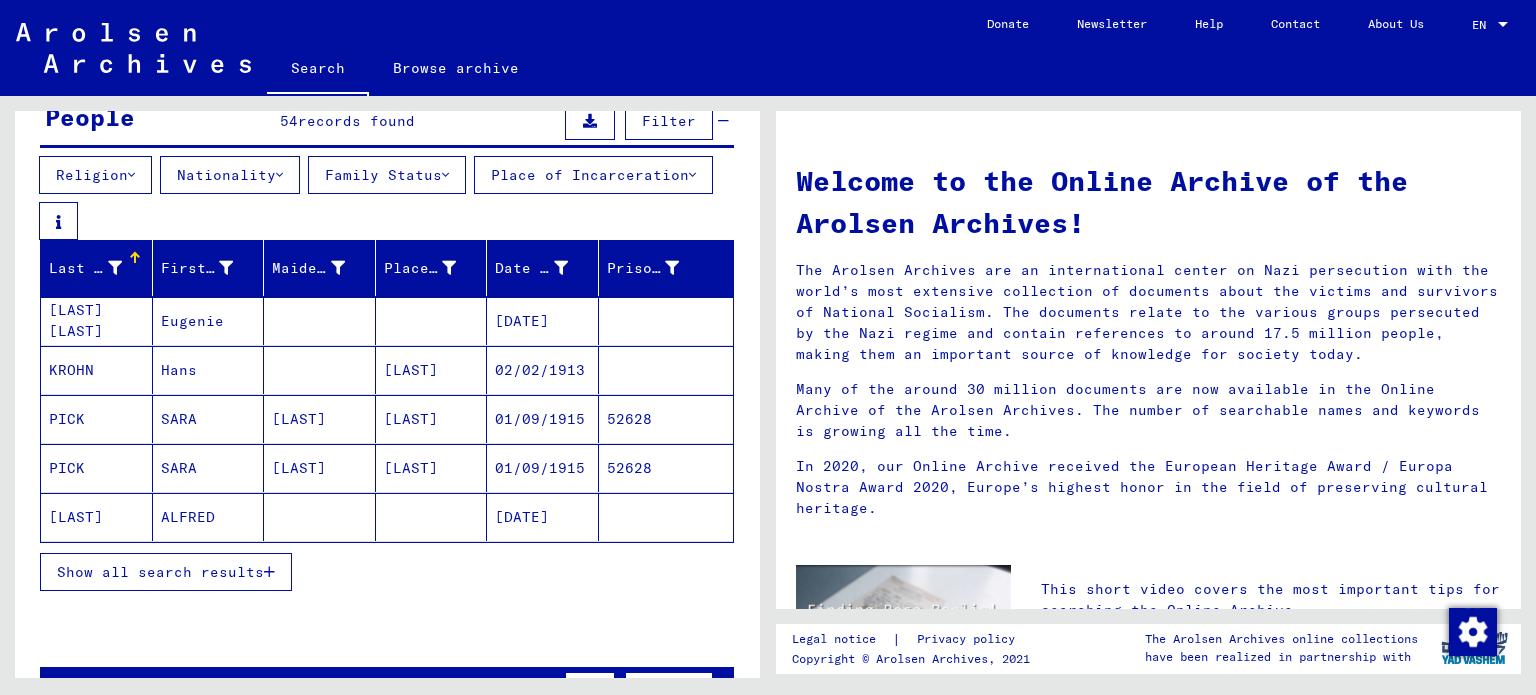 click on "Place of Incarceration" at bounding box center [593, 175] 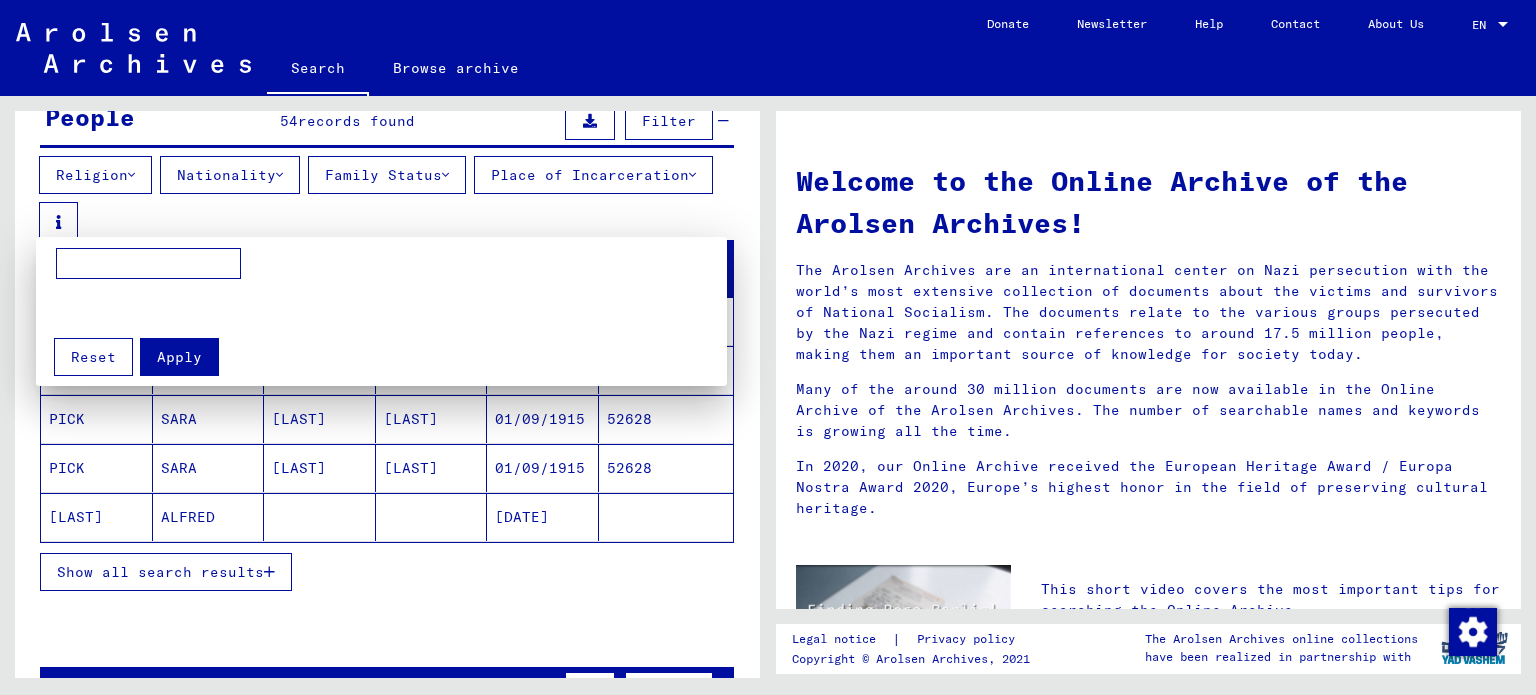 click at bounding box center (768, 347) 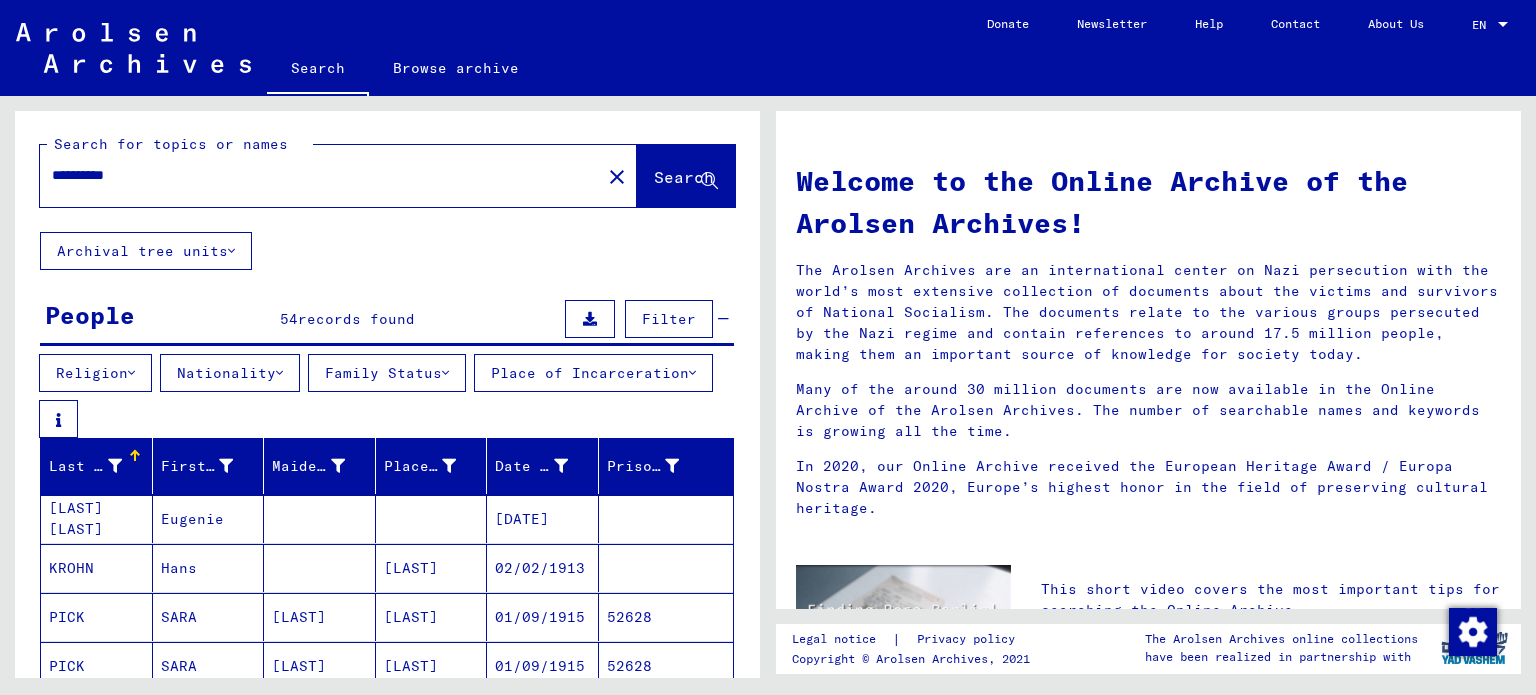 scroll, scrollTop: 0, scrollLeft: 0, axis: both 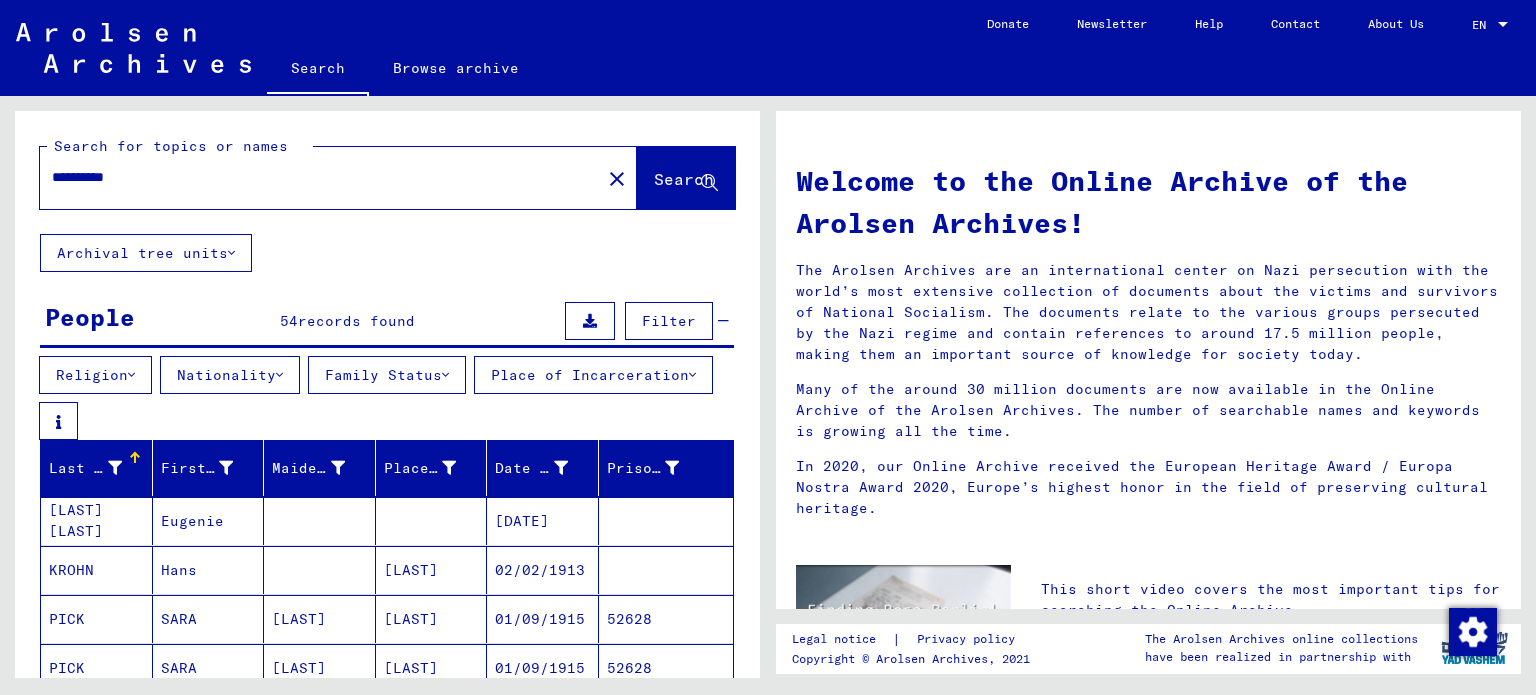 click on "**********" at bounding box center [314, 177] 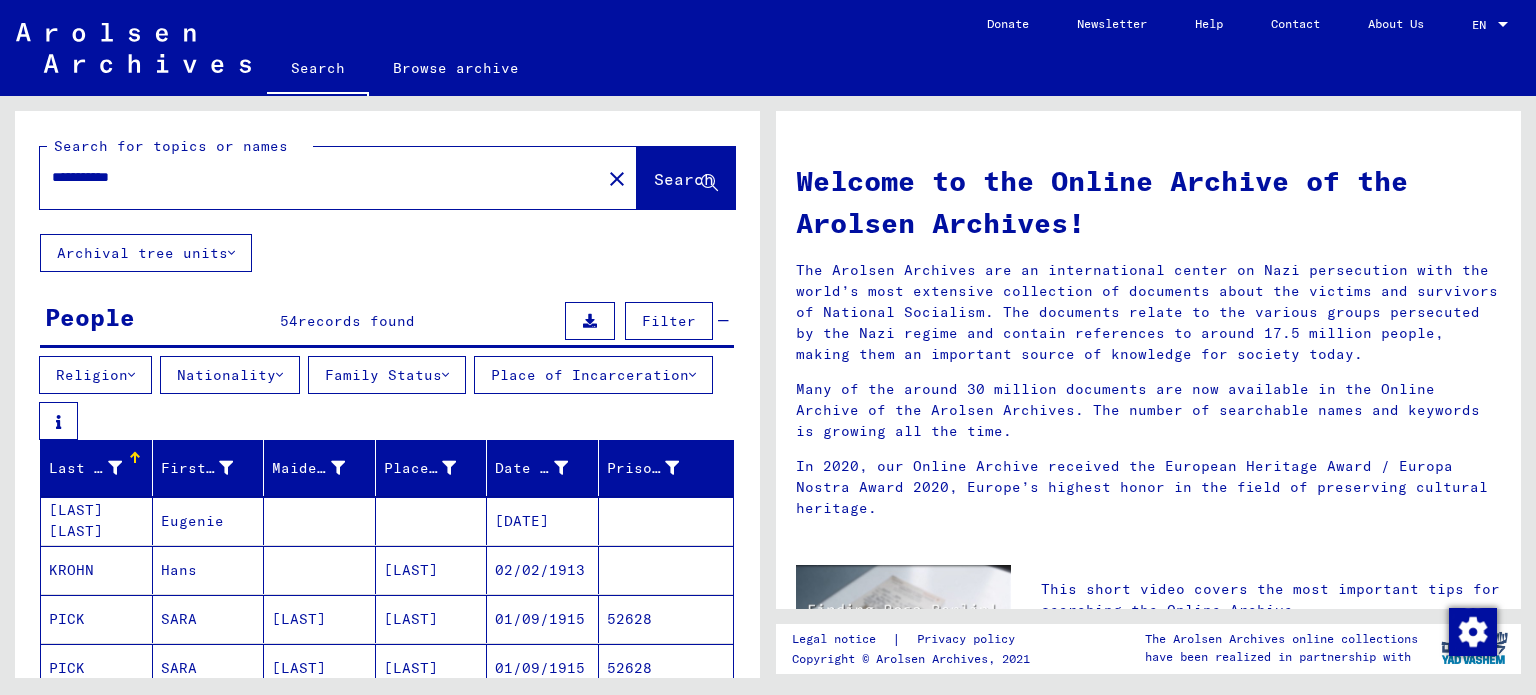 click on "Archival tree units" 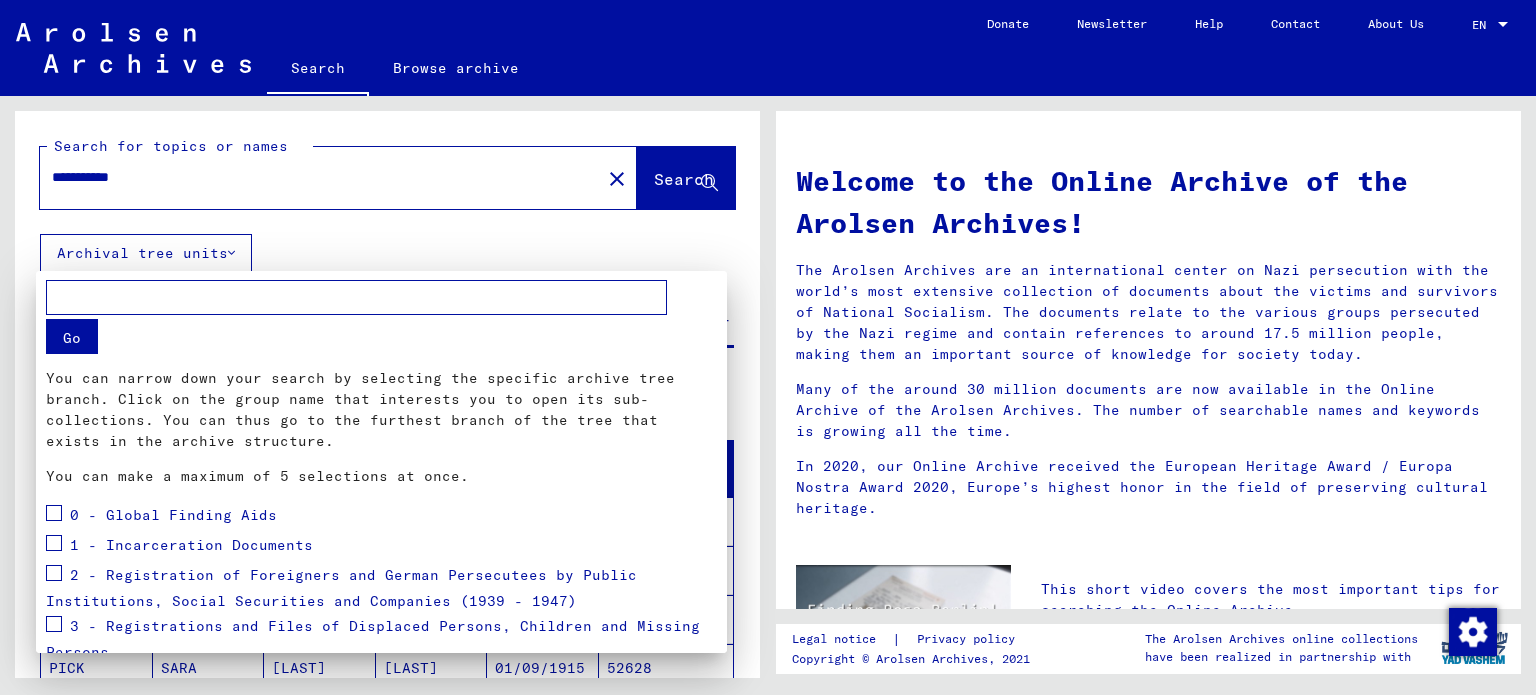 scroll, scrollTop: 220, scrollLeft: 0, axis: vertical 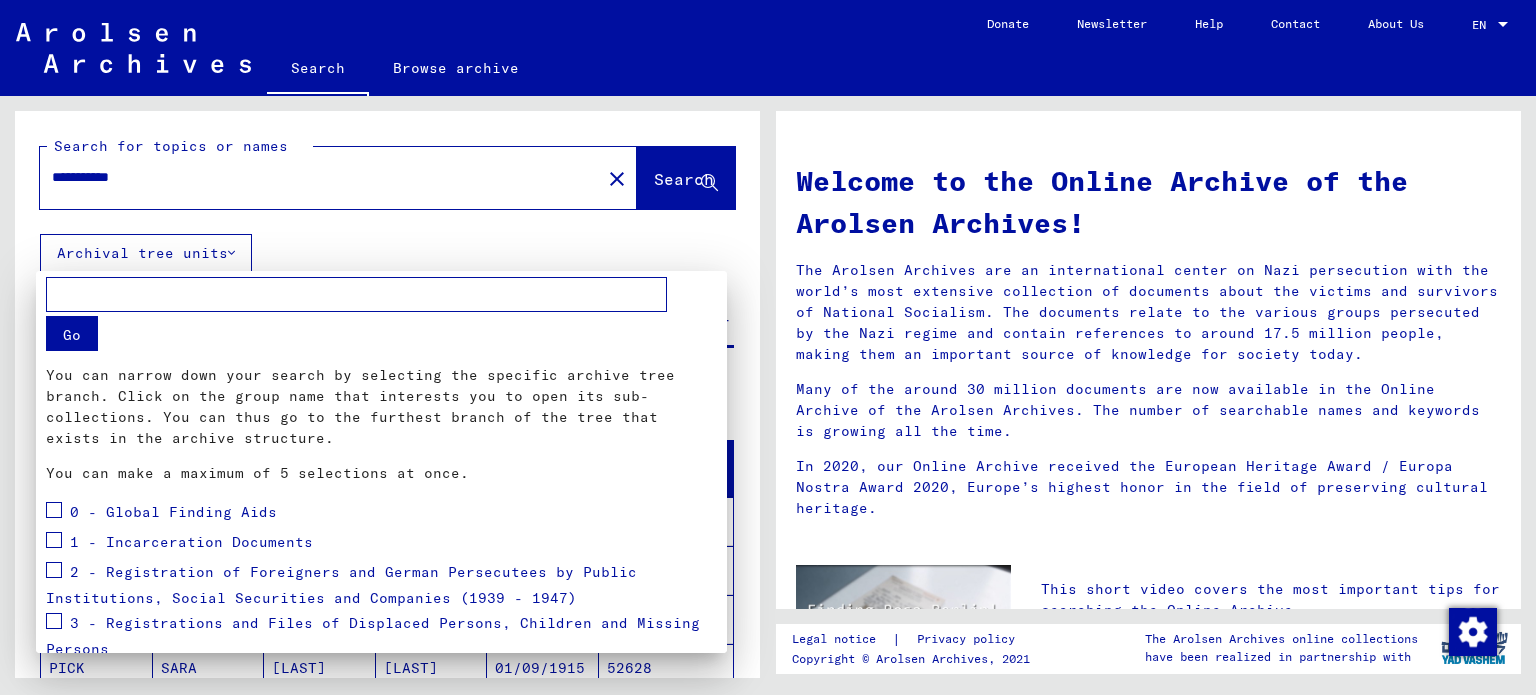 click at bounding box center [768, 347] 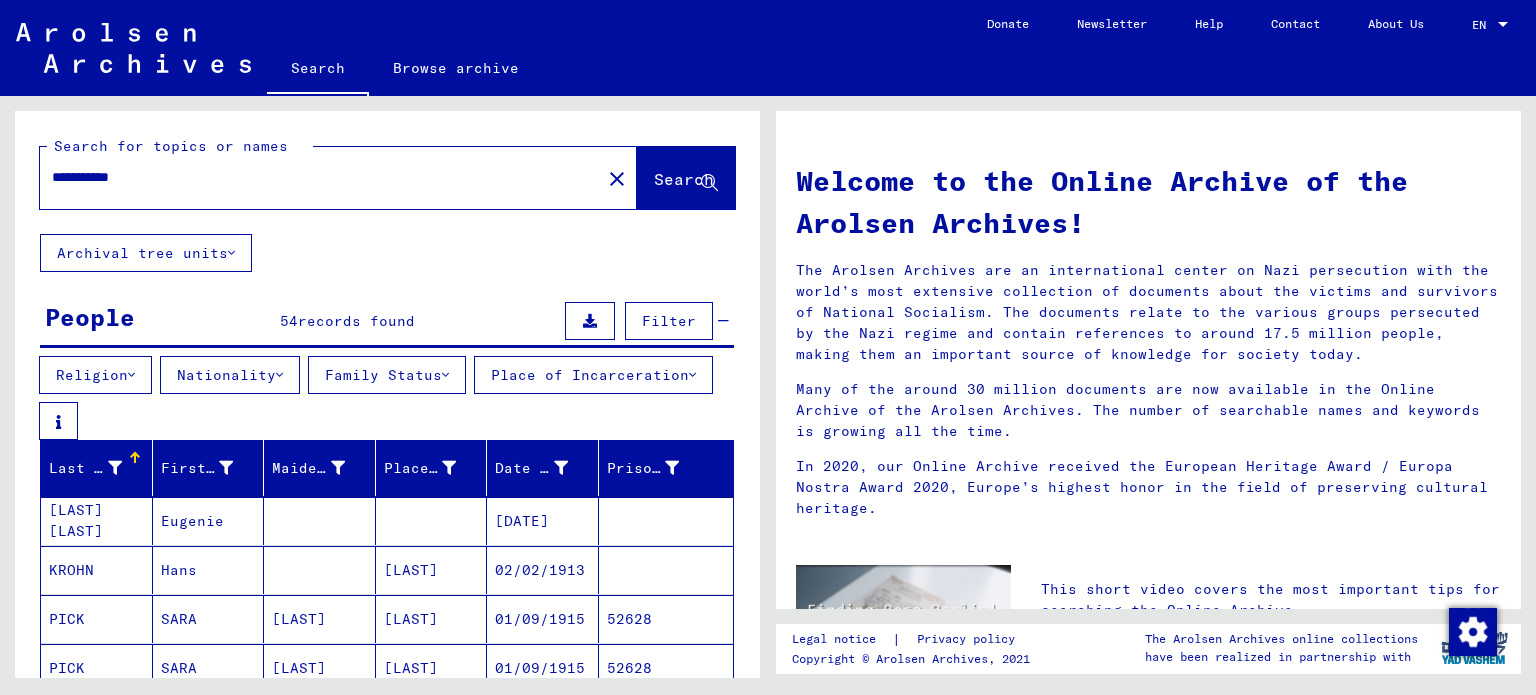 click on "**********" at bounding box center (314, 177) 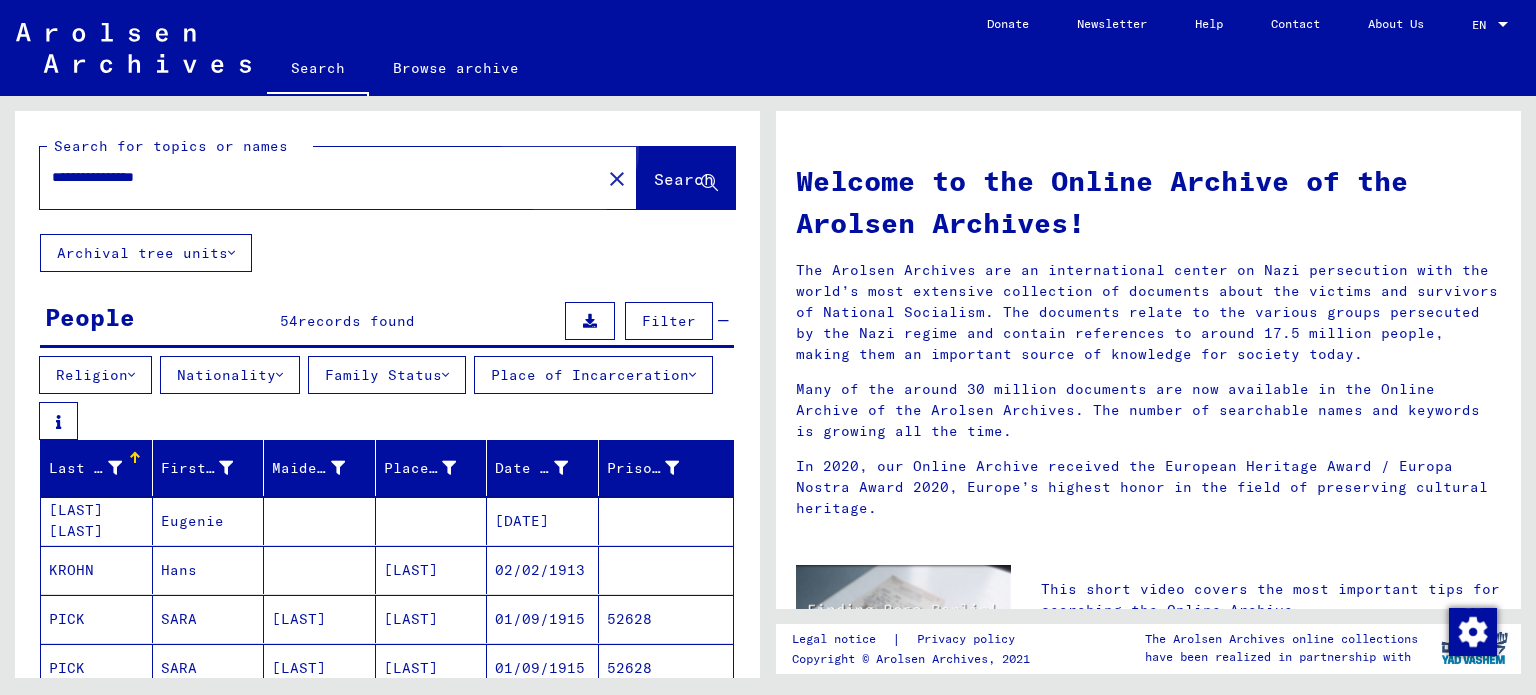 click on "Search" 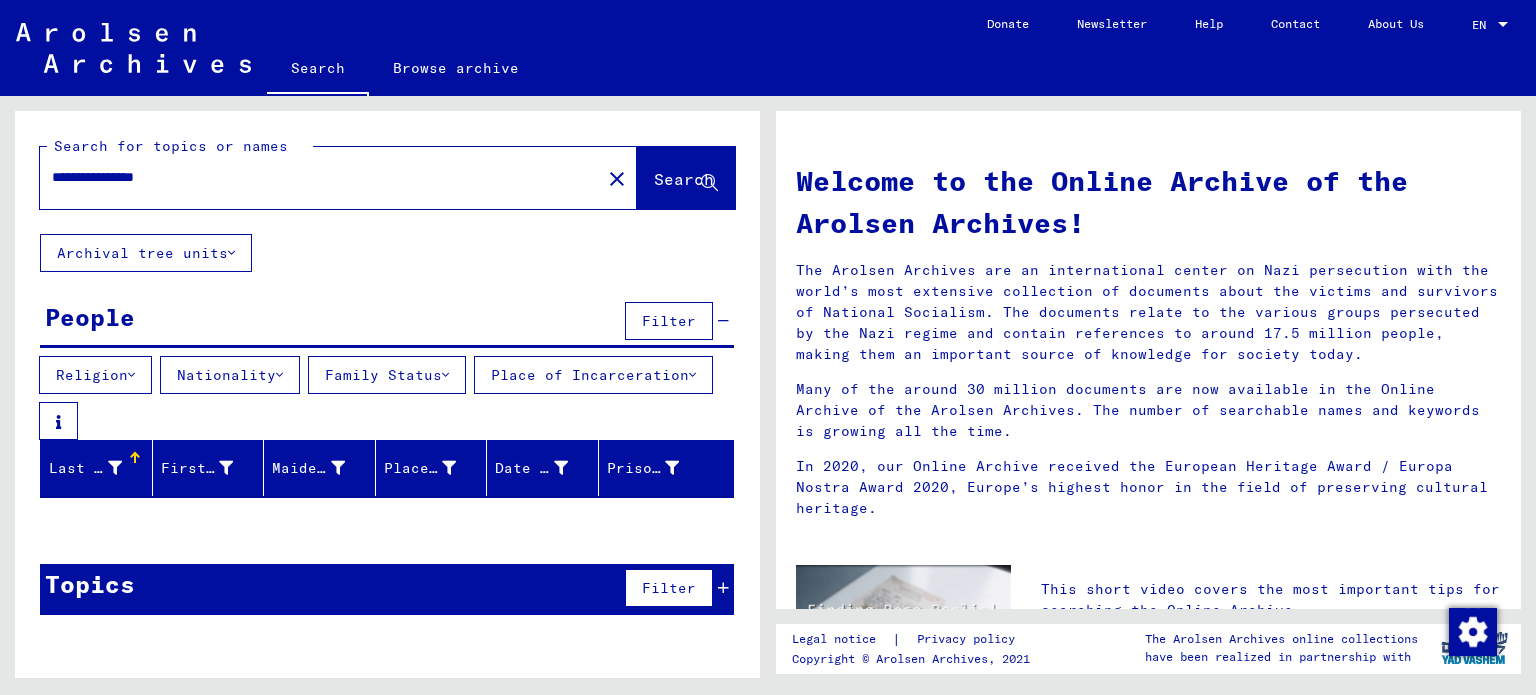 drag, startPoint x: 202, startPoint y: 179, endPoint x: 140, endPoint y: 181, distance: 62.03225 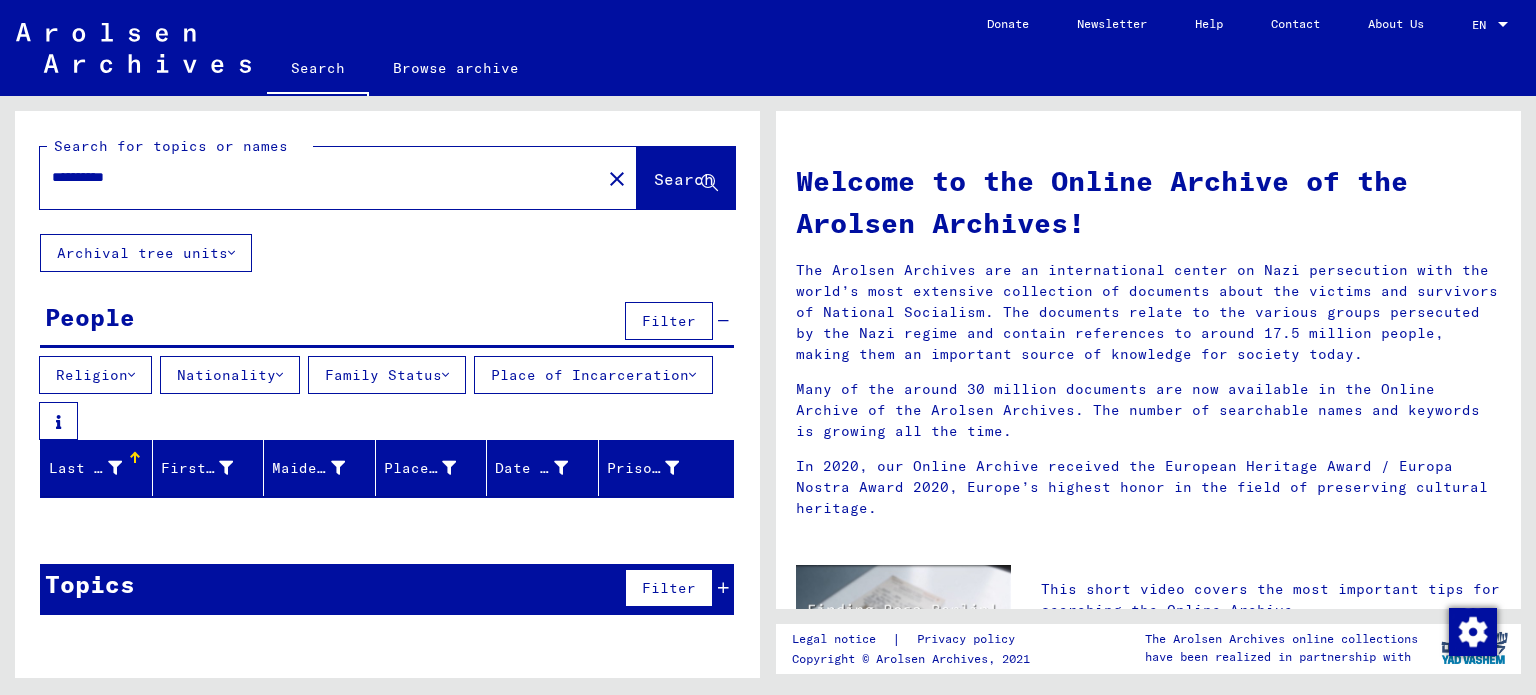 type on "**********" 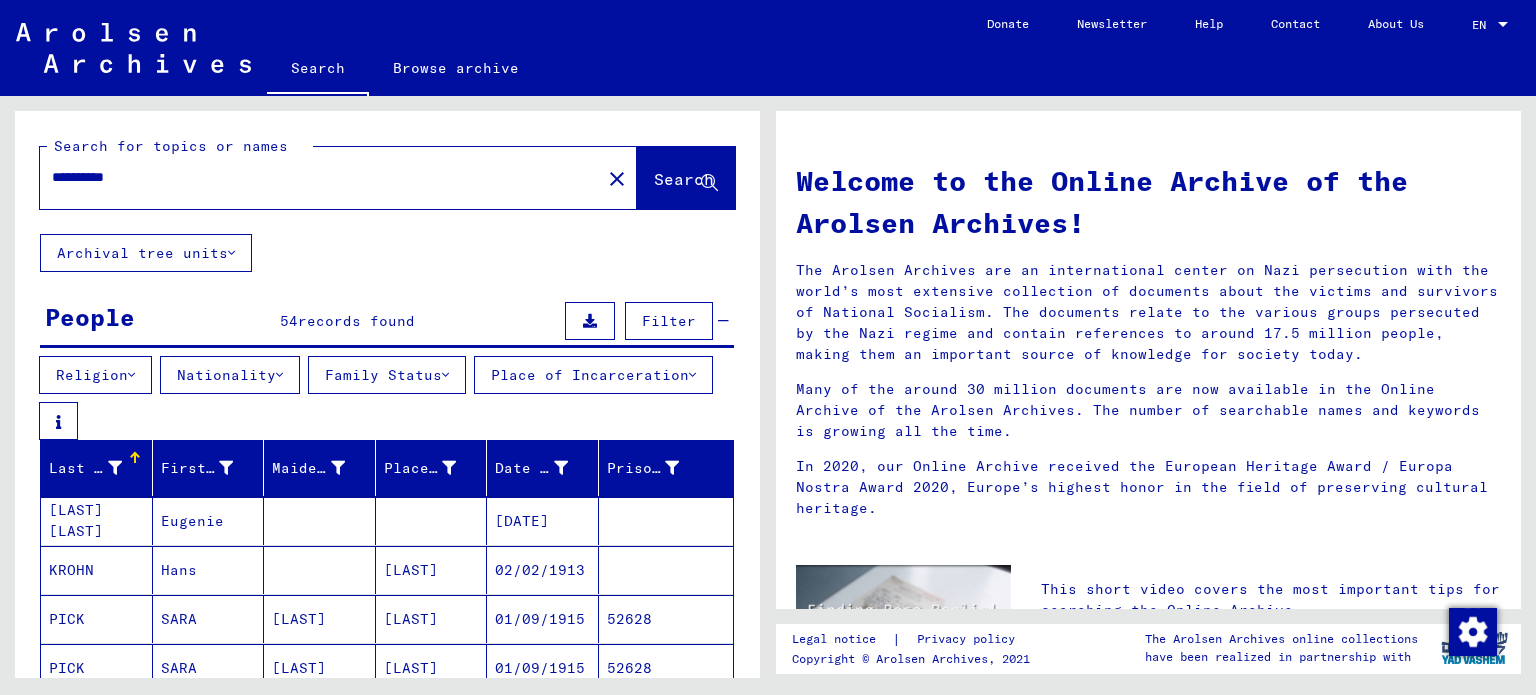 click on "Filter" at bounding box center [669, 321] 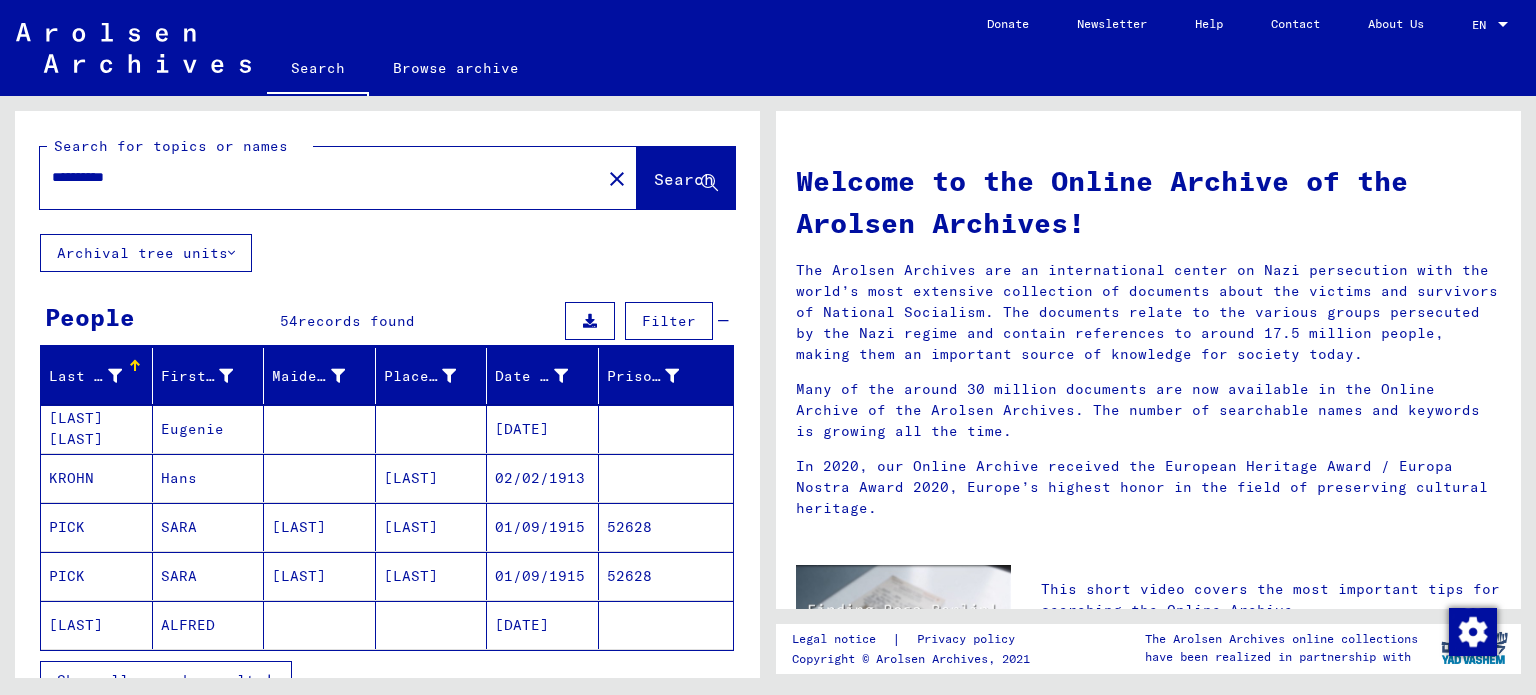 click on "Filter" at bounding box center (669, 321) 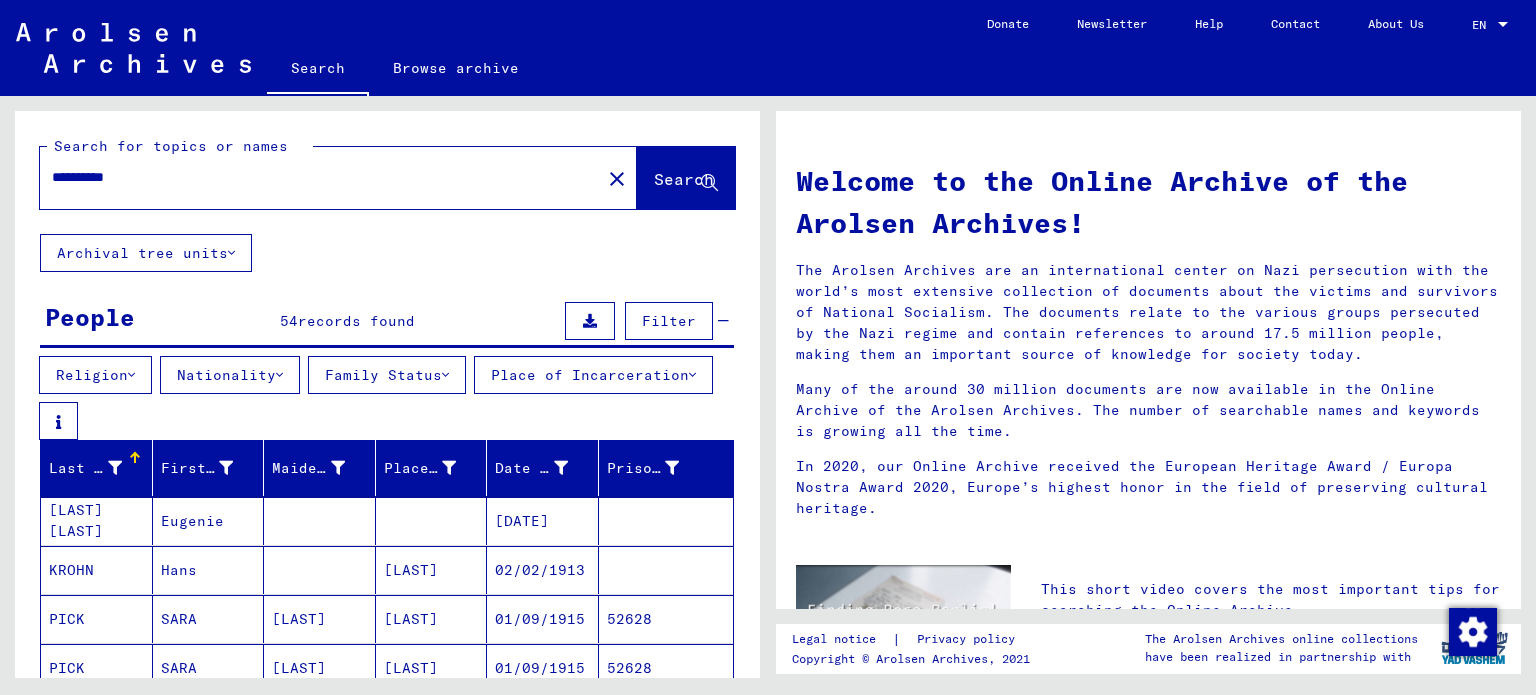 click on "Filter" at bounding box center (669, 321) 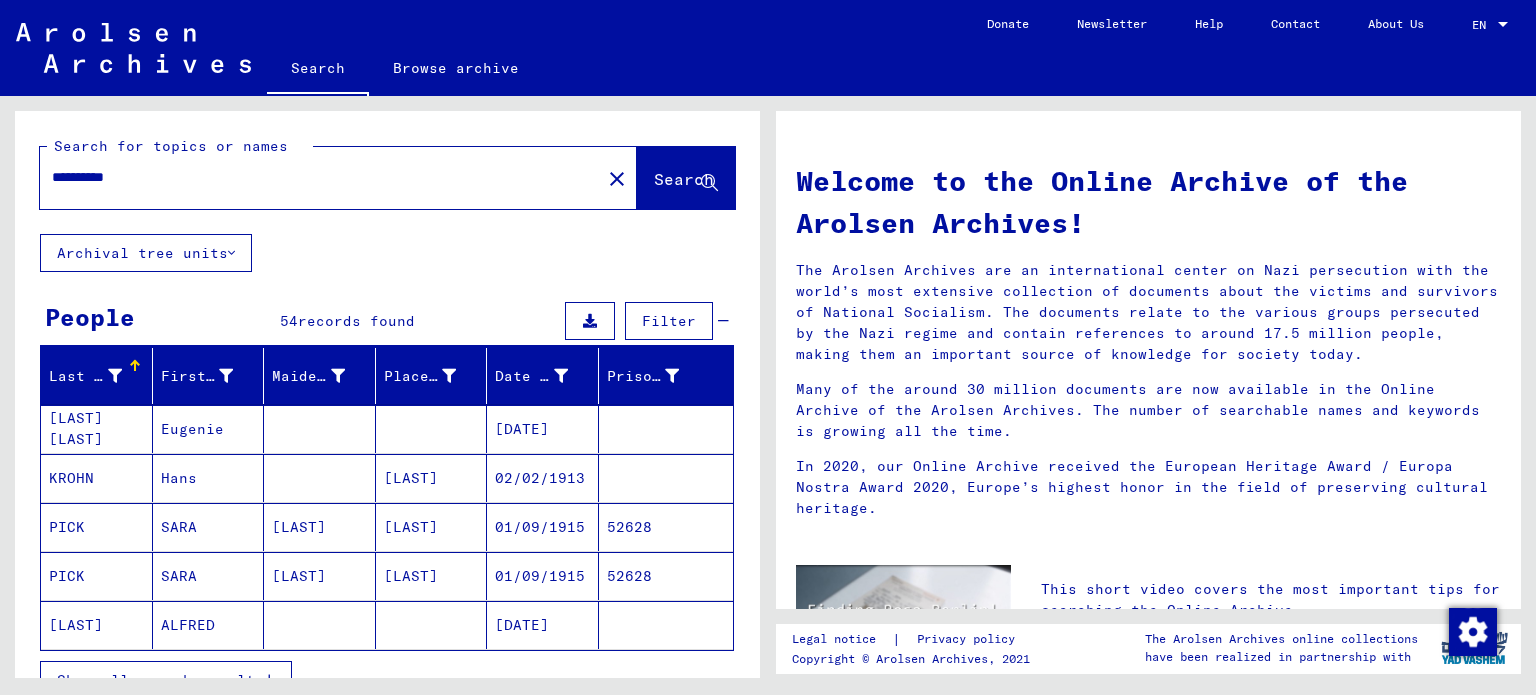 click on "Filter" at bounding box center [669, 321] 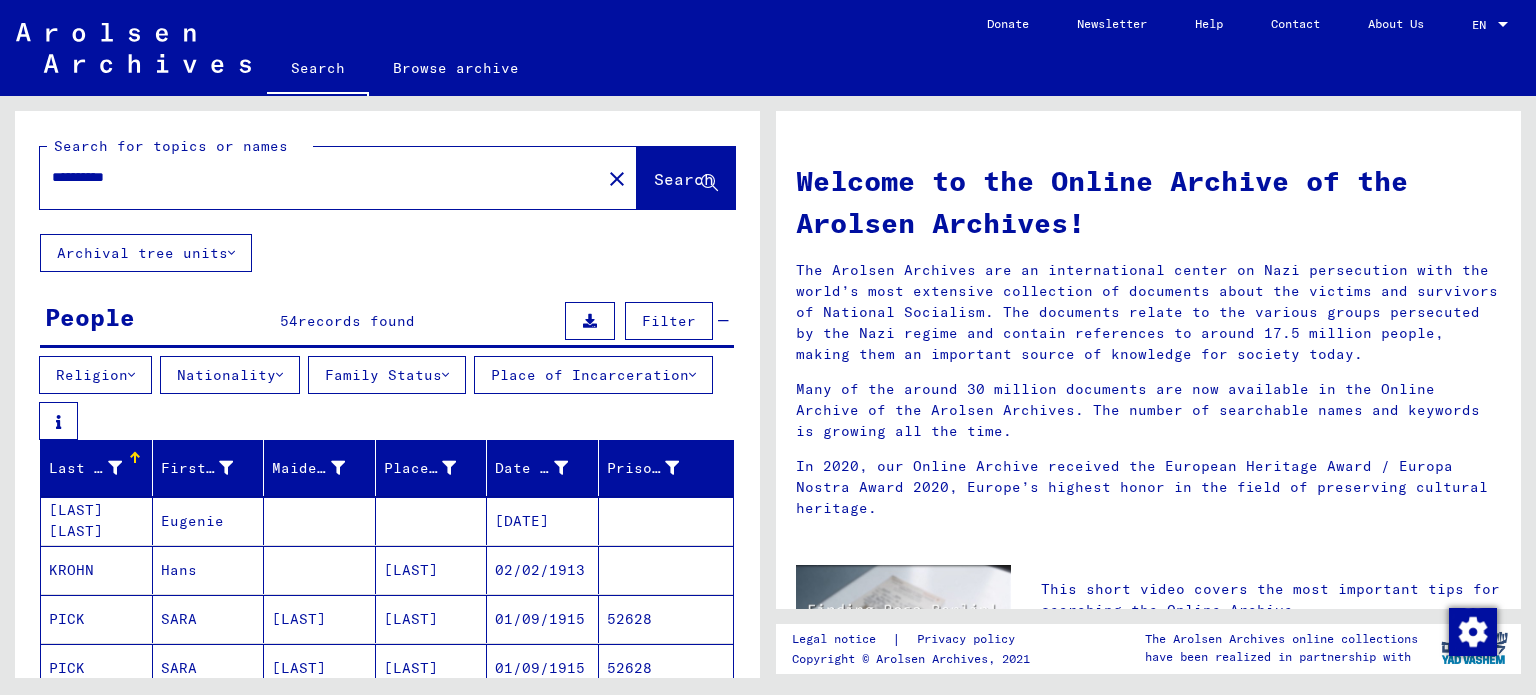 click on "Filter" at bounding box center (669, 321) 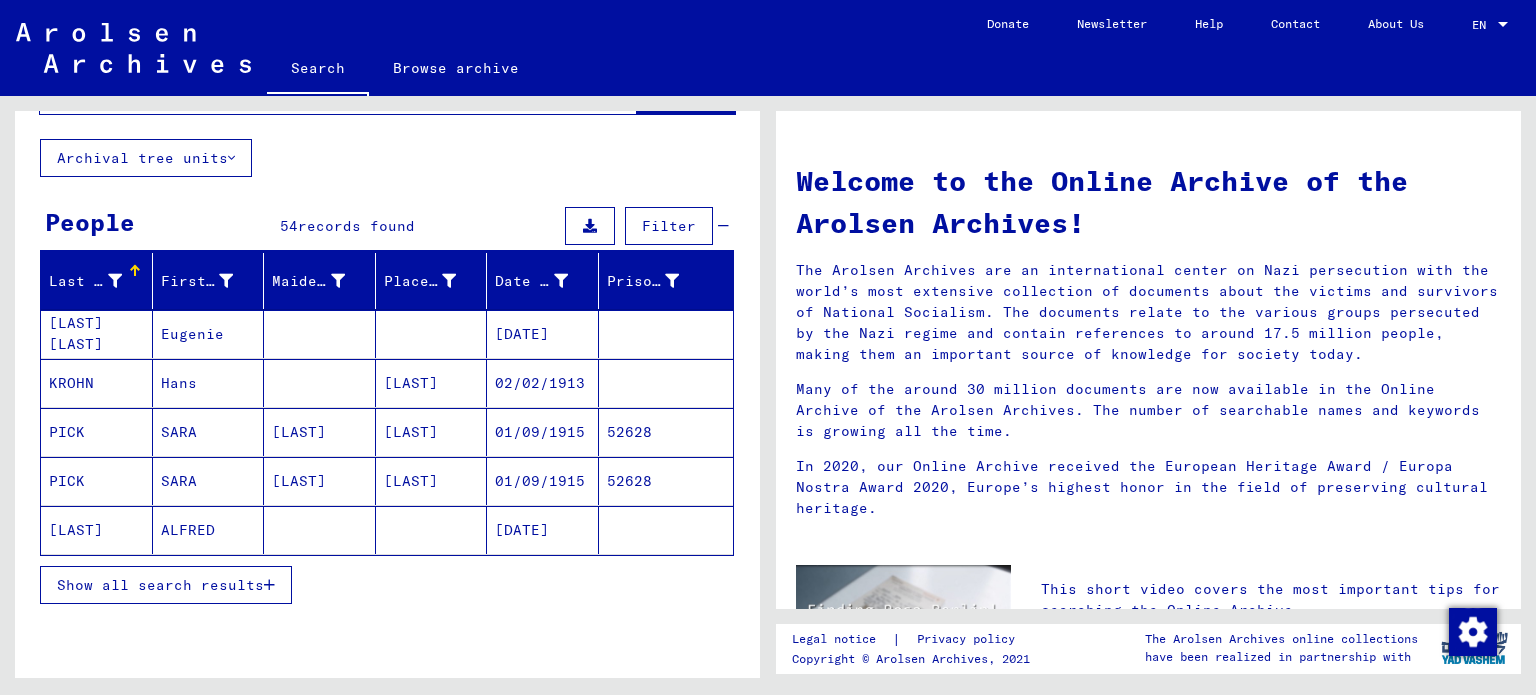 scroll, scrollTop: 100, scrollLeft: 0, axis: vertical 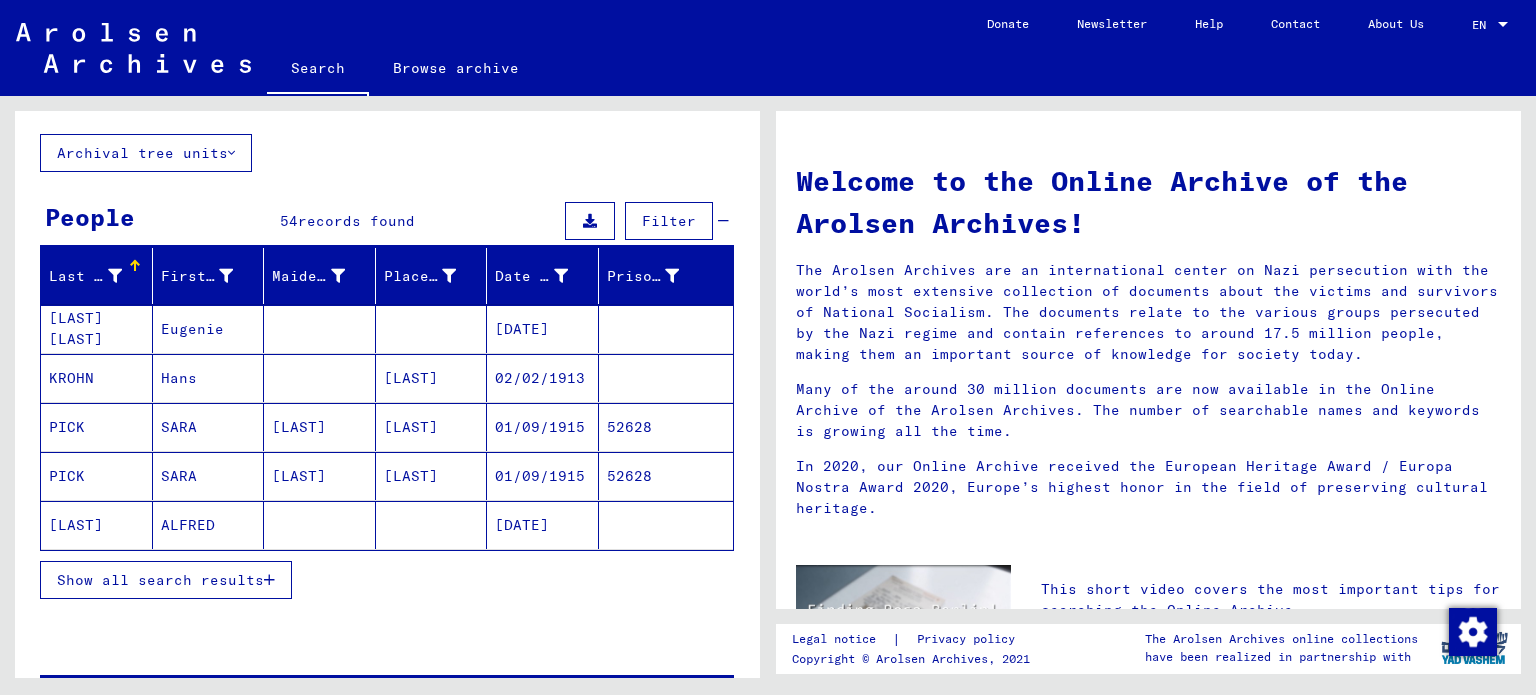 click on "Show all search results" at bounding box center [160, 580] 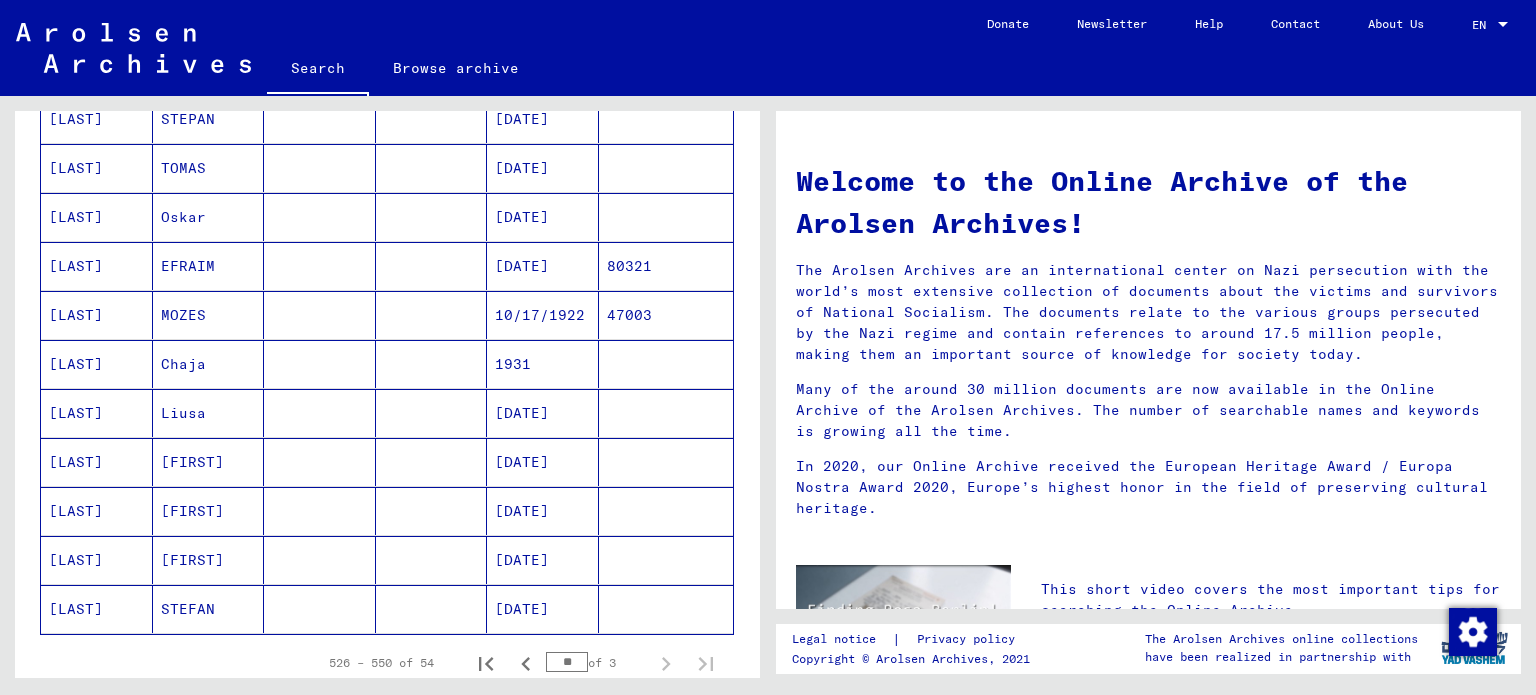 scroll, scrollTop: 1000, scrollLeft: 0, axis: vertical 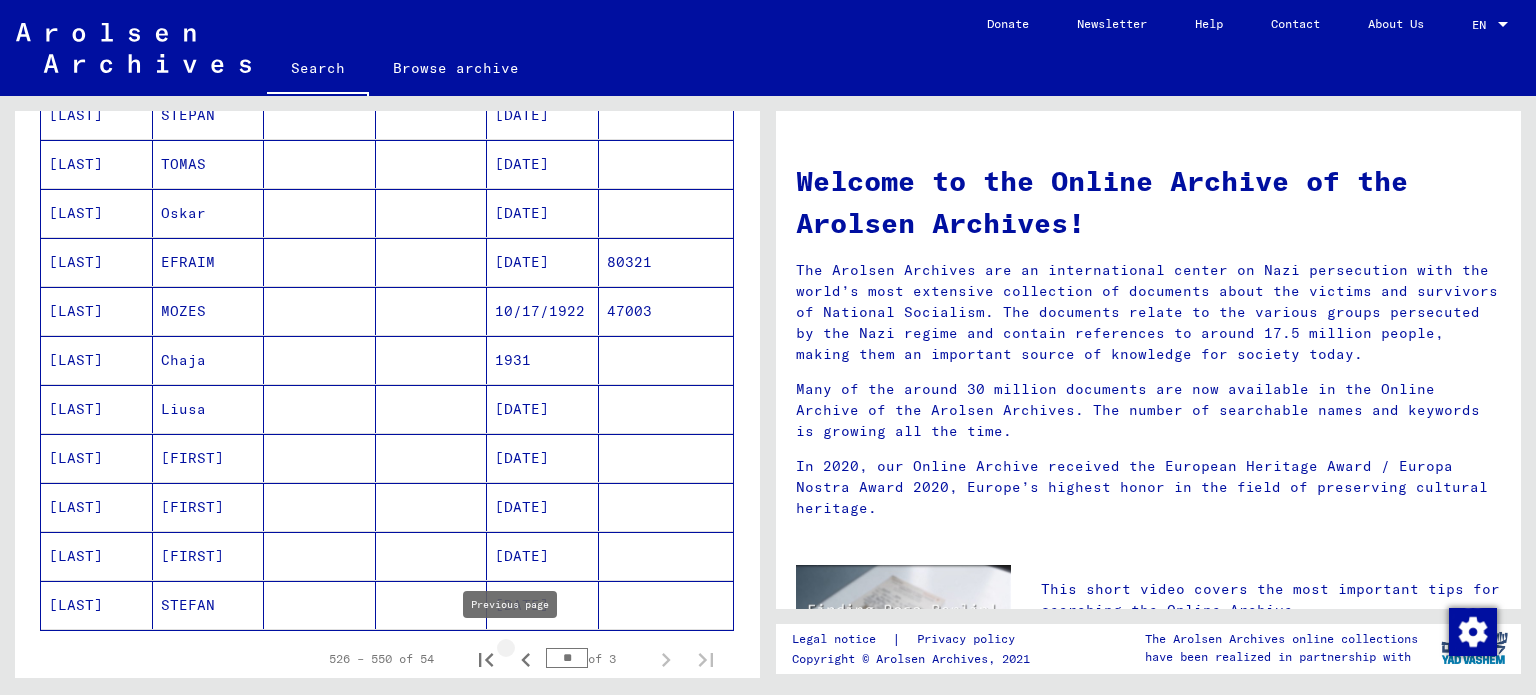 click 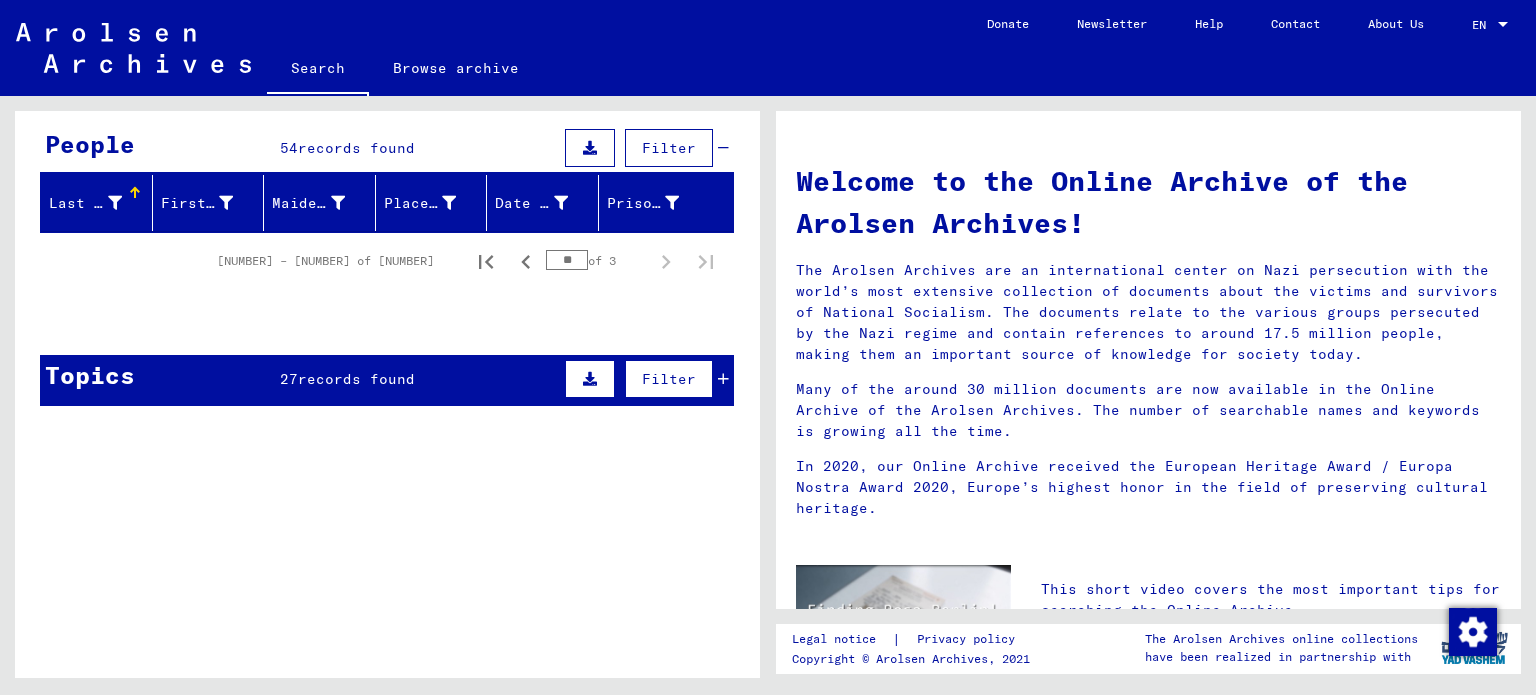 scroll, scrollTop: 35, scrollLeft: 0, axis: vertical 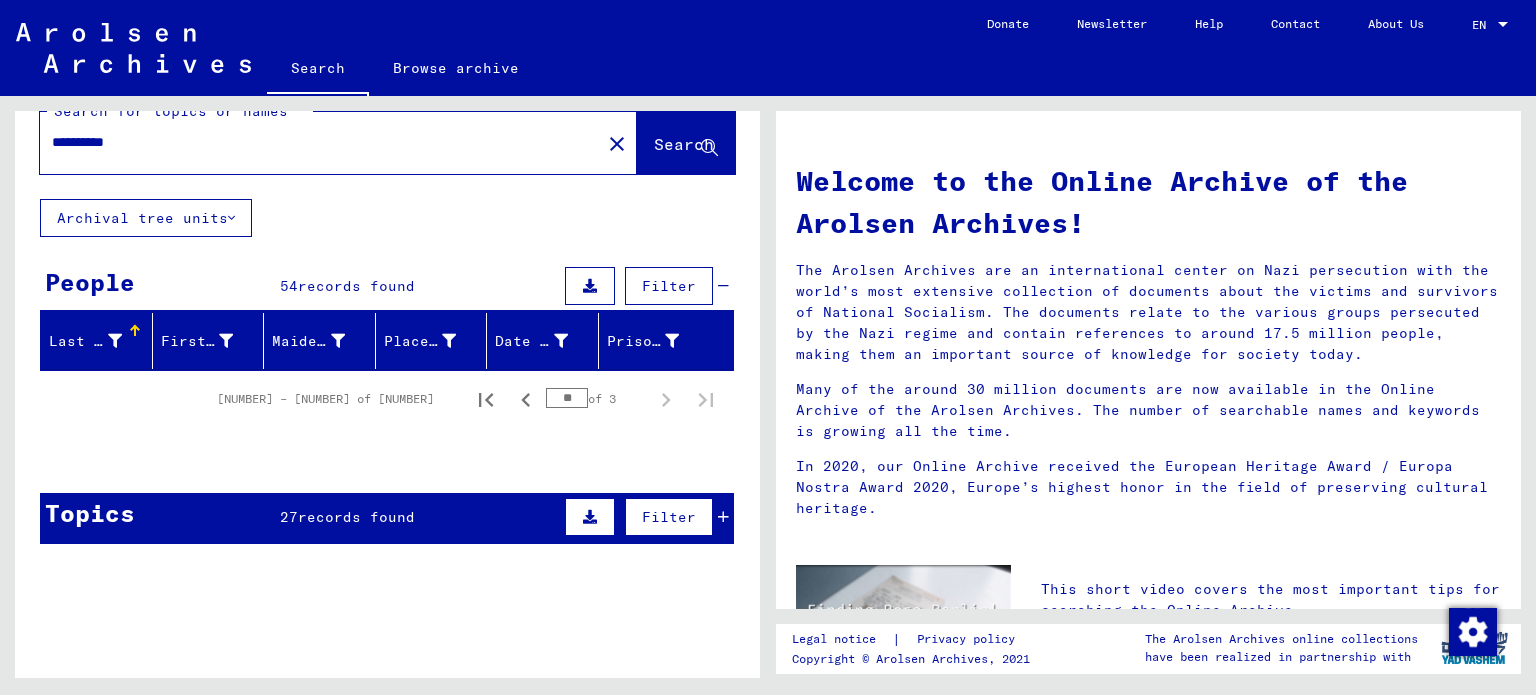 click on "Search" 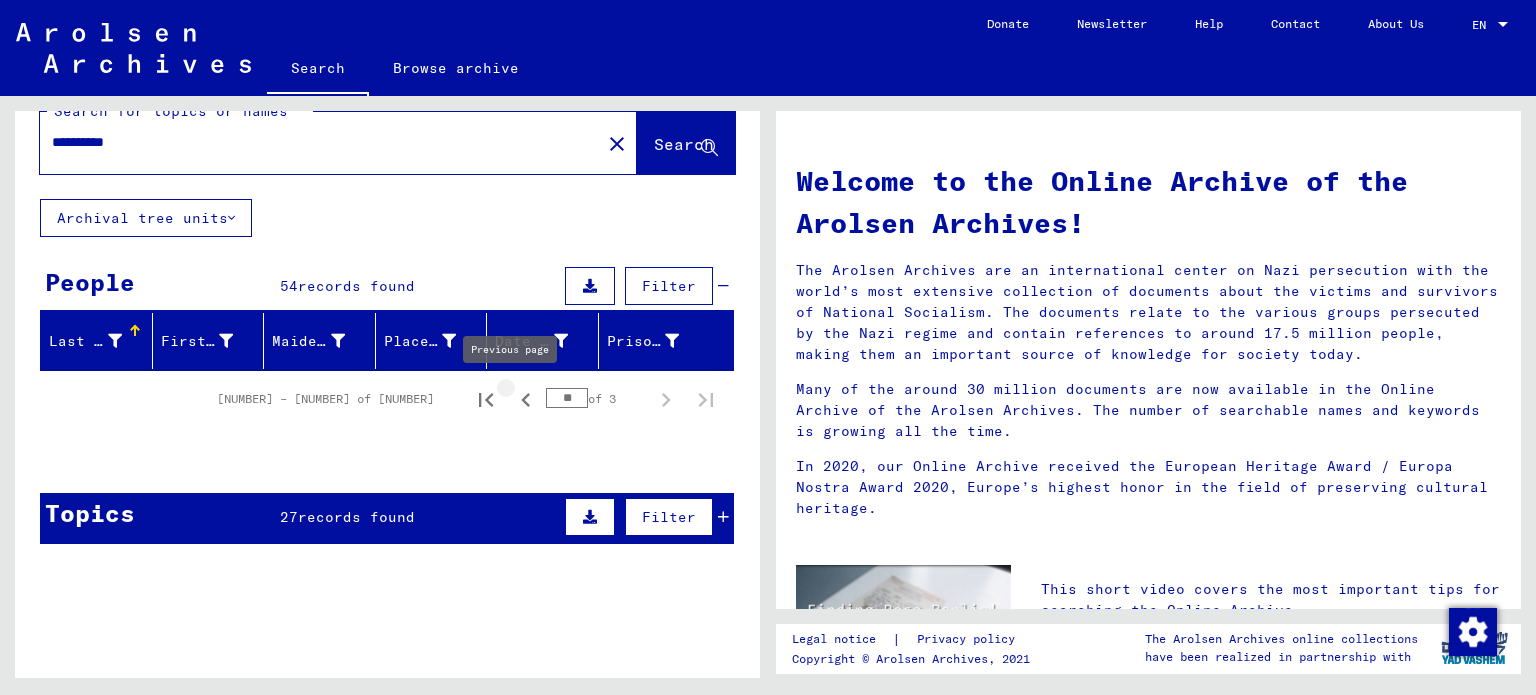 click 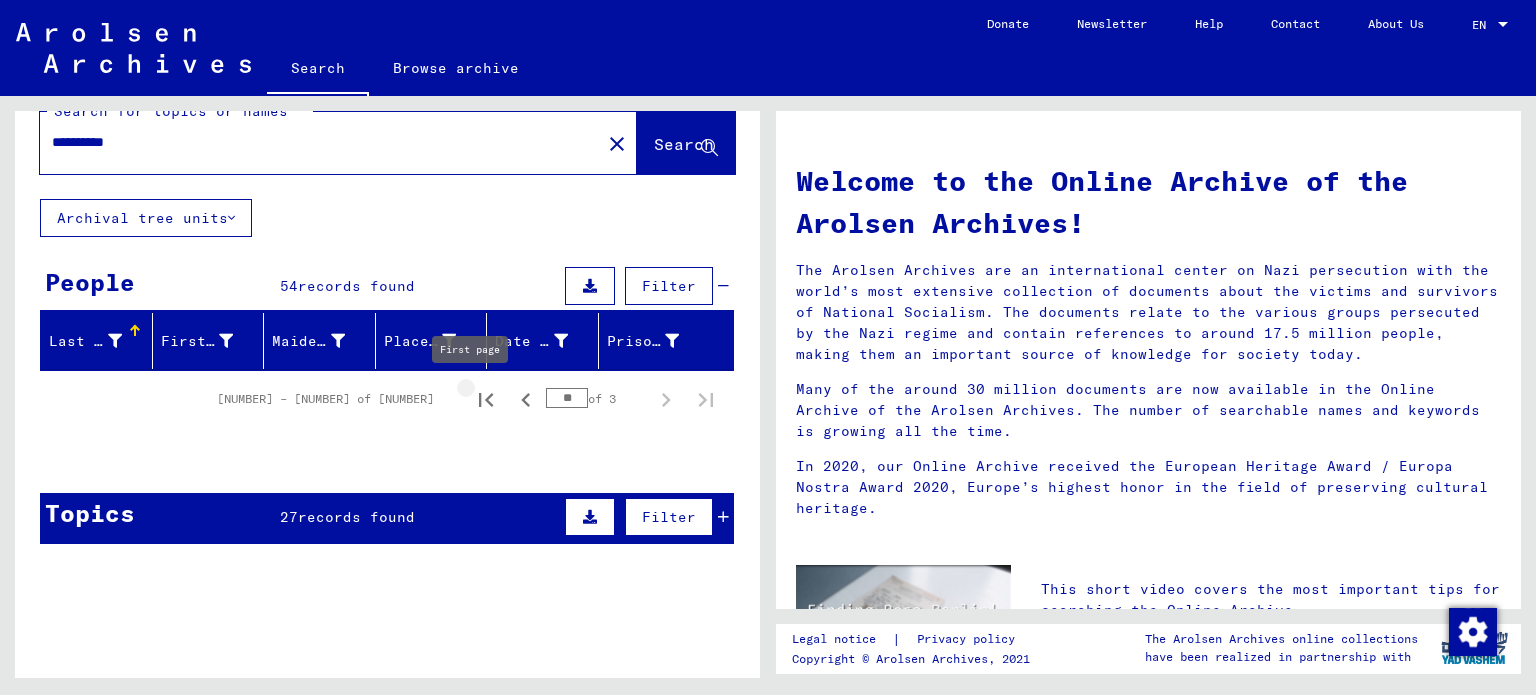 click 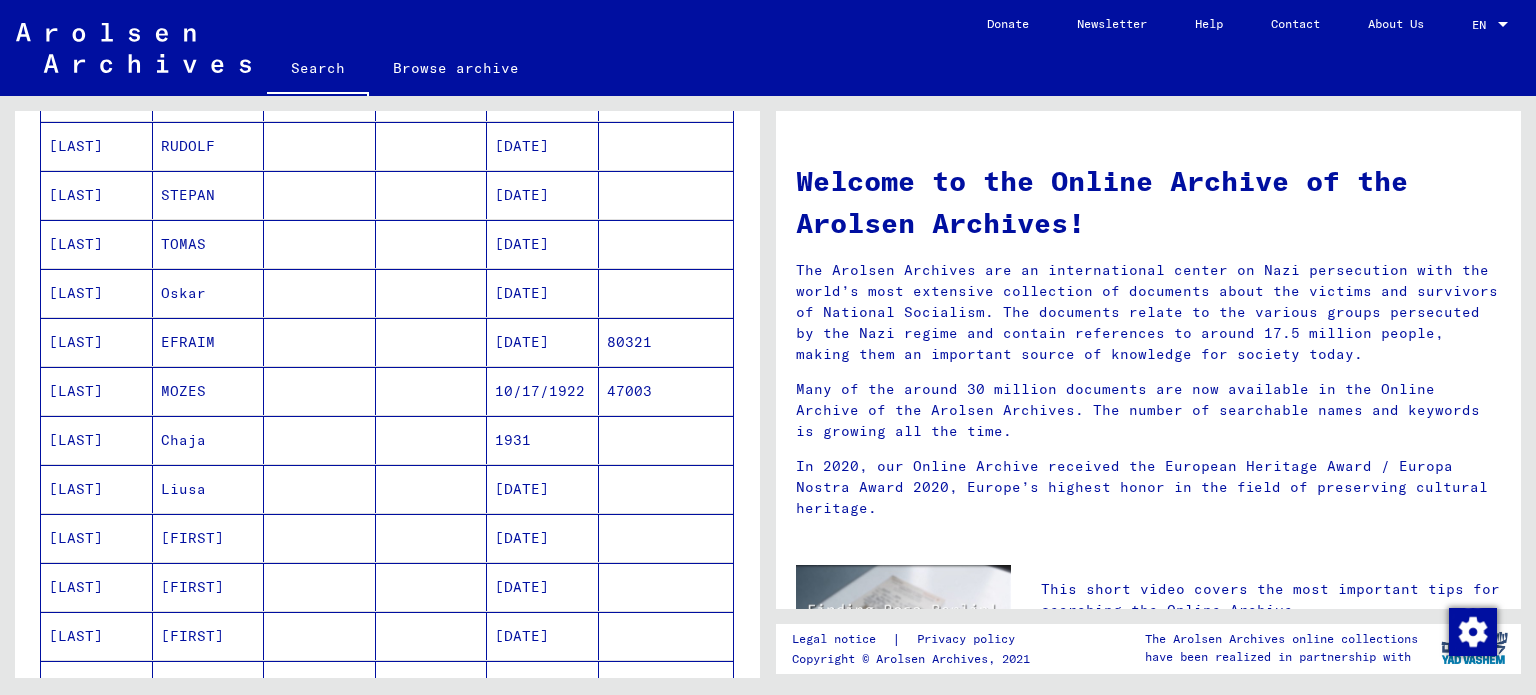 scroll, scrollTop: 1135, scrollLeft: 0, axis: vertical 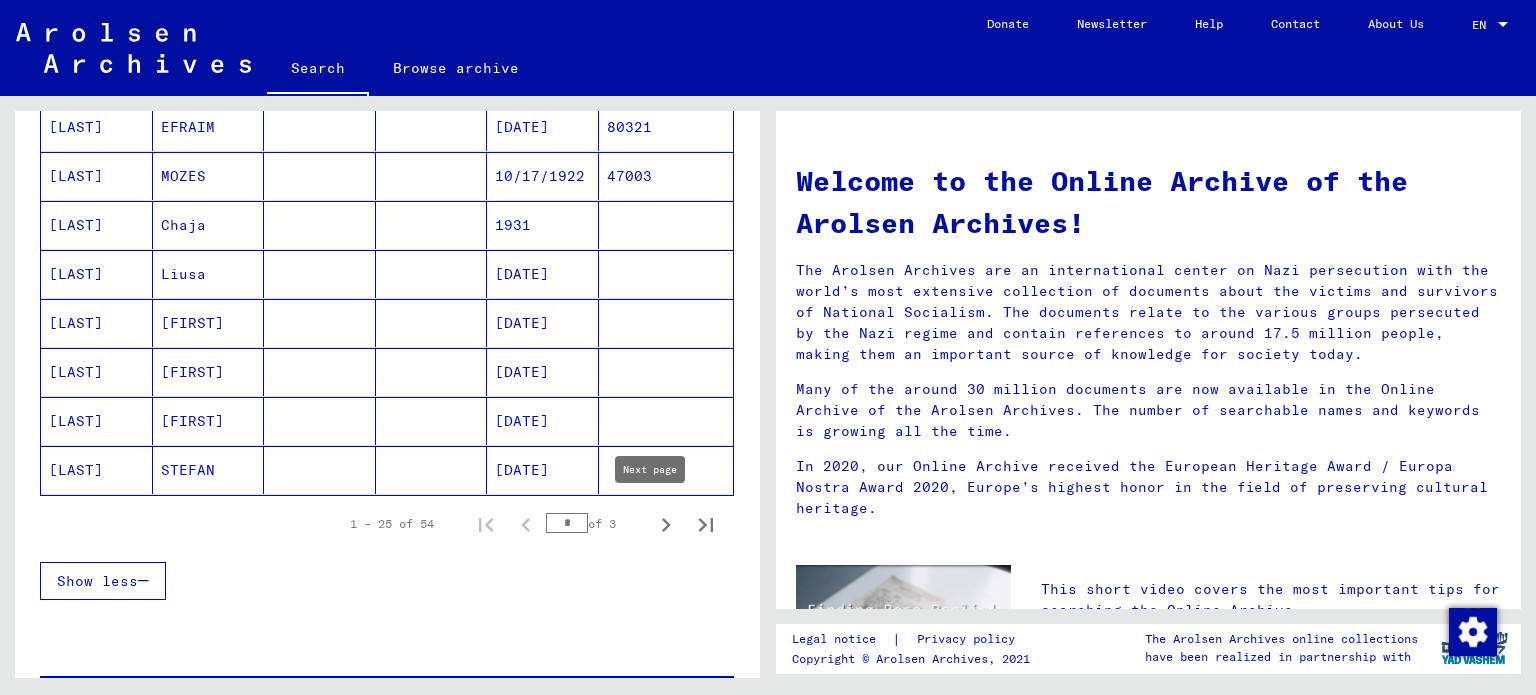 click 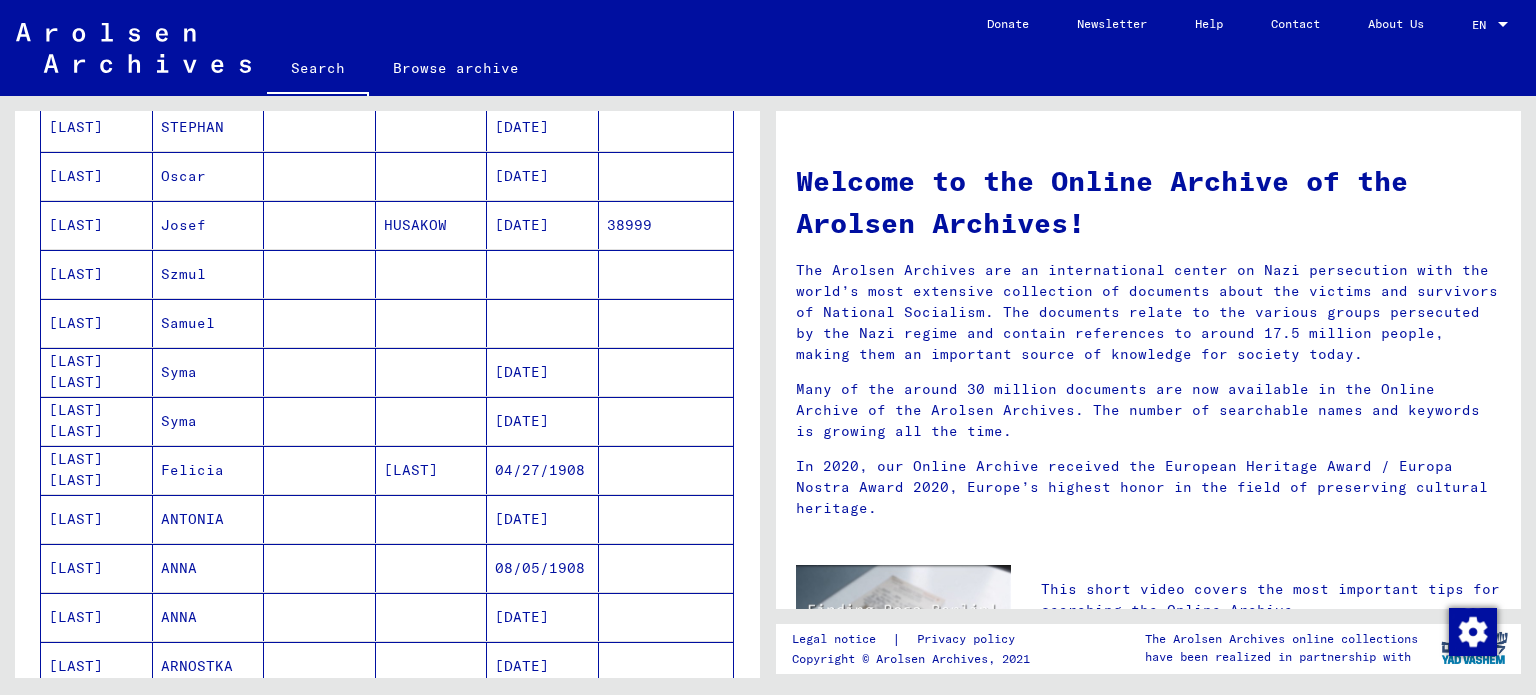 scroll, scrollTop: 835, scrollLeft: 0, axis: vertical 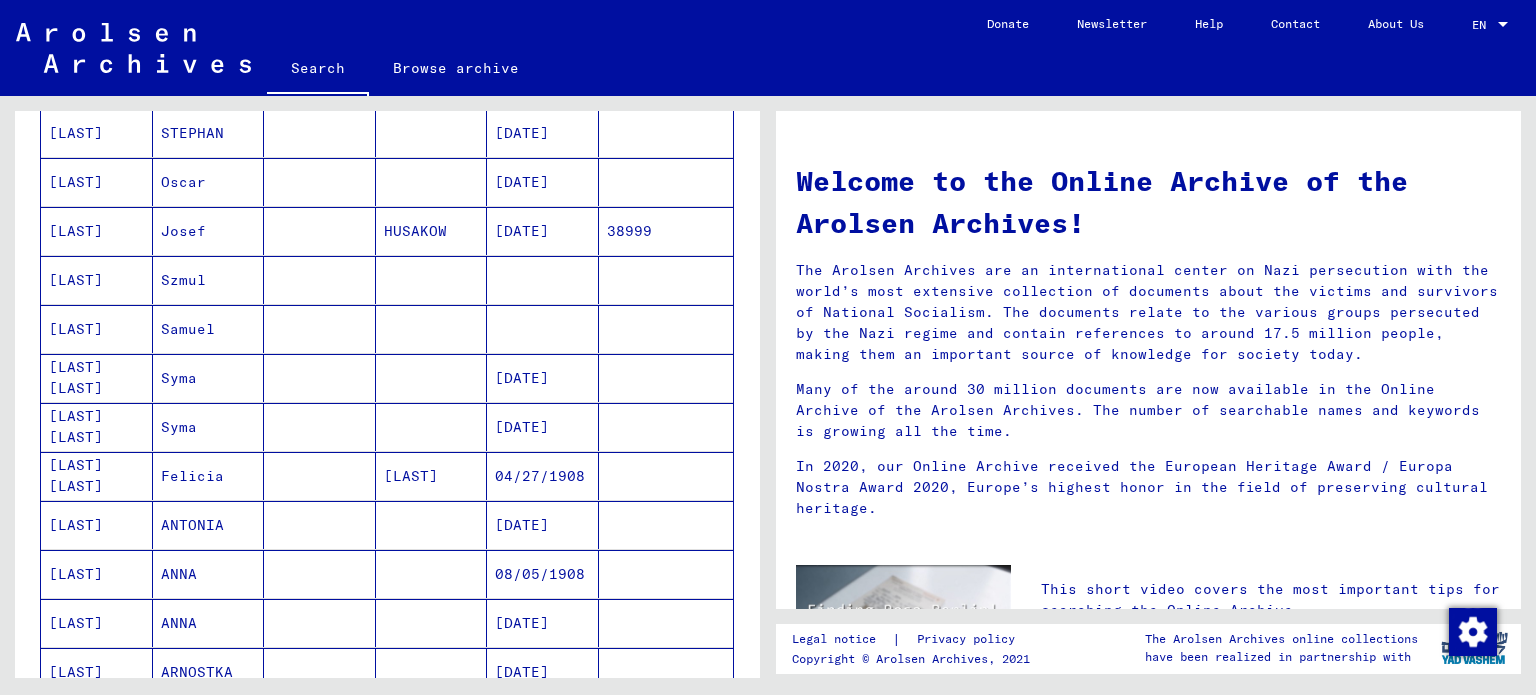 click on "[LAST]" at bounding box center [97, 672] 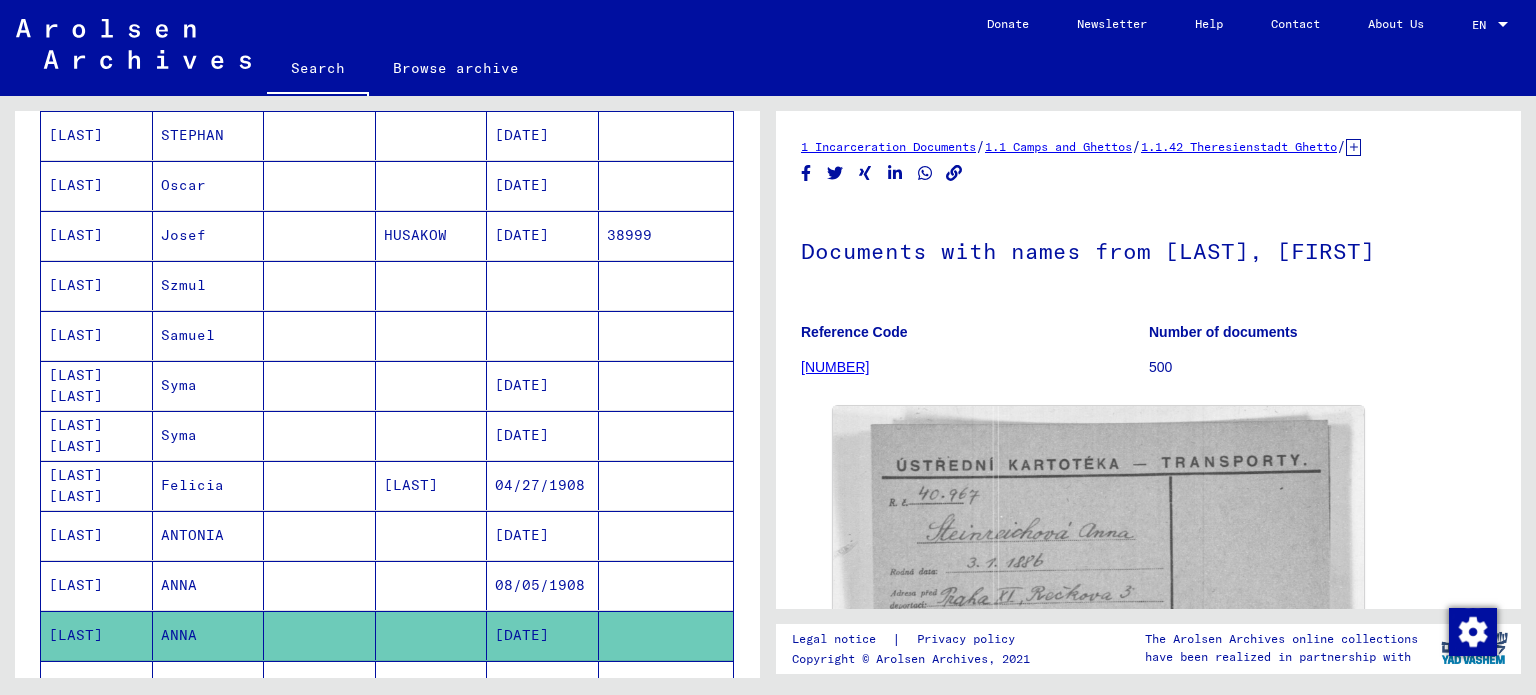 scroll, scrollTop: 0, scrollLeft: 0, axis: both 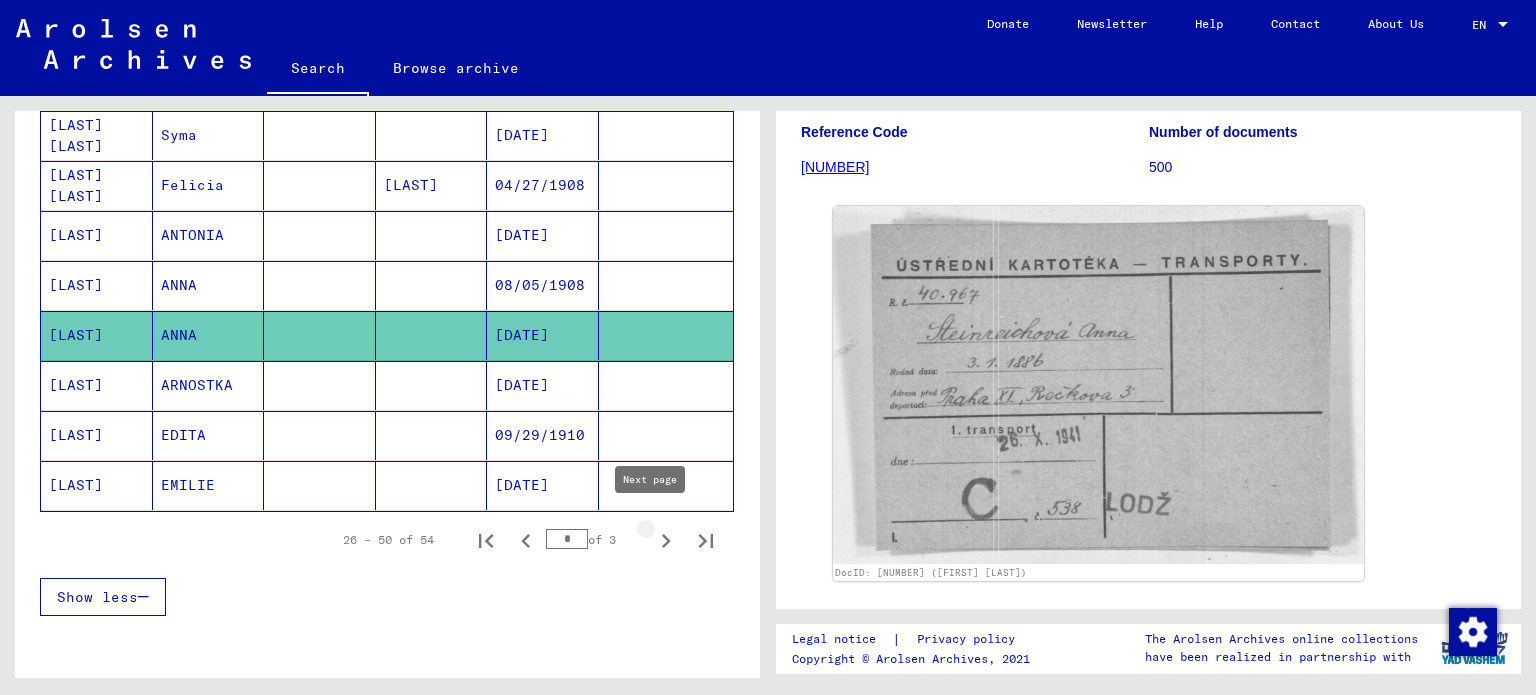 click 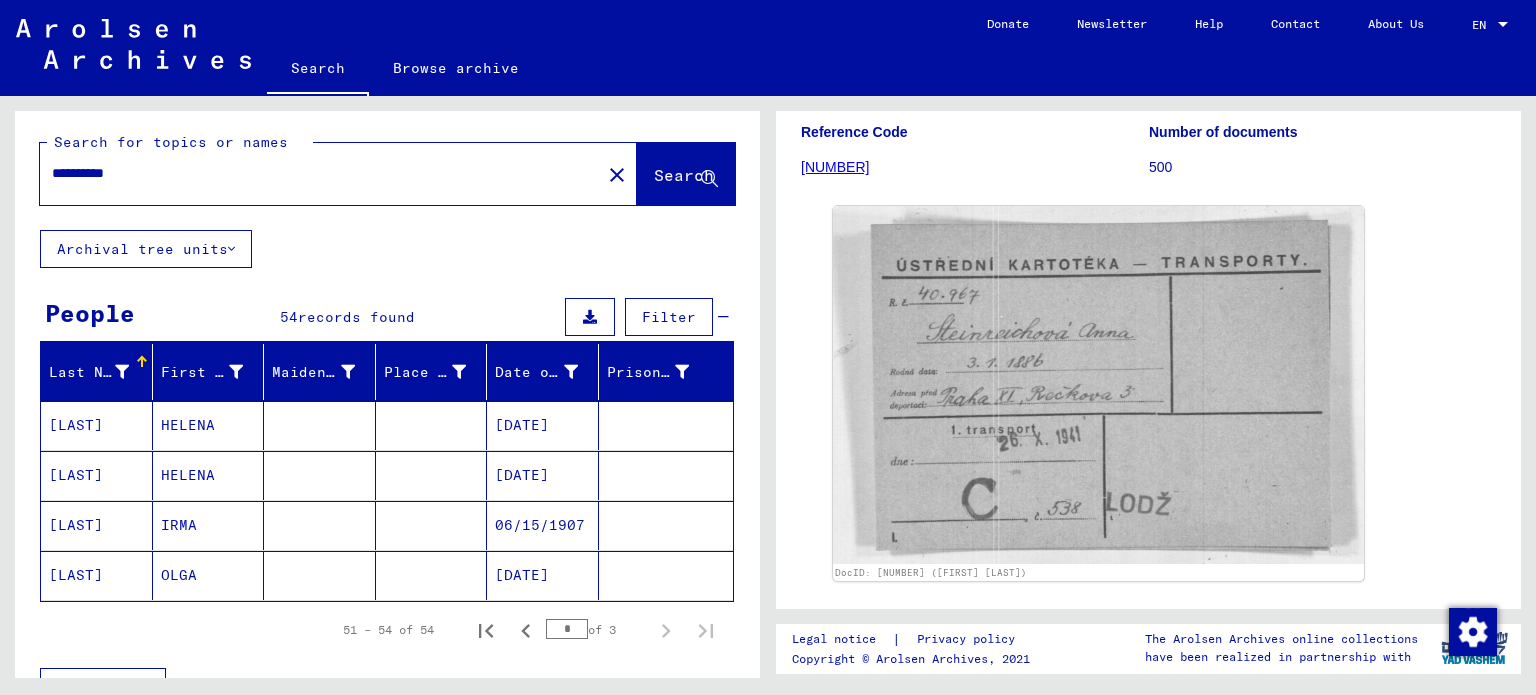 scroll, scrollTop: 0, scrollLeft: 0, axis: both 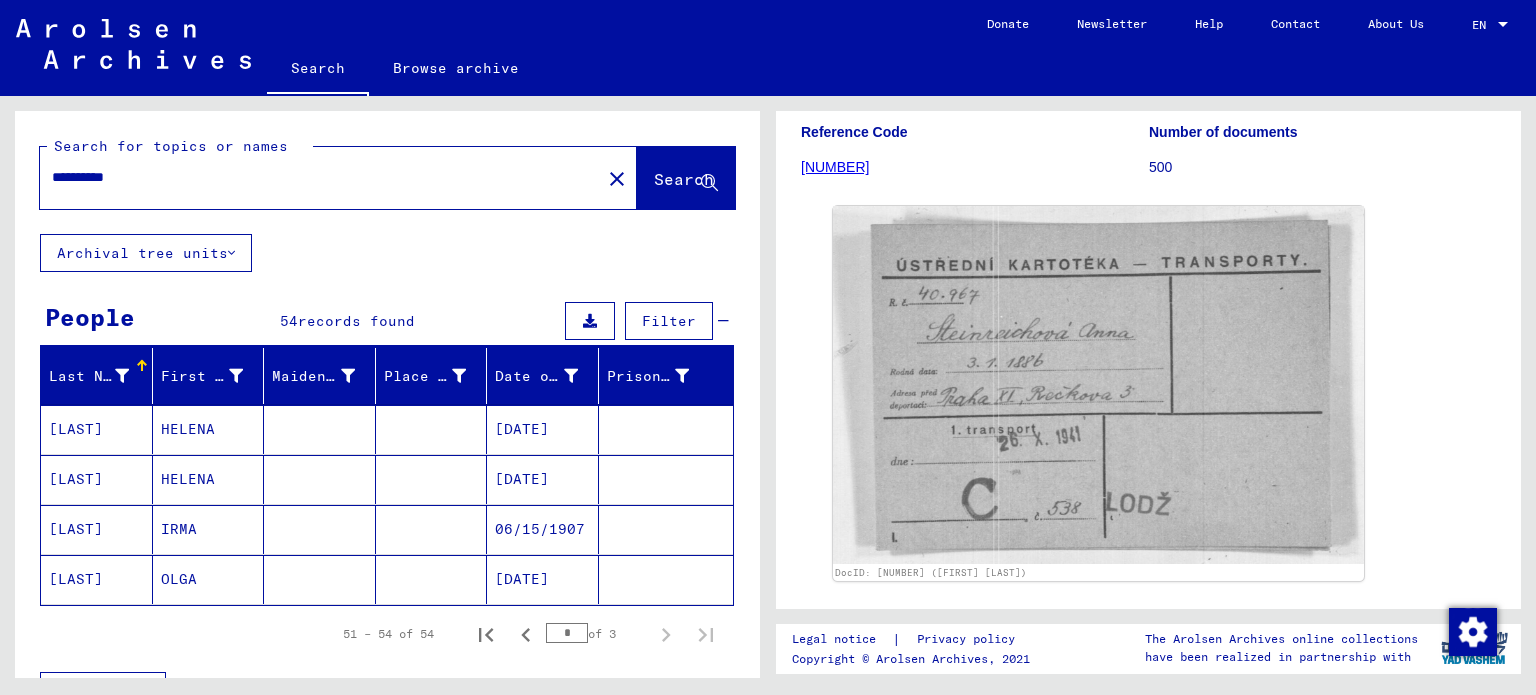 drag, startPoint x: 108, startPoint y: 178, endPoint x: 0, endPoint y: 176, distance: 108.01852 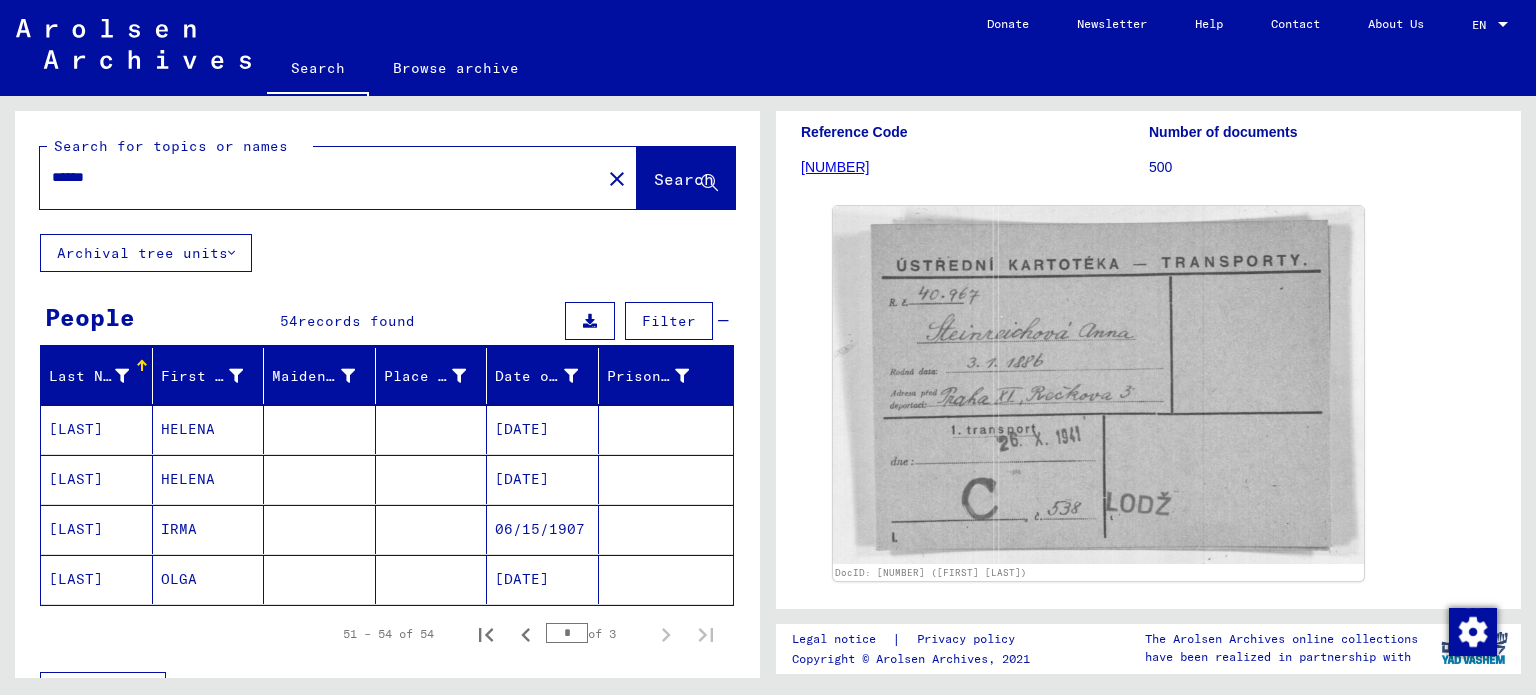 type on "******" 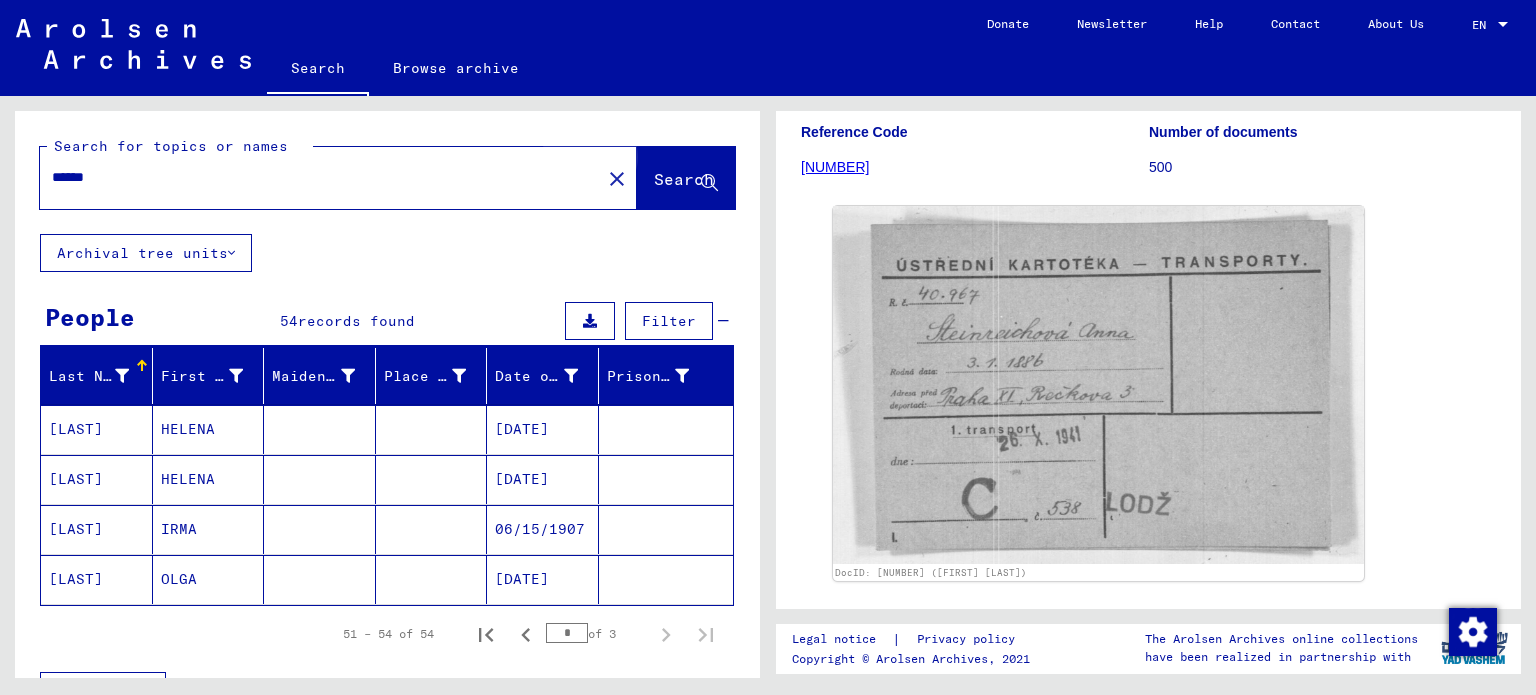 click on "Search" 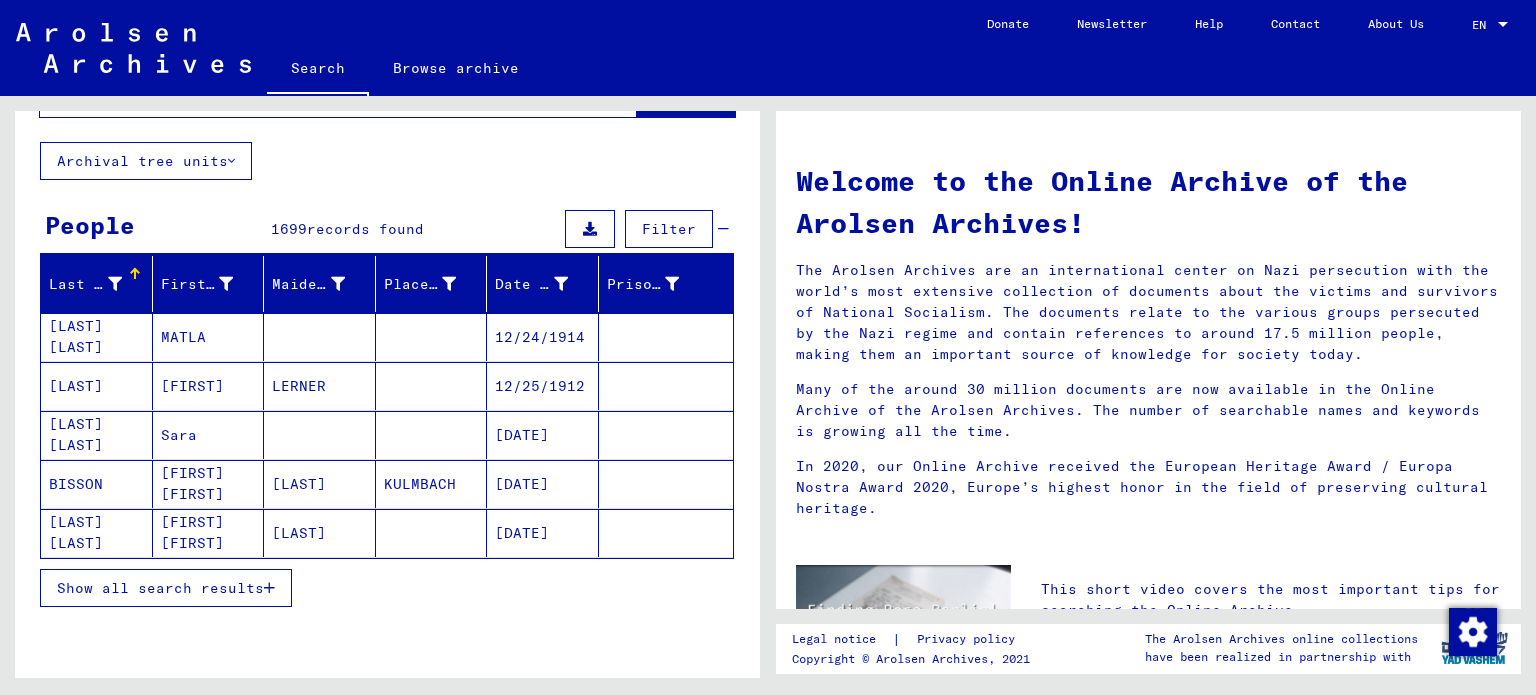scroll, scrollTop: 100, scrollLeft: 0, axis: vertical 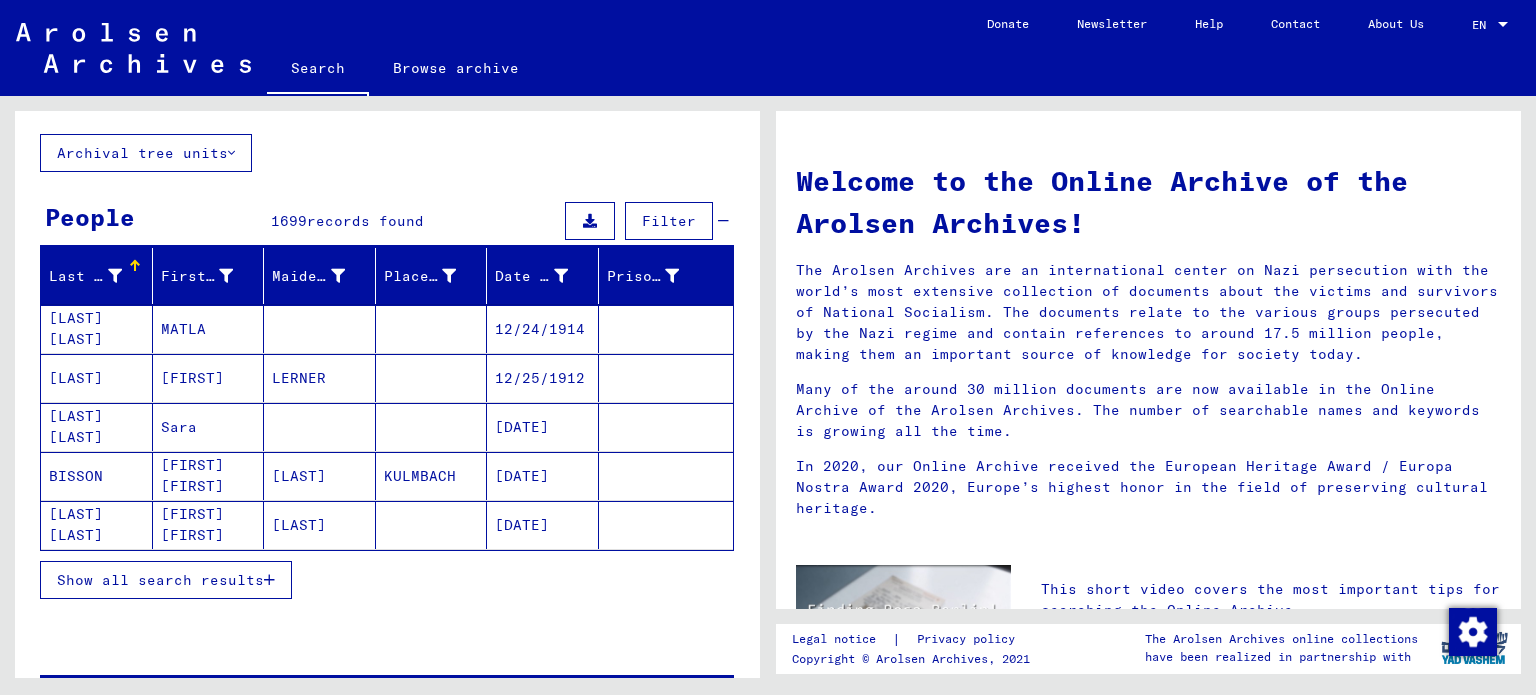 click on "Show all search results" at bounding box center (160, 580) 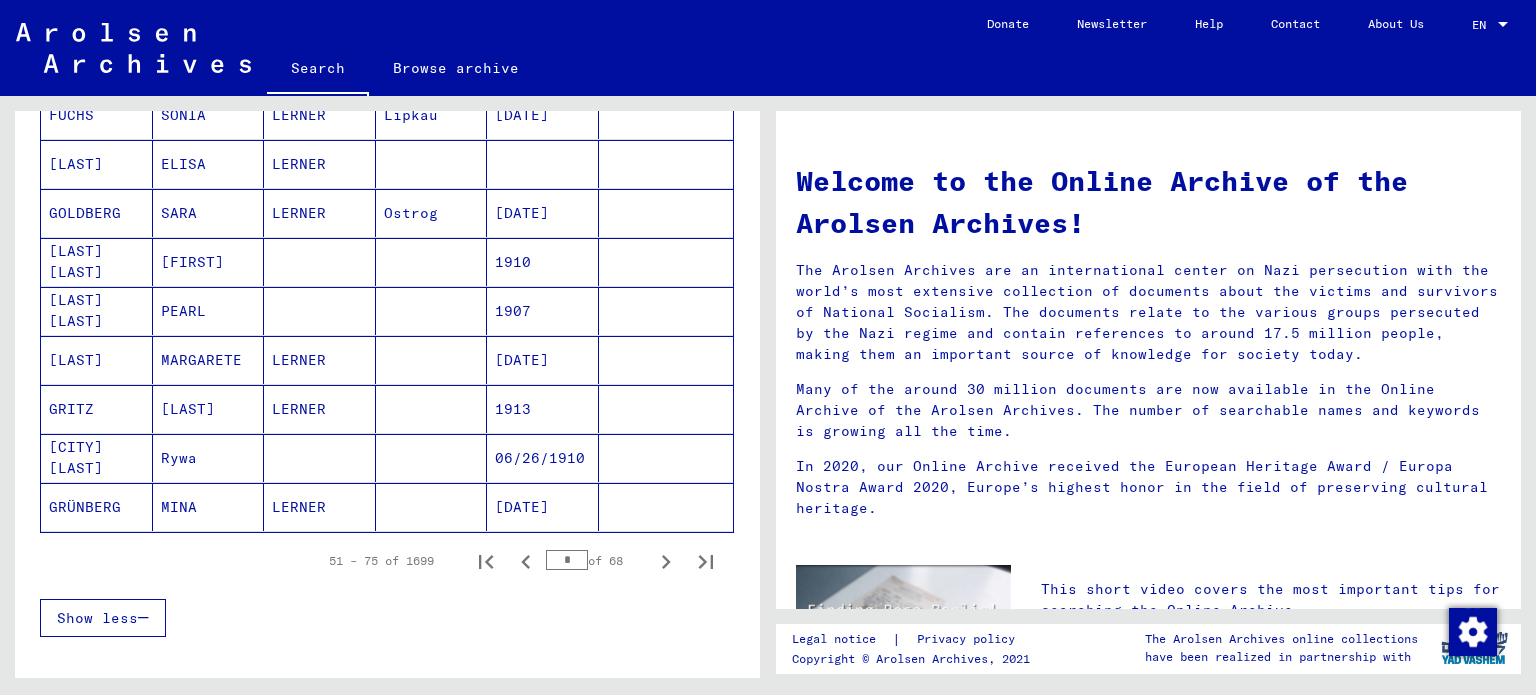 scroll, scrollTop: 1100, scrollLeft: 0, axis: vertical 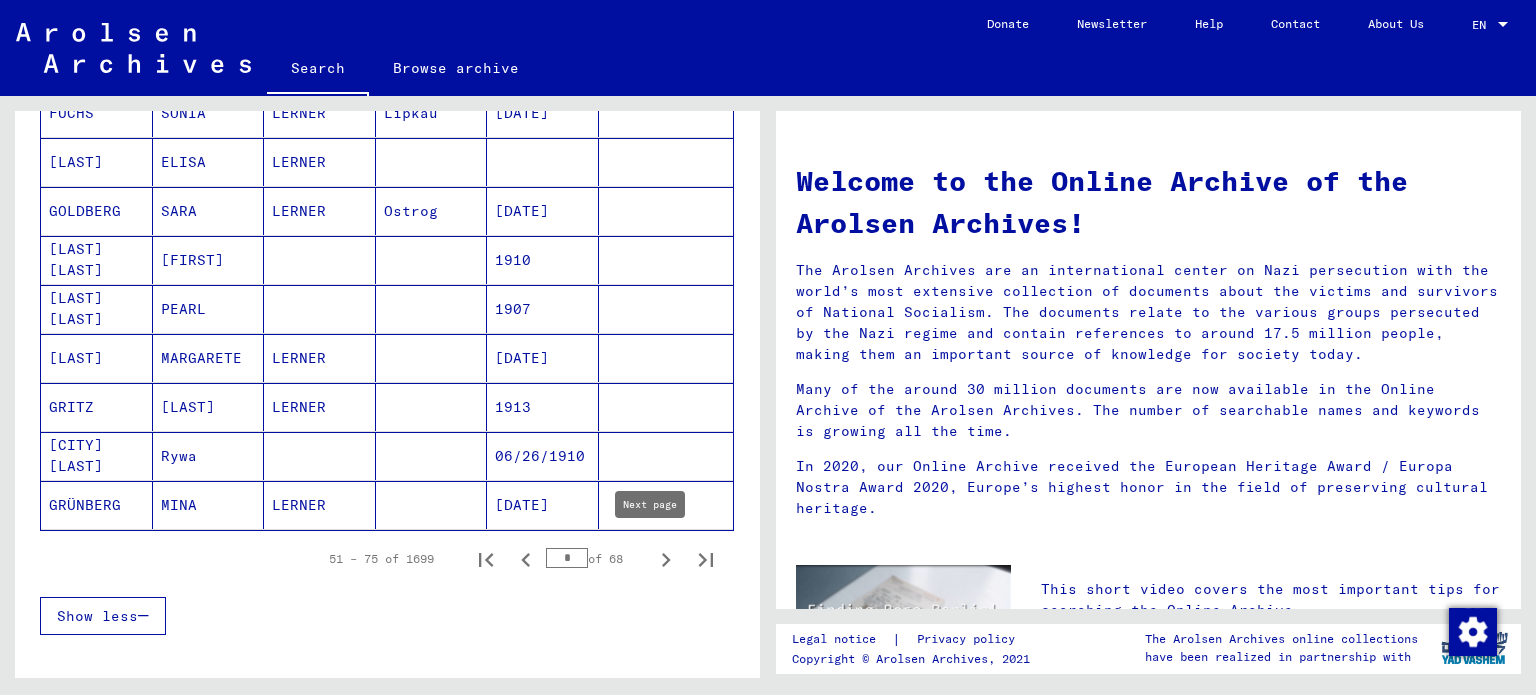 click 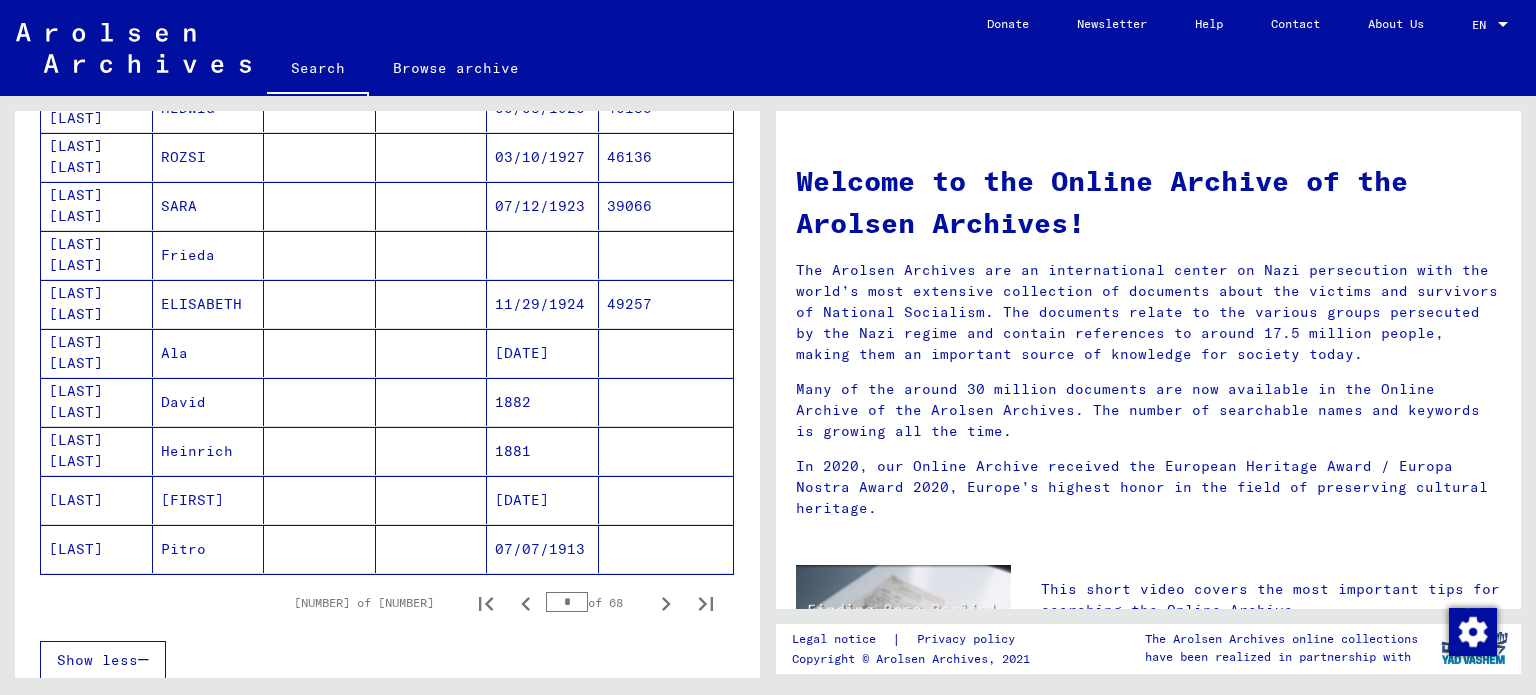 scroll, scrollTop: 1200, scrollLeft: 0, axis: vertical 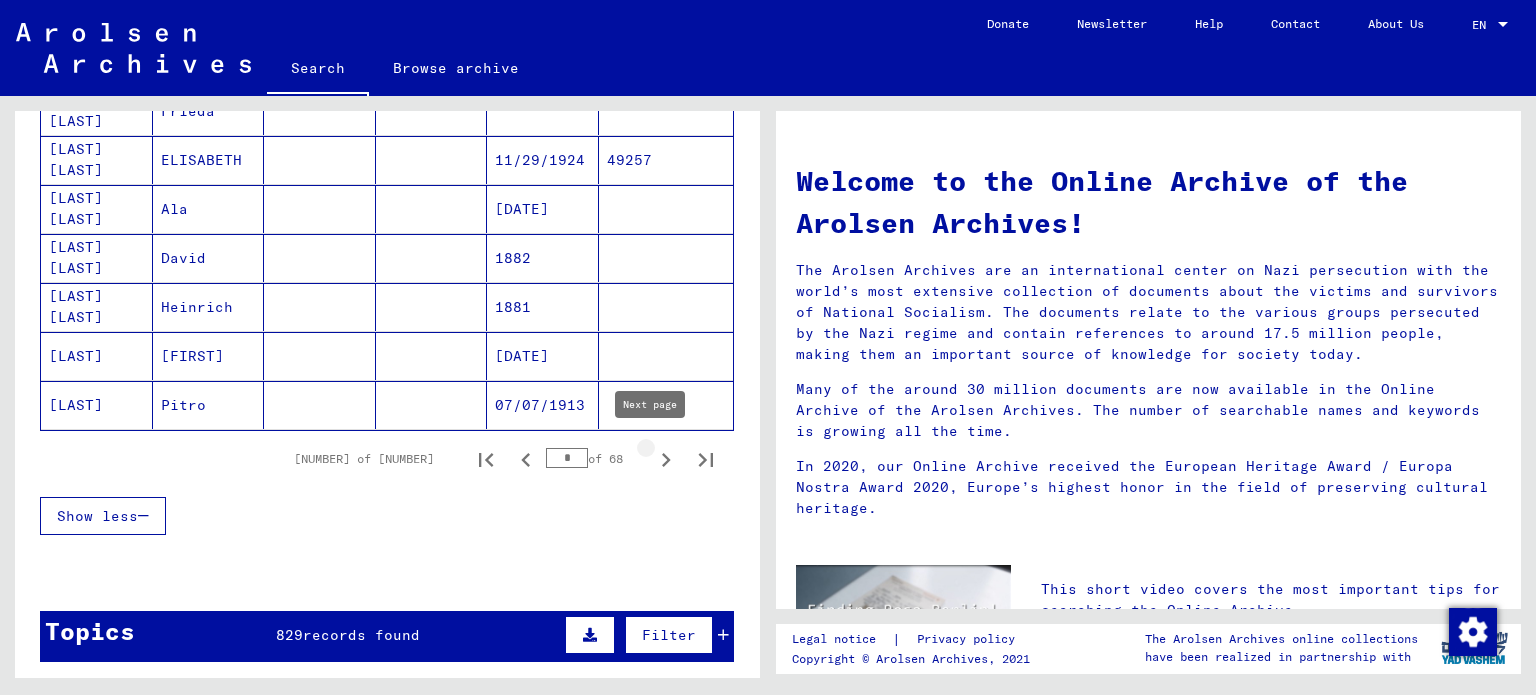 click 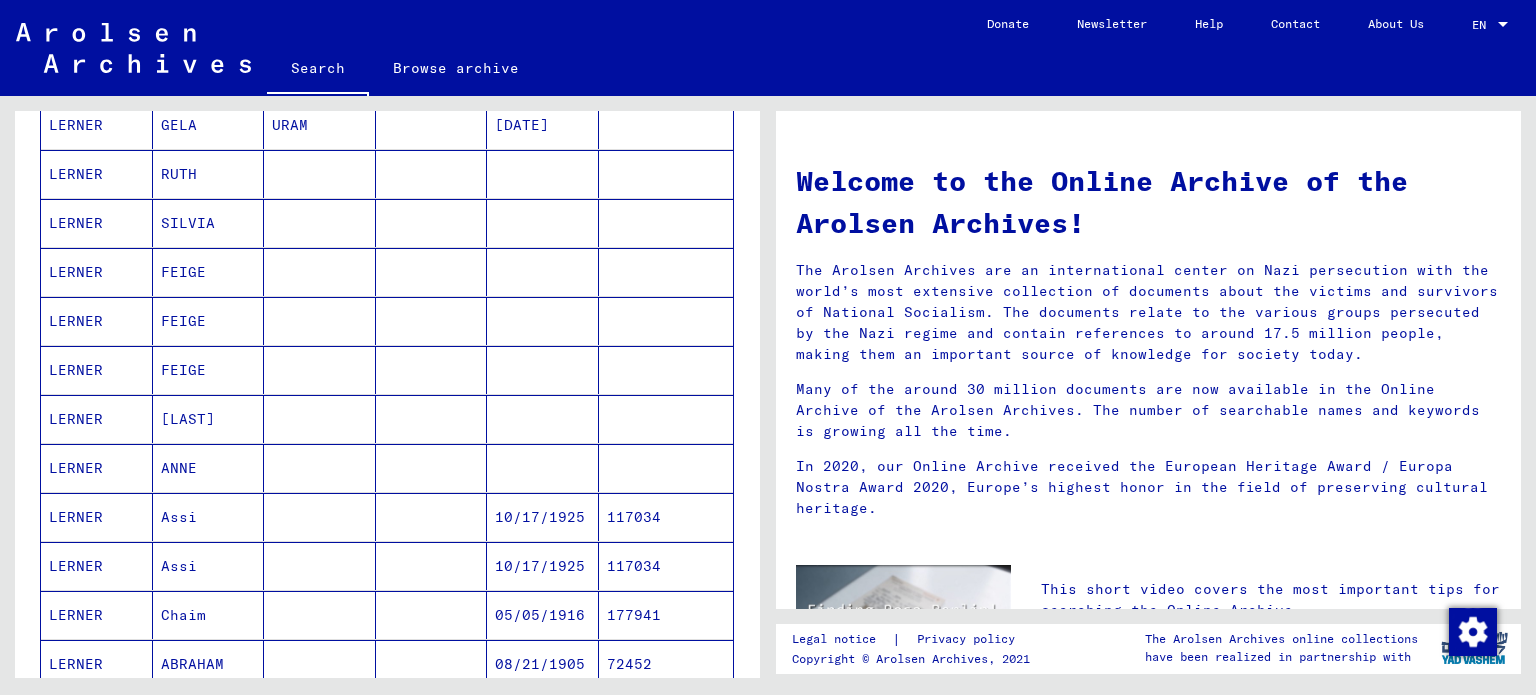 scroll, scrollTop: 300, scrollLeft: 0, axis: vertical 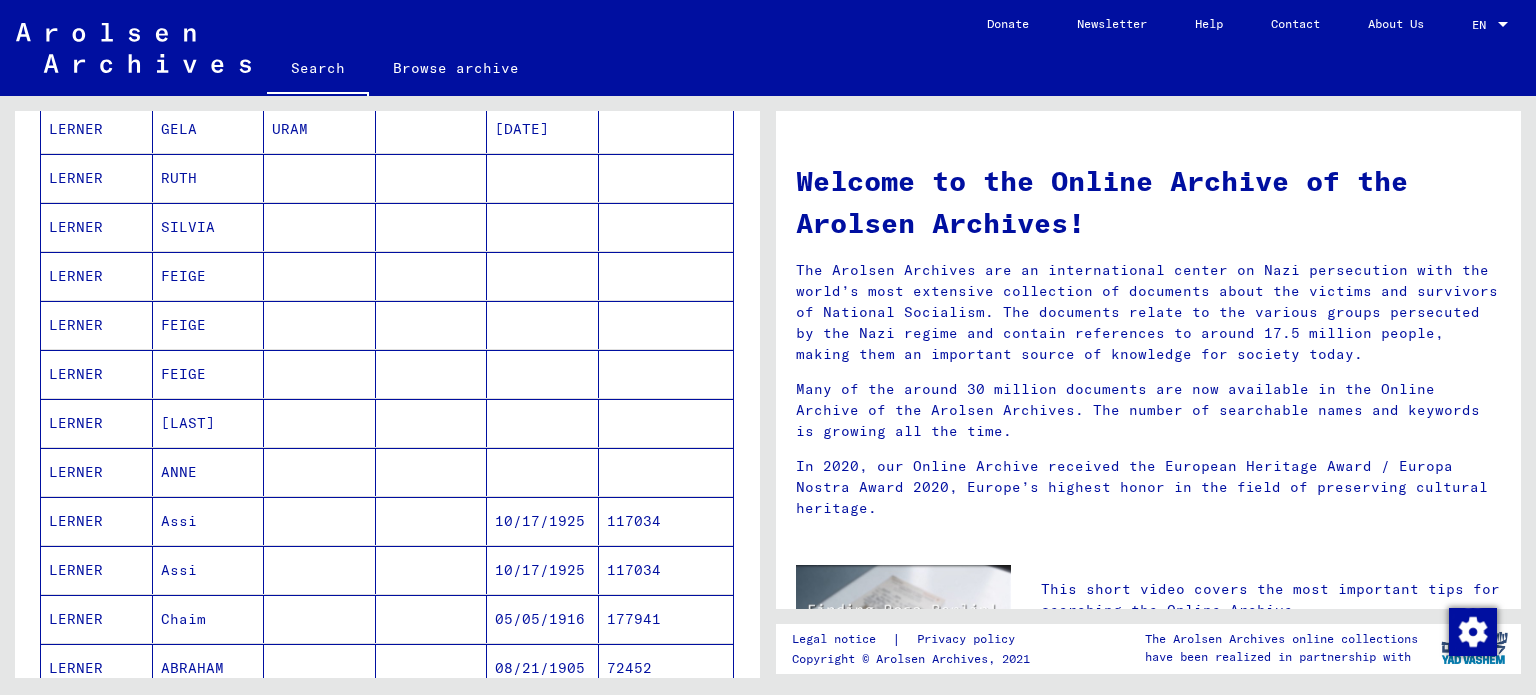click on "FEIGE" at bounding box center (209, 423) 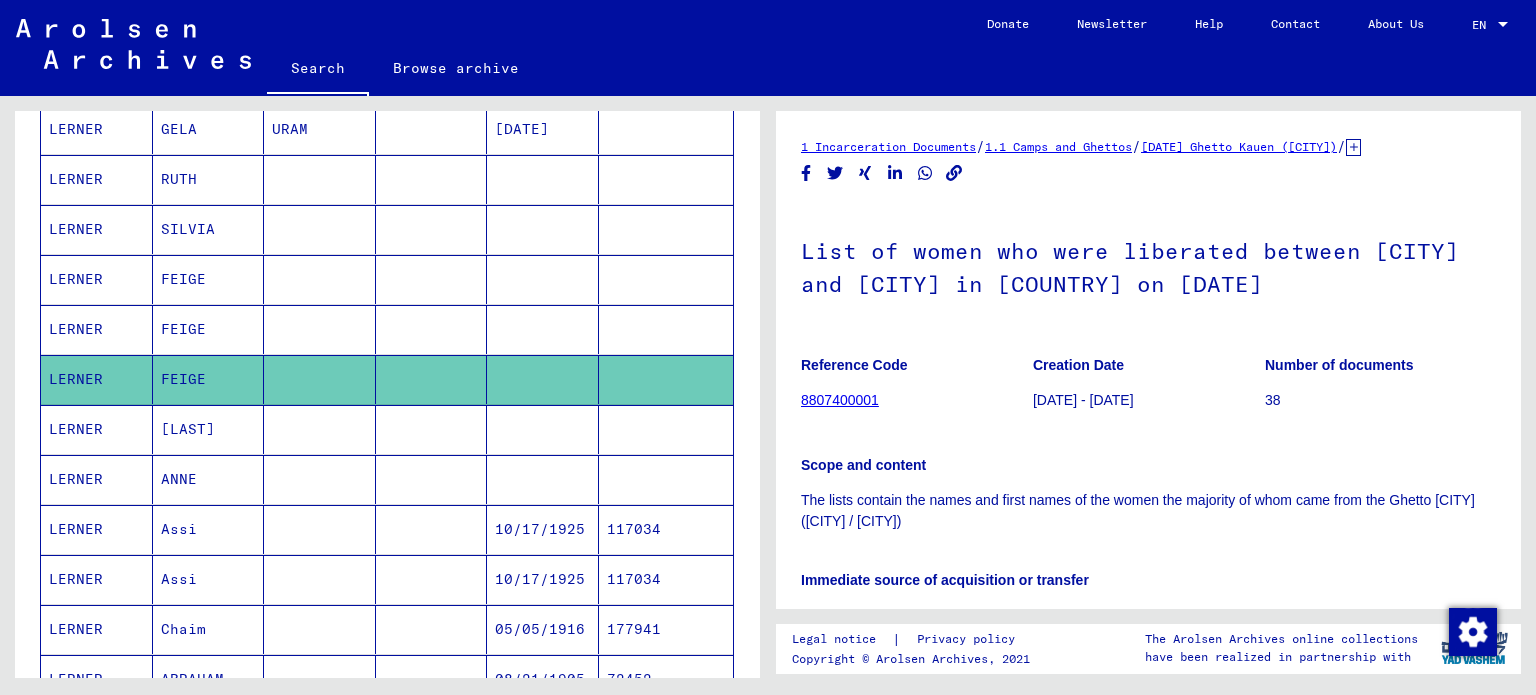scroll, scrollTop: 300, scrollLeft: 0, axis: vertical 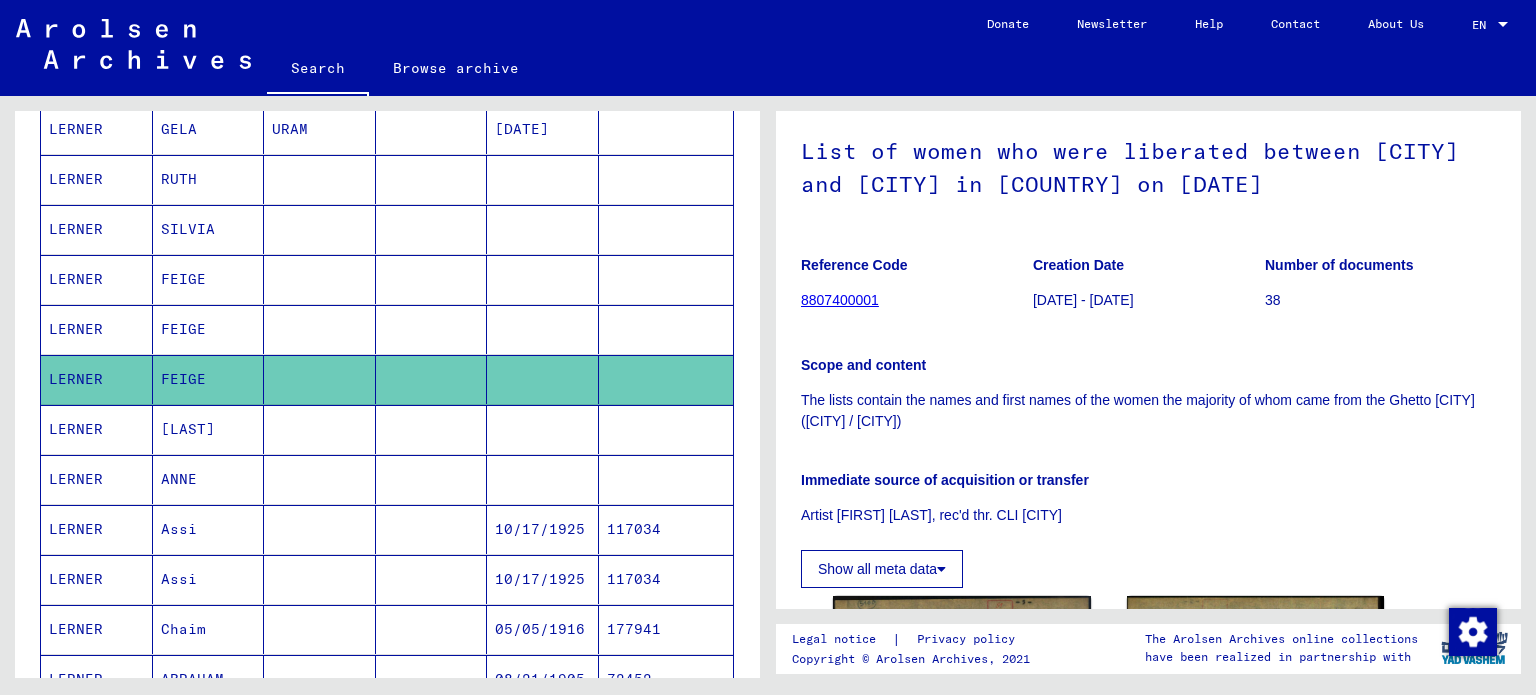 click on "[LAST]" at bounding box center [209, 479] 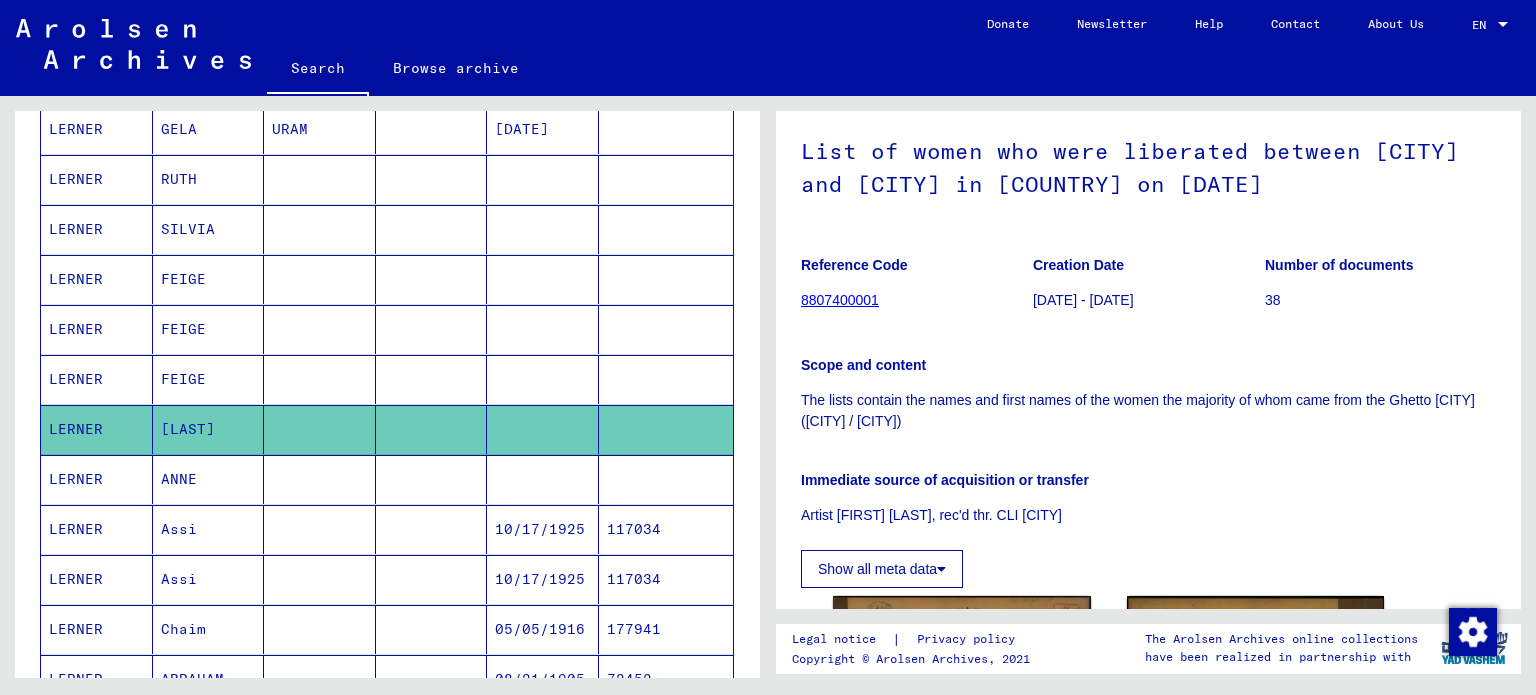 scroll, scrollTop: 0, scrollLeft: 0, axis: both 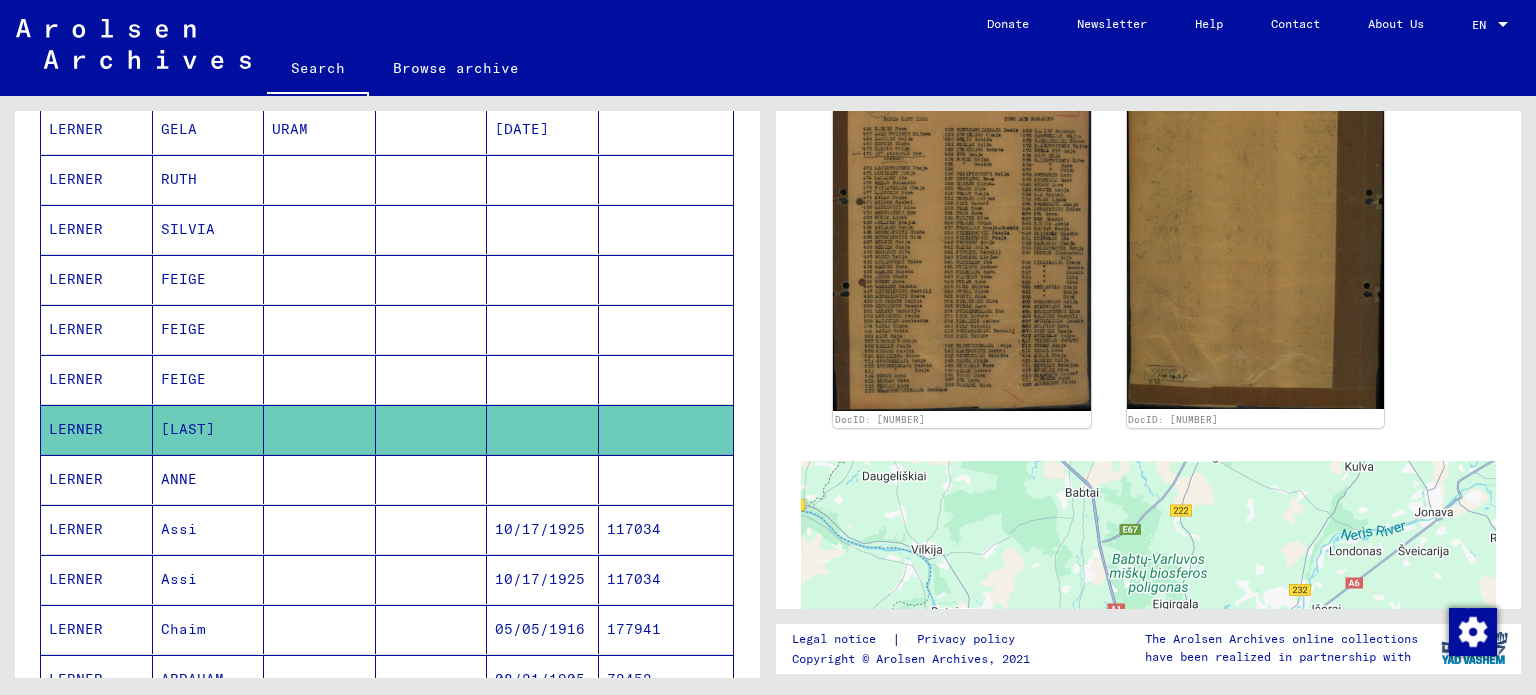click on "FEIGE" at bounding box center [209, 379] 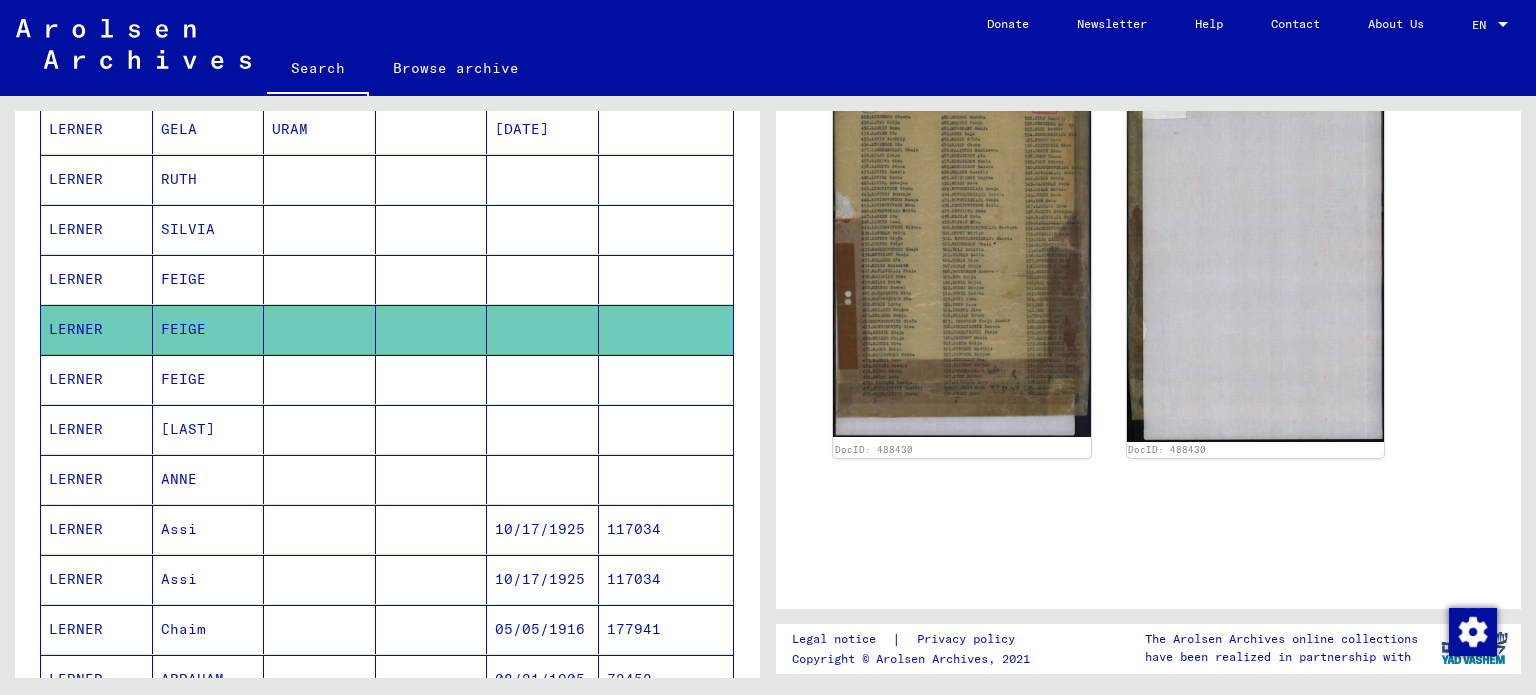 scroll, scrollTop: 0, scrollLeft: 0, axis: both 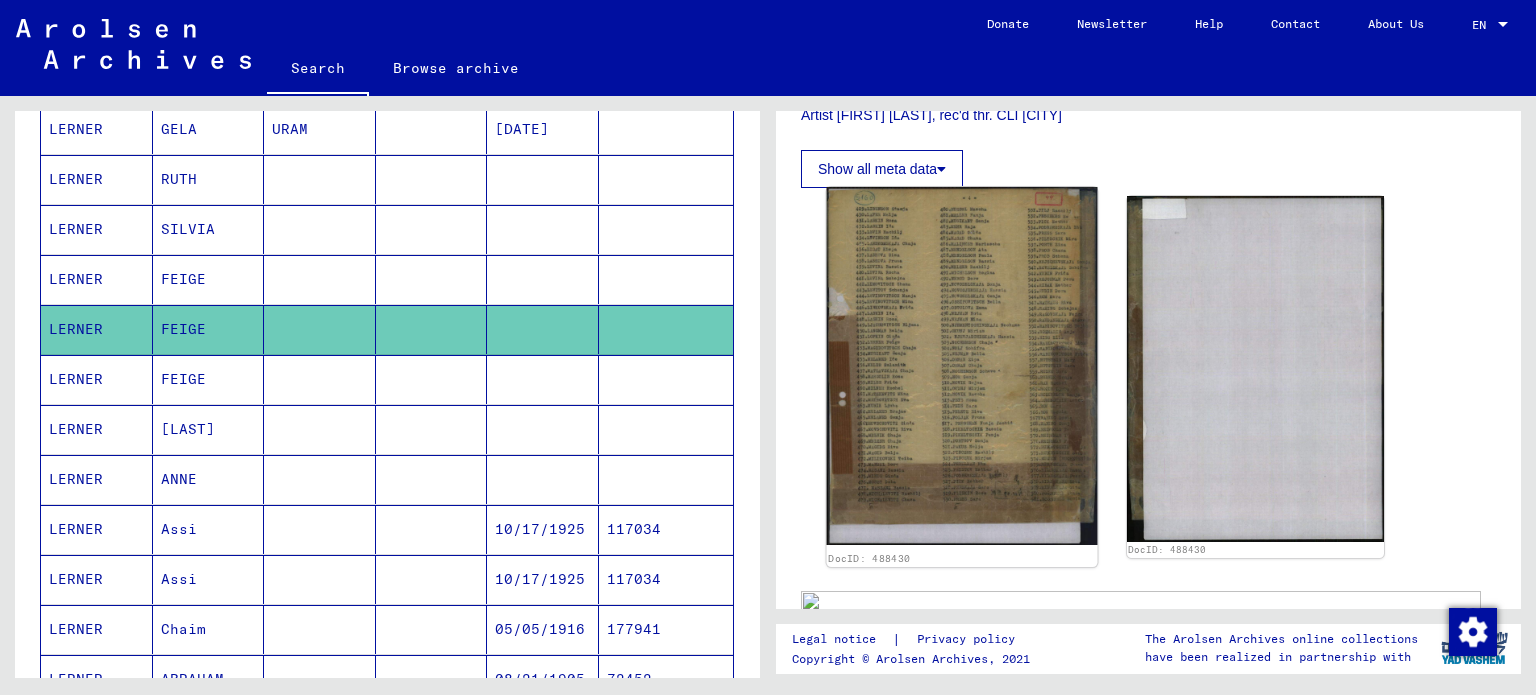 click 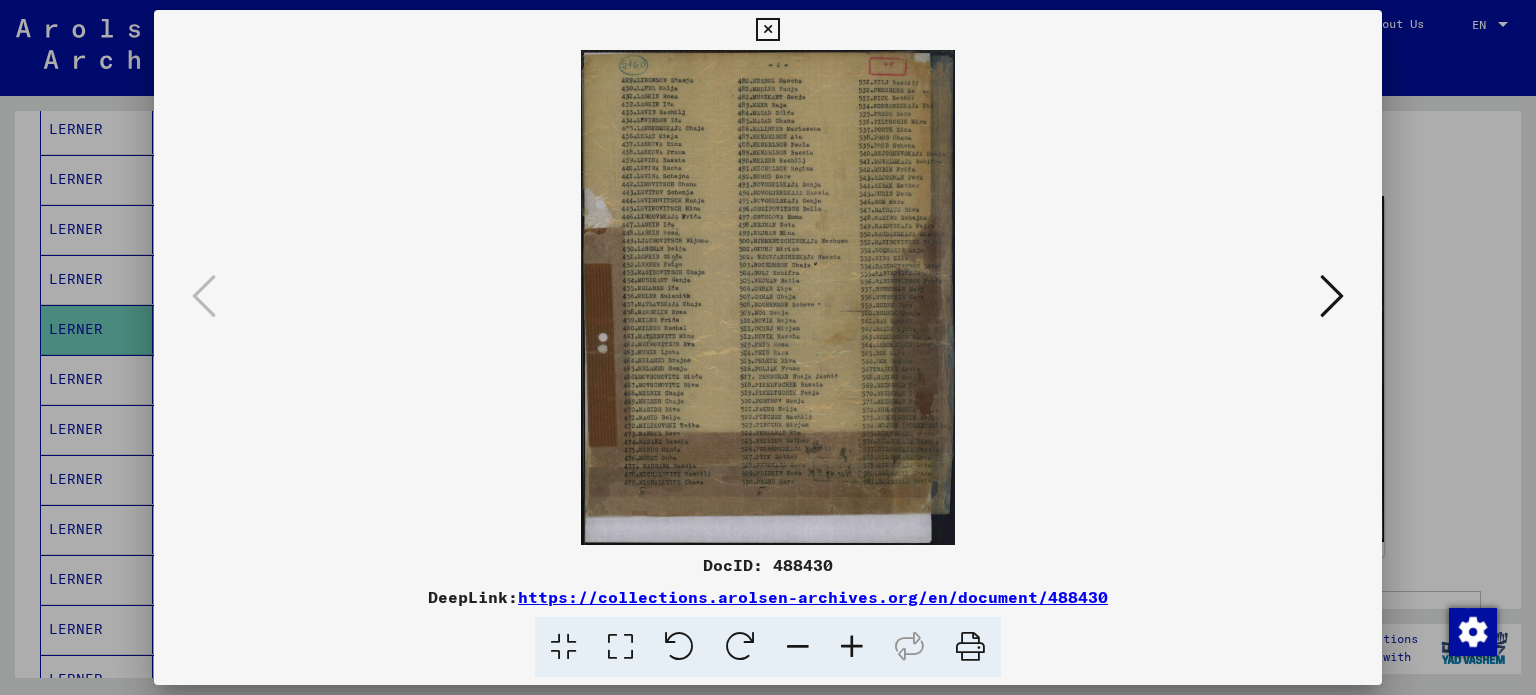 click at bounding box center (852, 647) 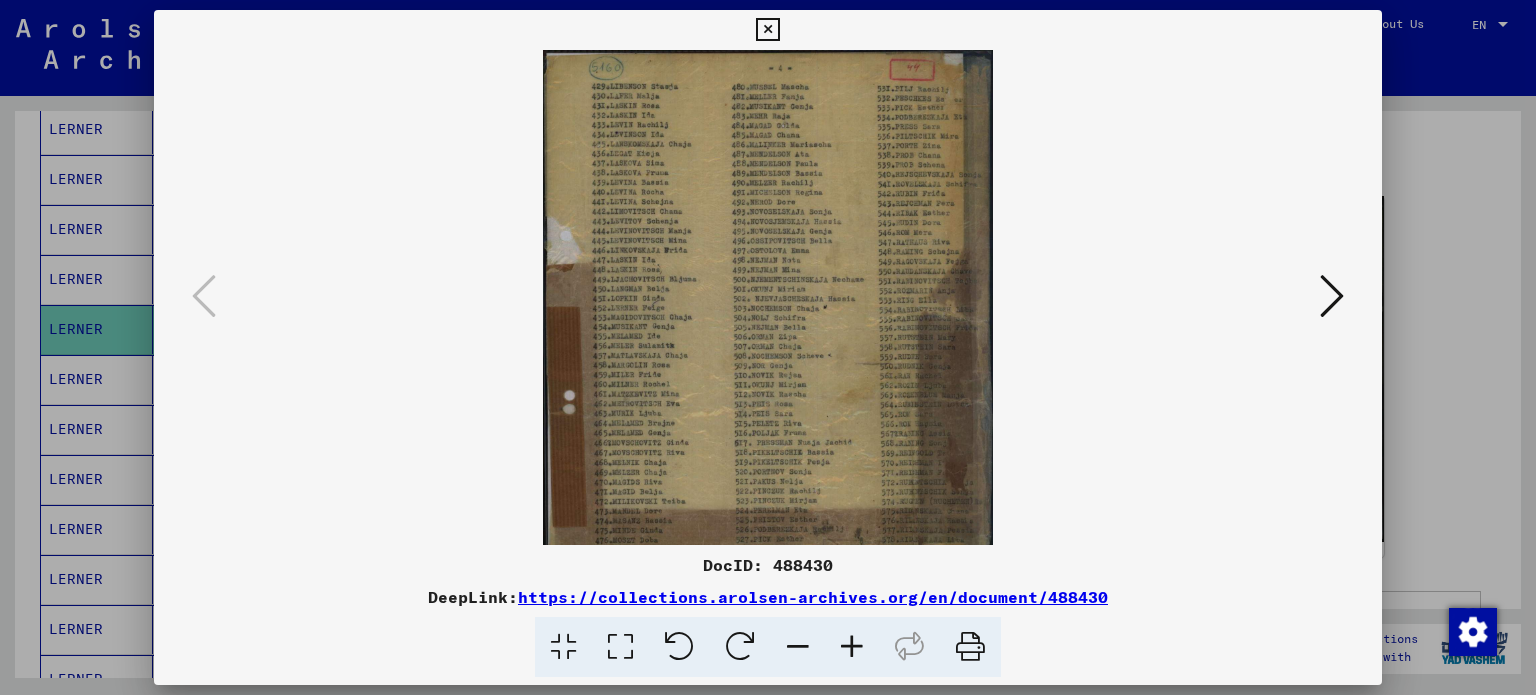click at bounding box center (852, 647) 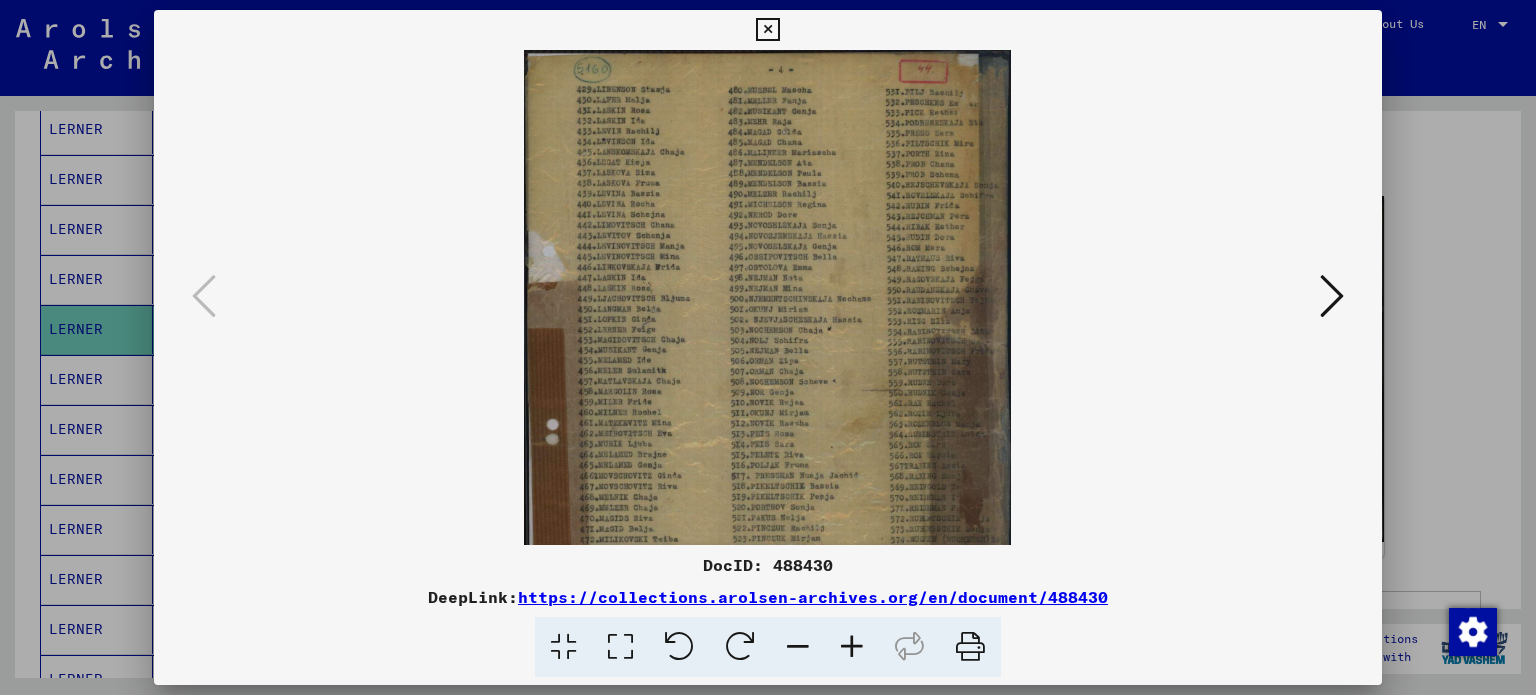 click at bounding box center [852, 647] 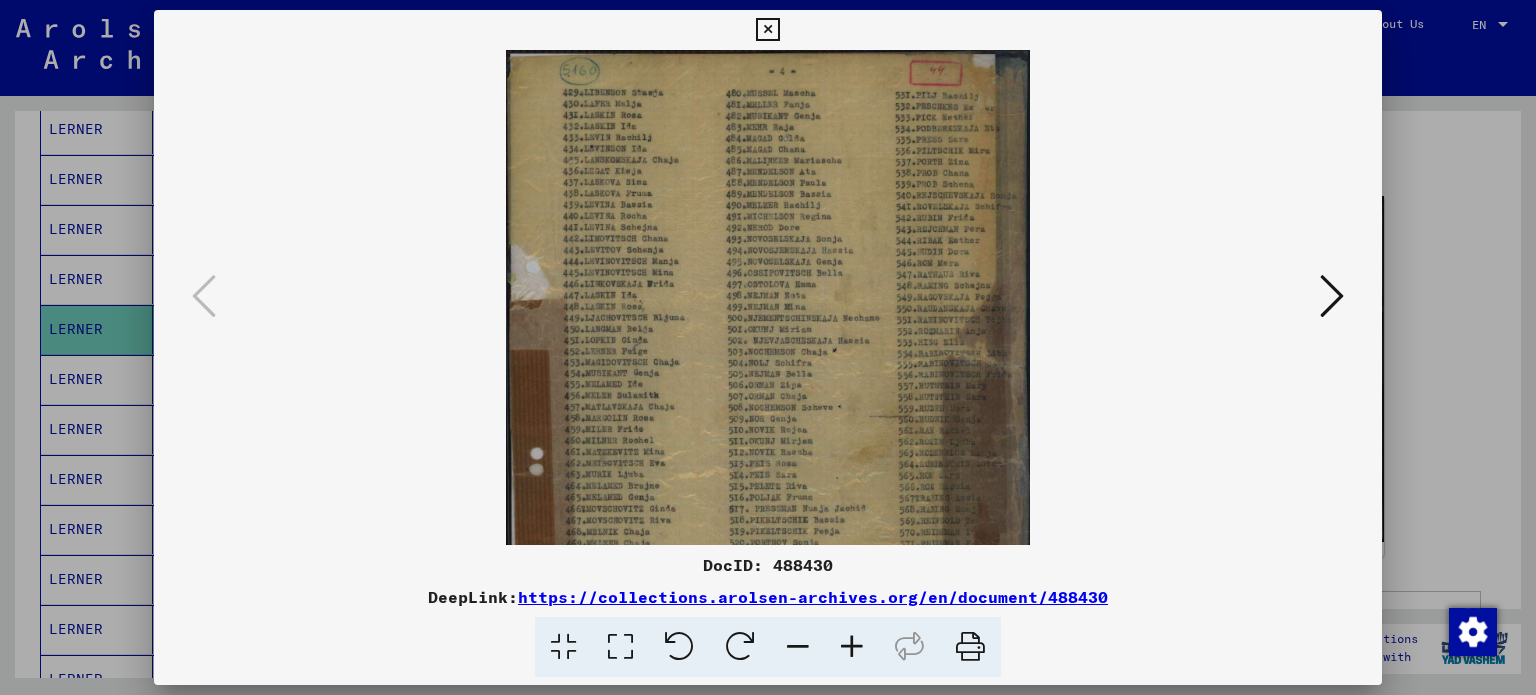 click at bounding box center [852, 647] 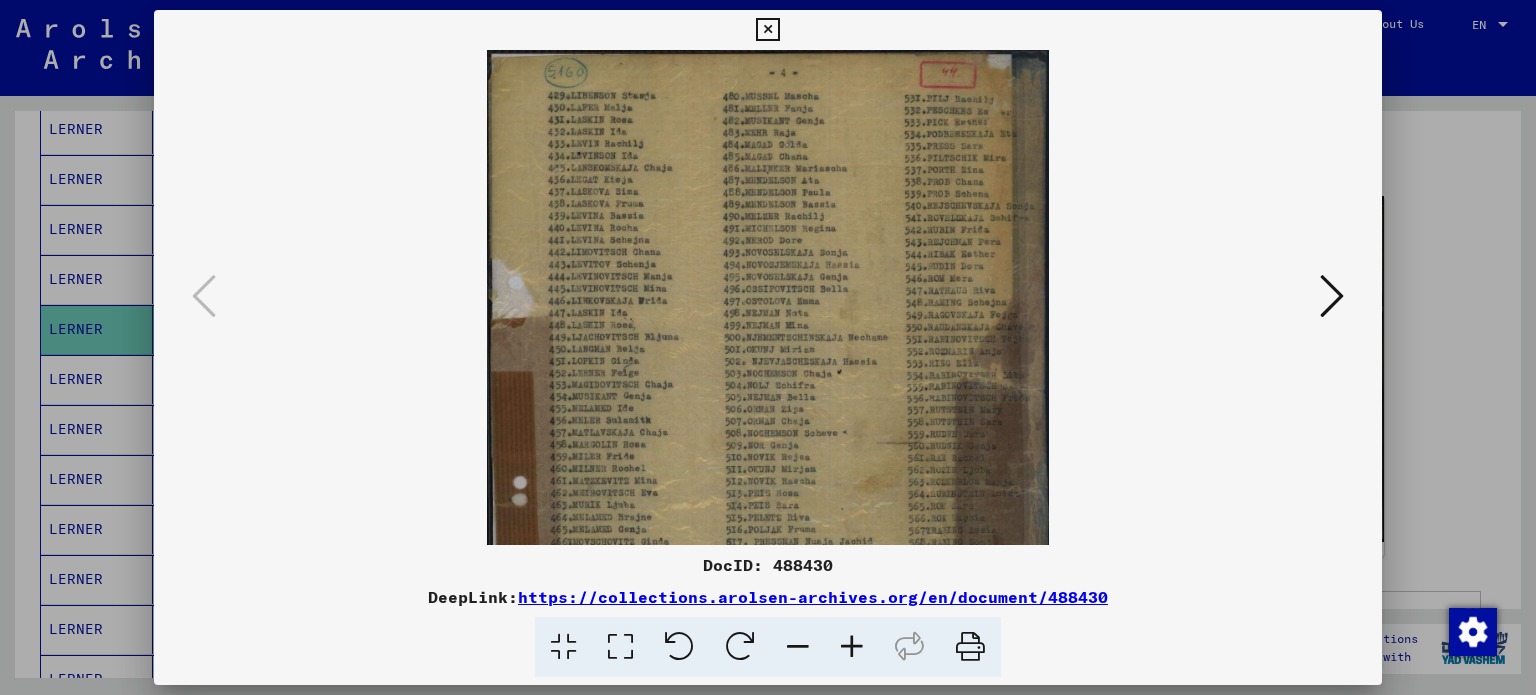 click at bounding box center (852, 647) 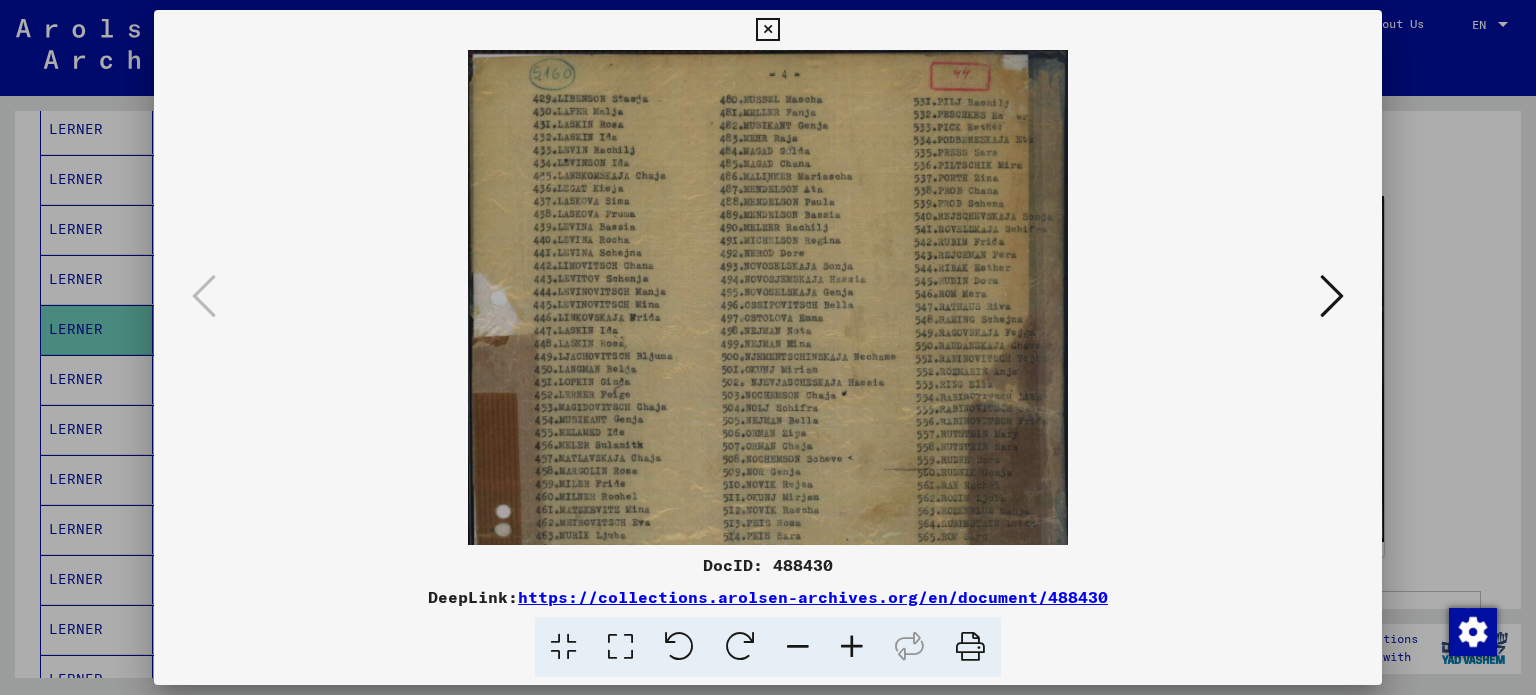 click at bounding box center [852, 647] 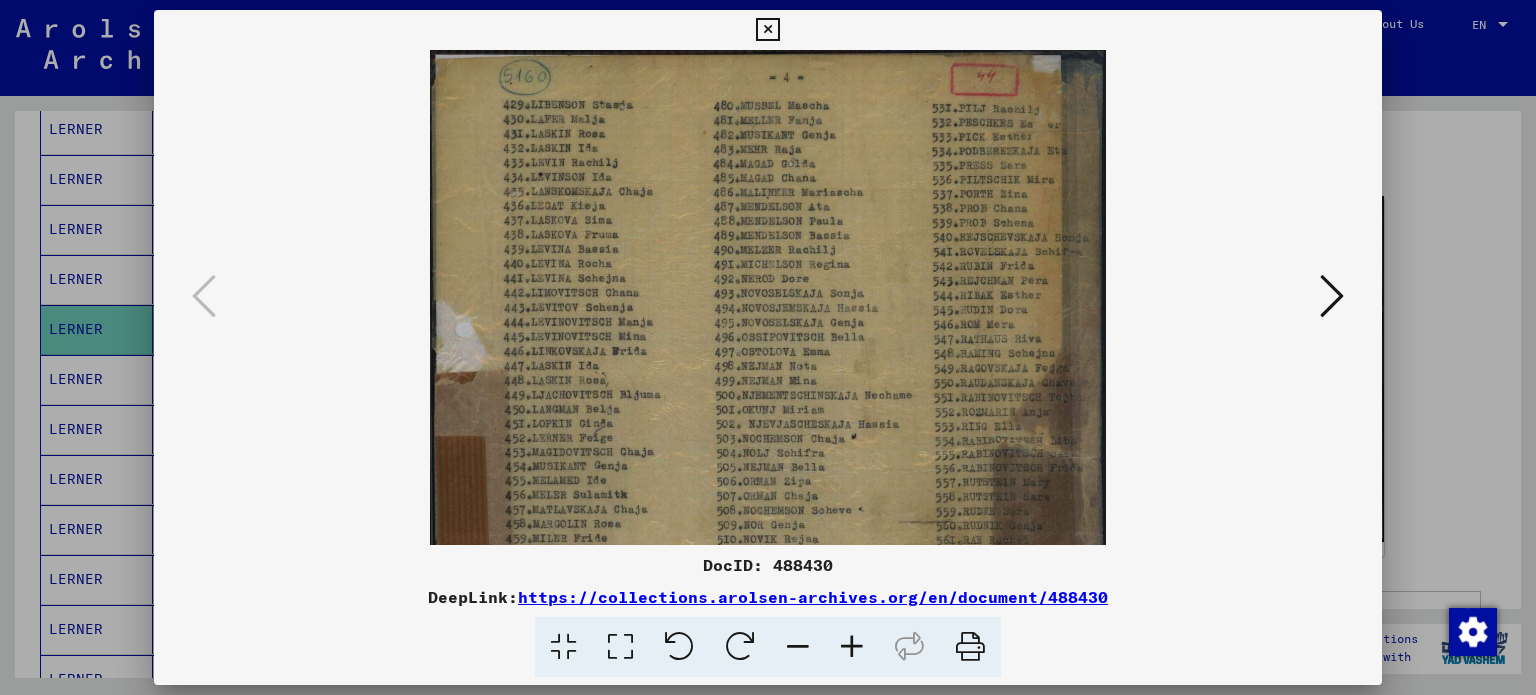 click at bounding box center [852, 647] 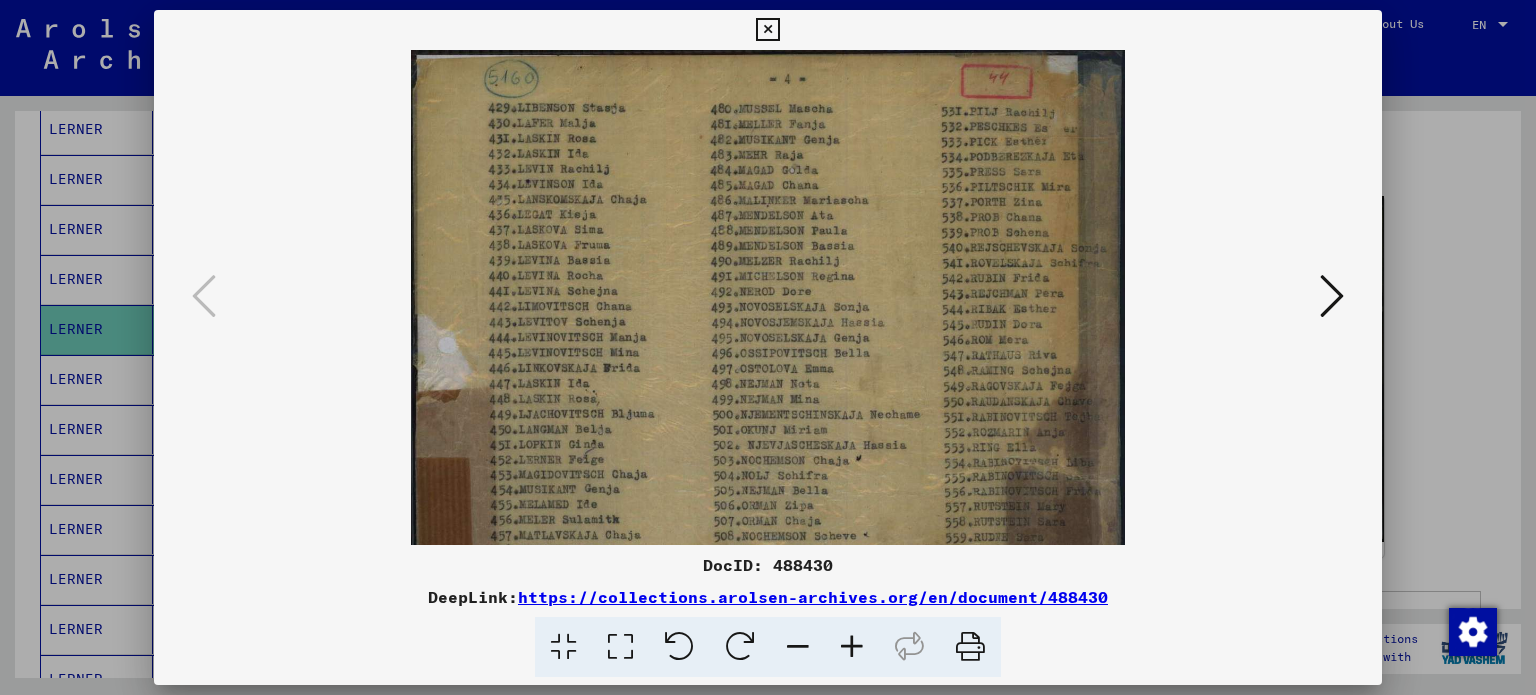click at bounding box center [852, 647] 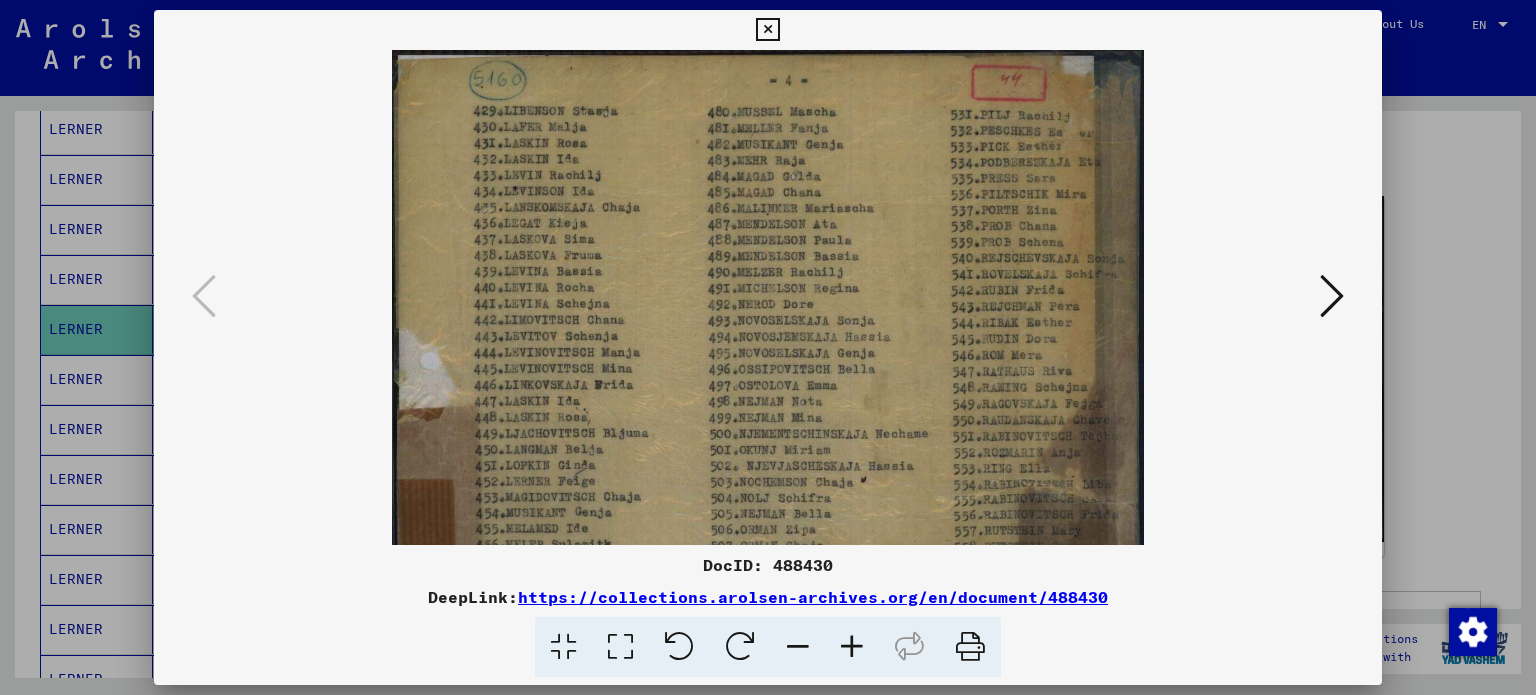 click at bounding box center [852, 647] 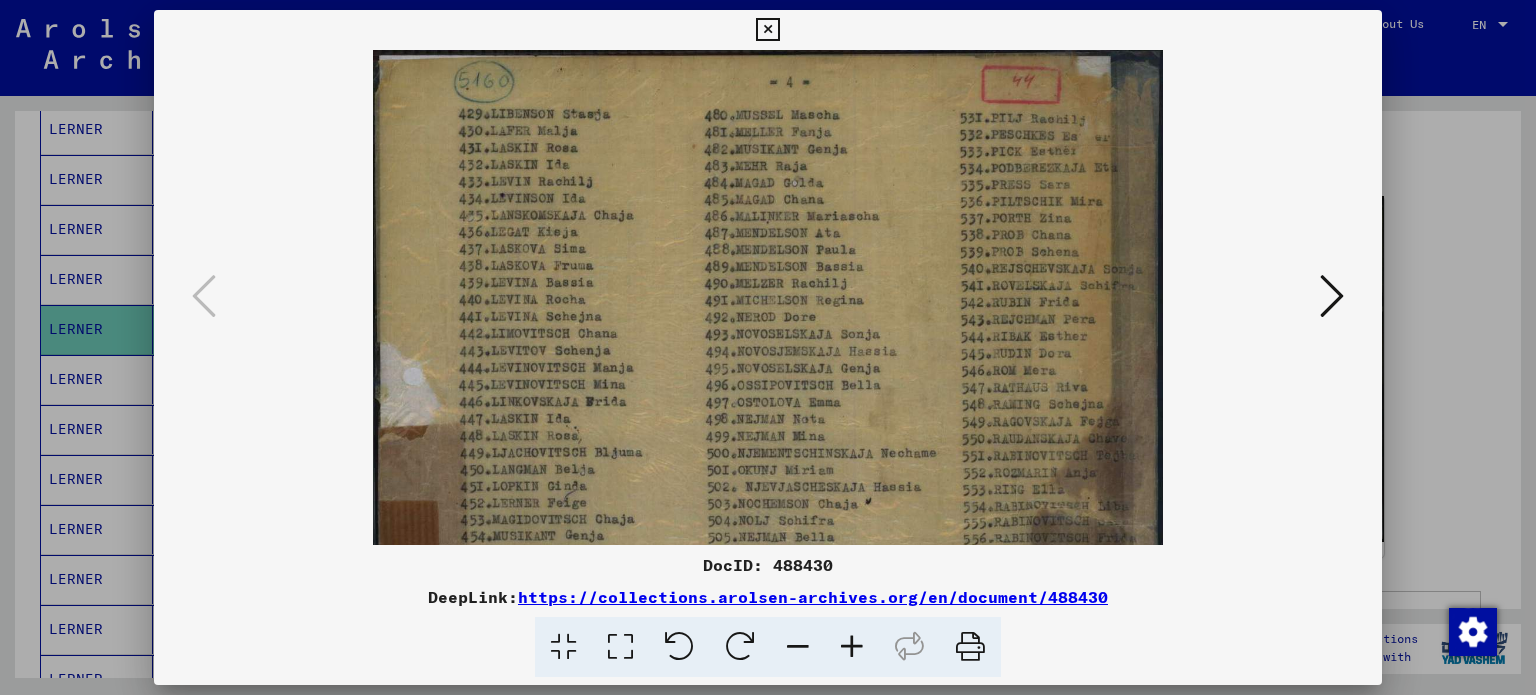 click at bounding box center (852, 647) 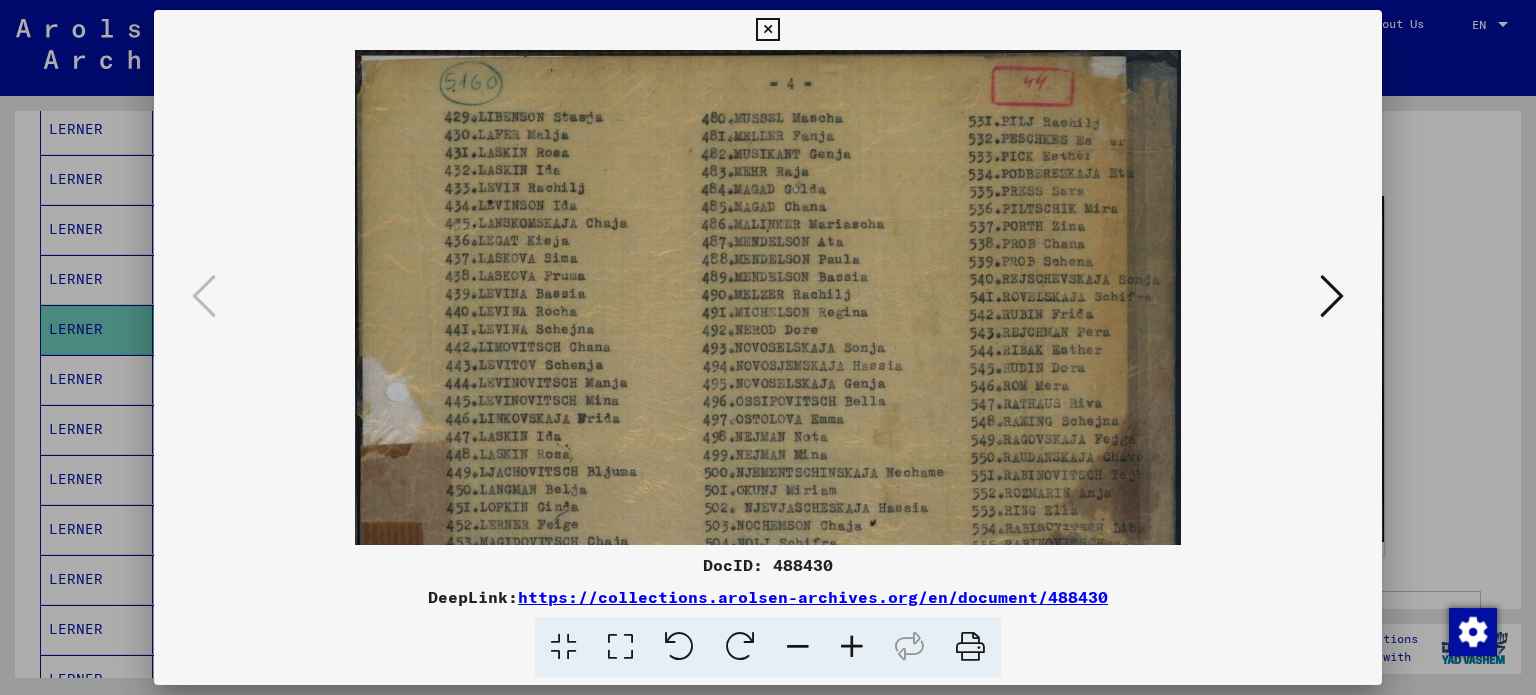 click at bounding box center [852, 647] 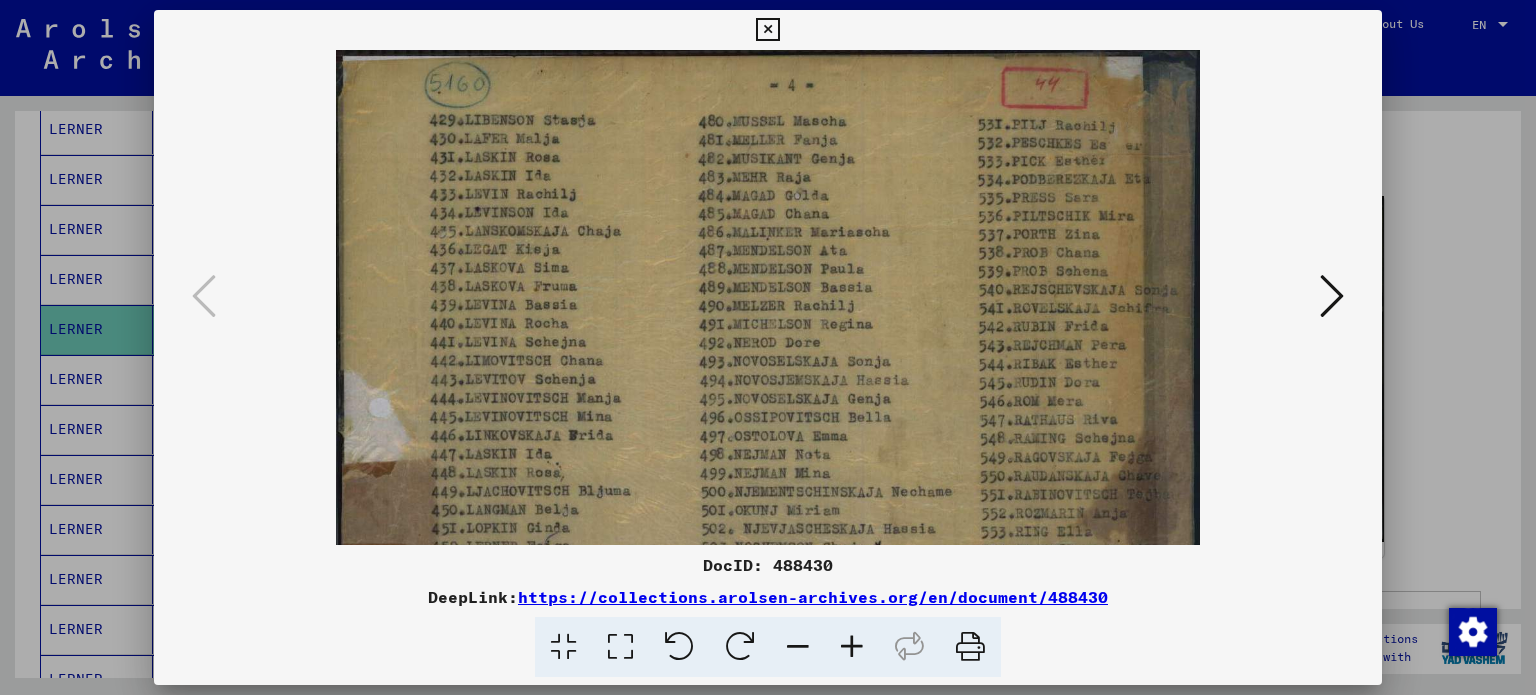 click at bounding box center [852, 647] 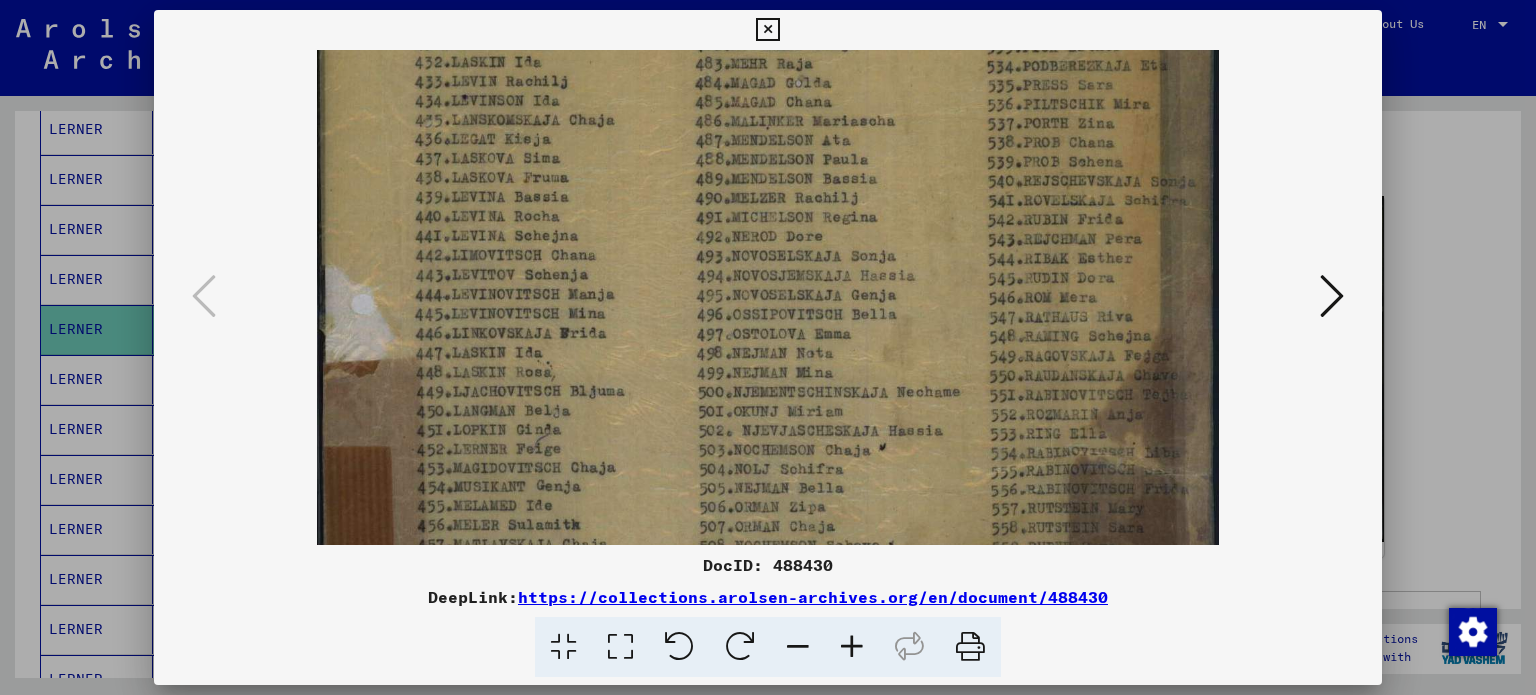 drag, startPoint x: 938, startPoint y: 272, endPoint x: 960, endPoint y: 158, distance: 116.1034 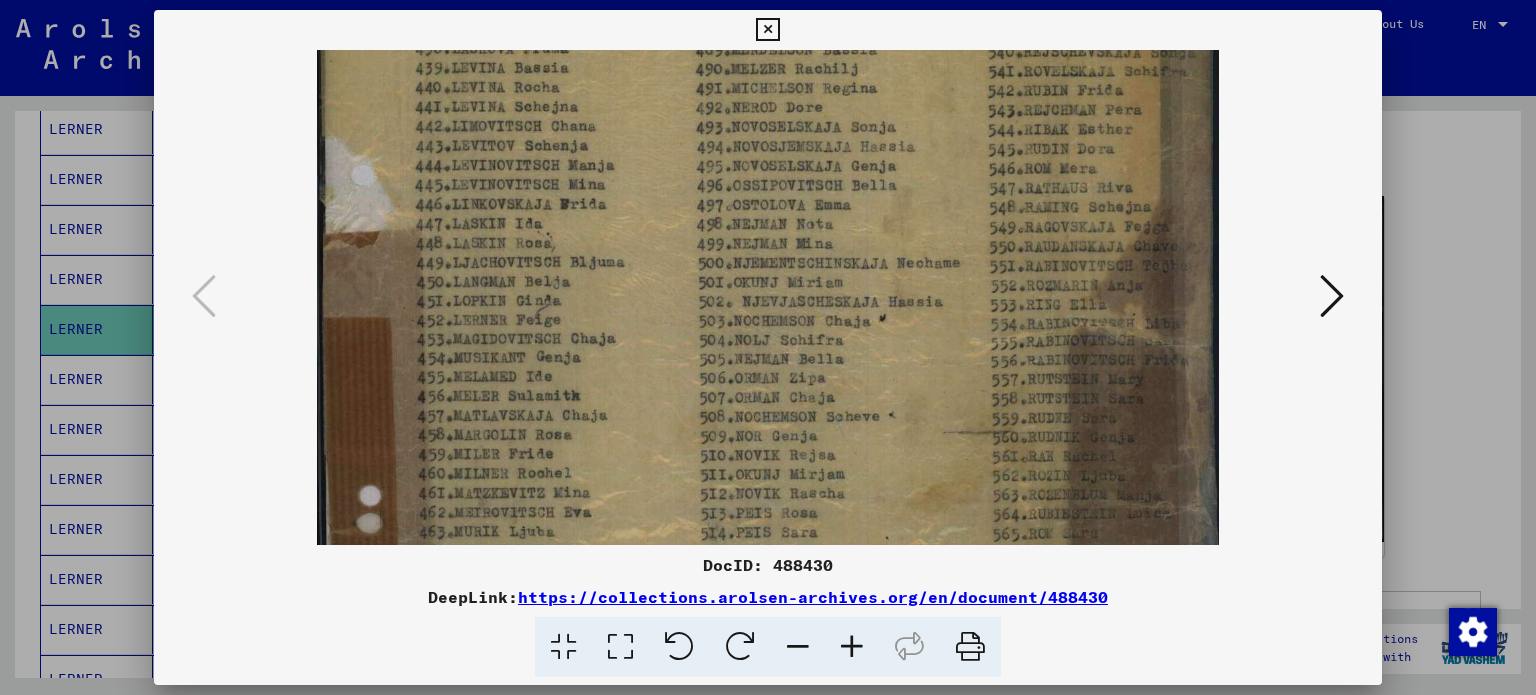 scroll, scrollTop: 261, scrollLeft: 0, axis: vertical 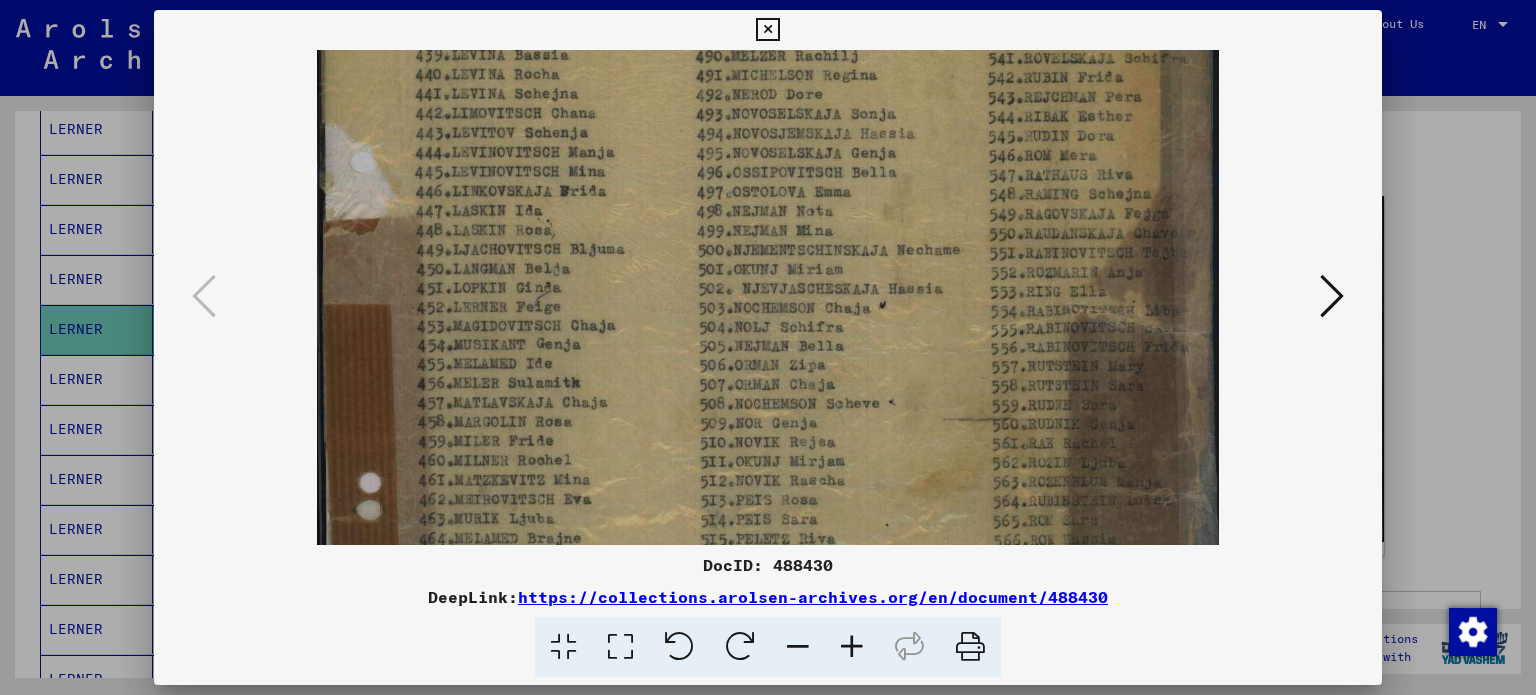 drag, startPoint x: 865, startPoint y: 313, endPoint x: 857, endPoint y: 179, distance: 134.23859 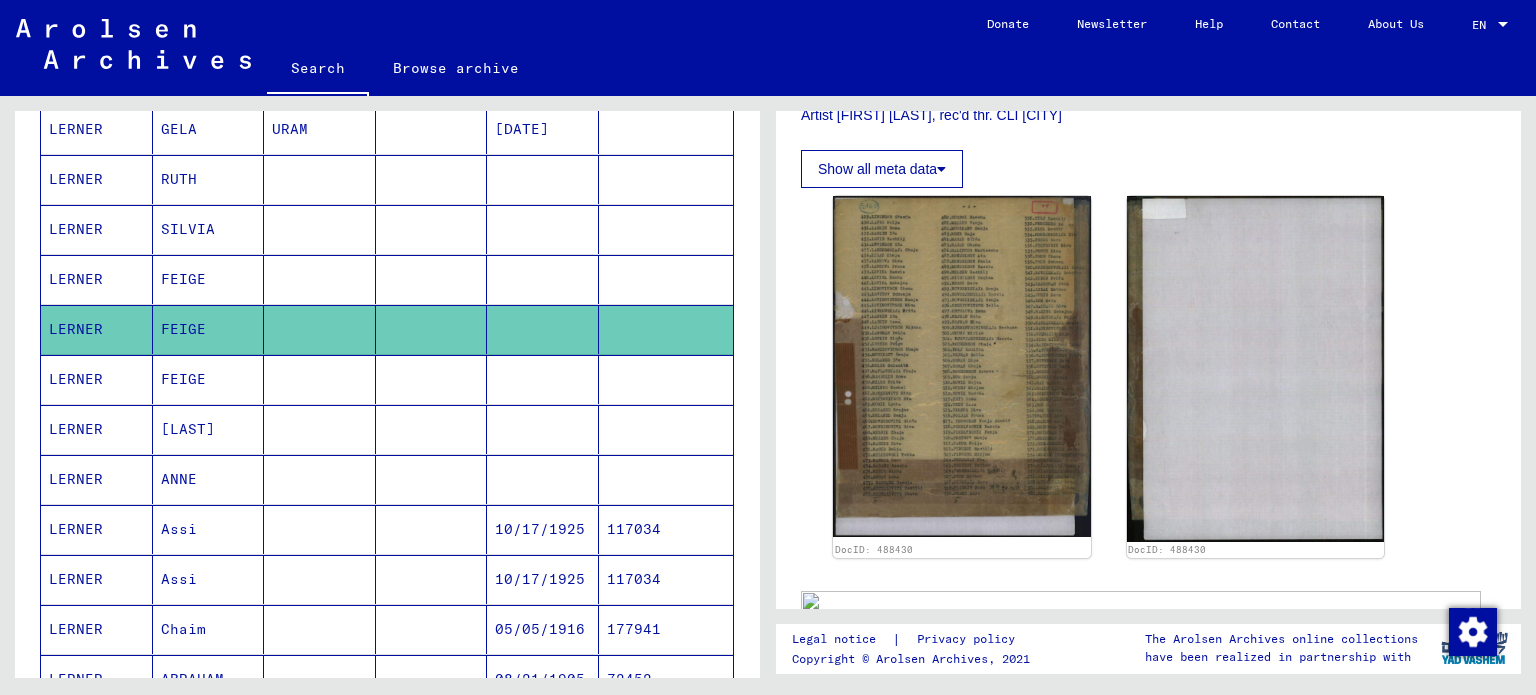click on "FEIGE" at bounding box center (209, 329) 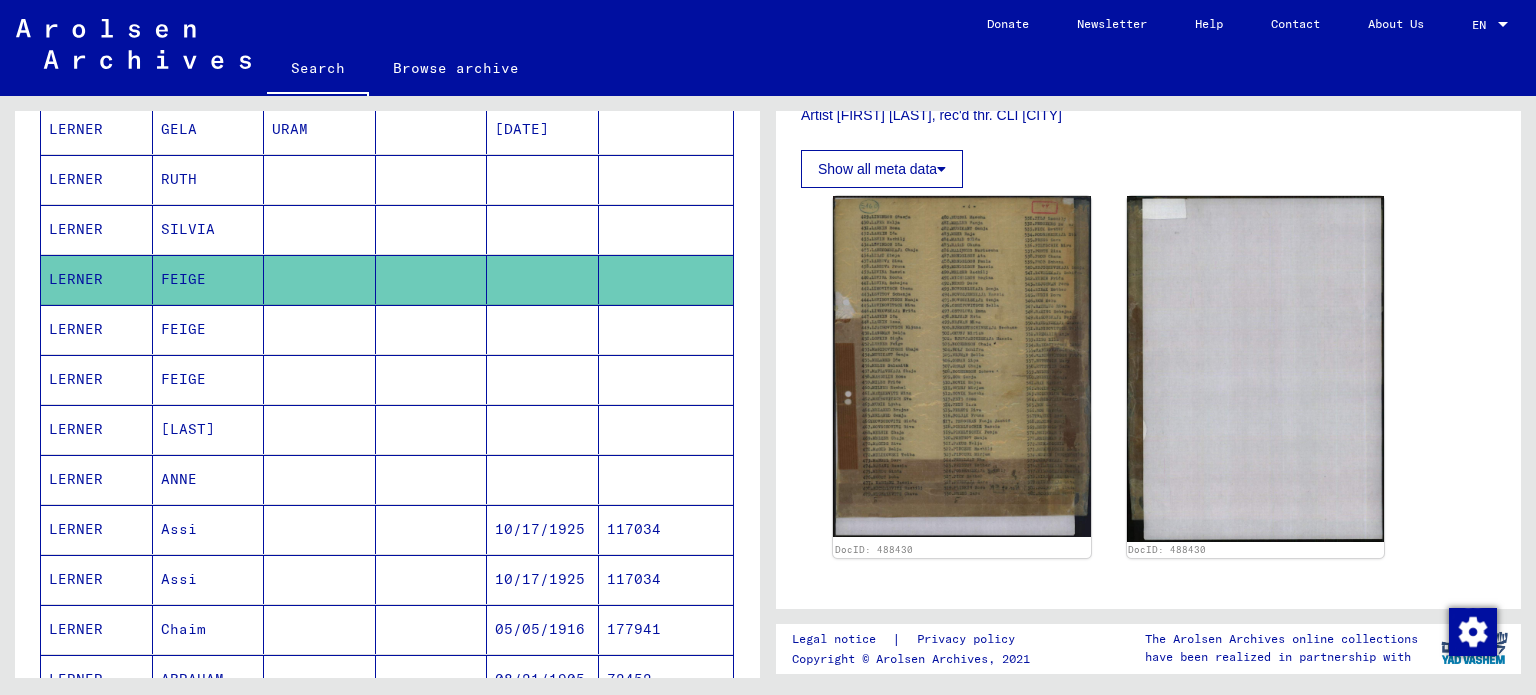 scroll, scrollTop: 0, scrollLeft: 0, axis: both 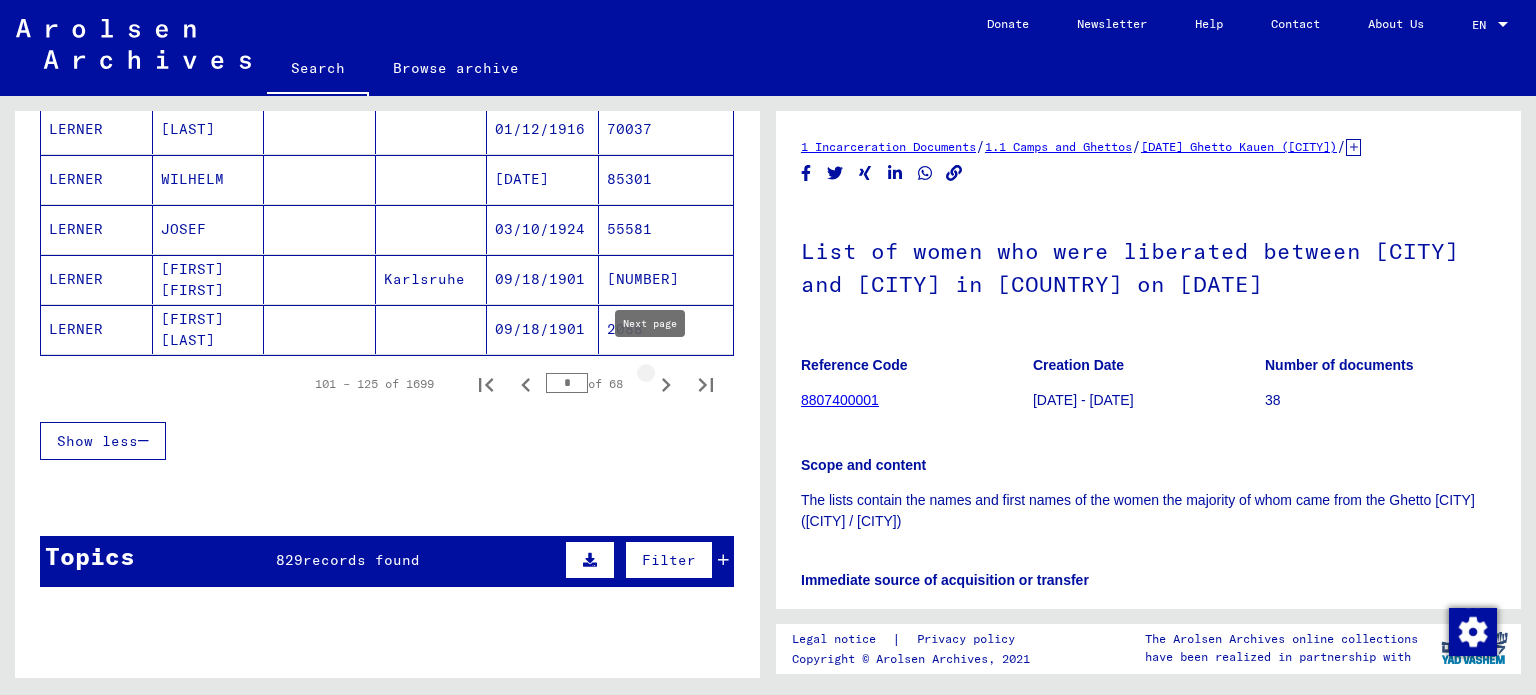 click 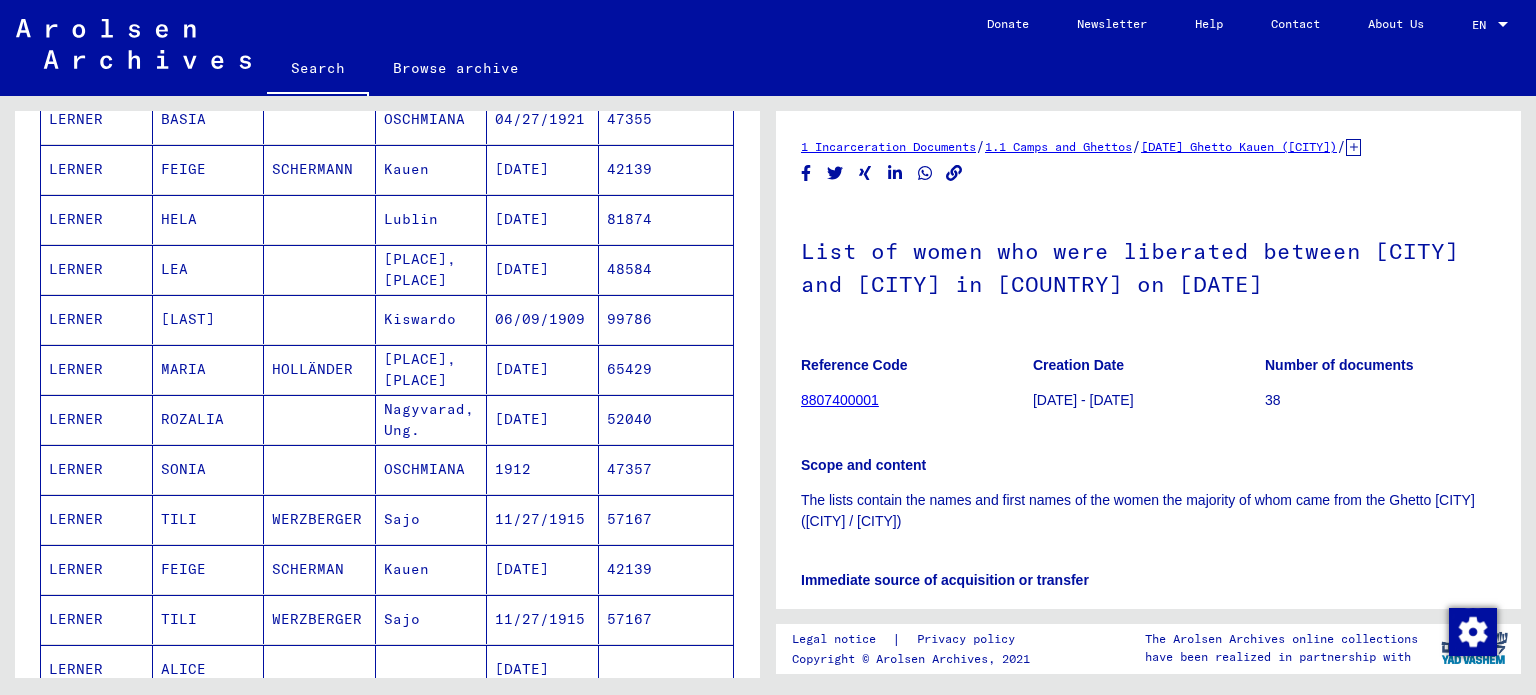 scroll, scrollTop: 1300, scrollLeft: 0, axis: vertical 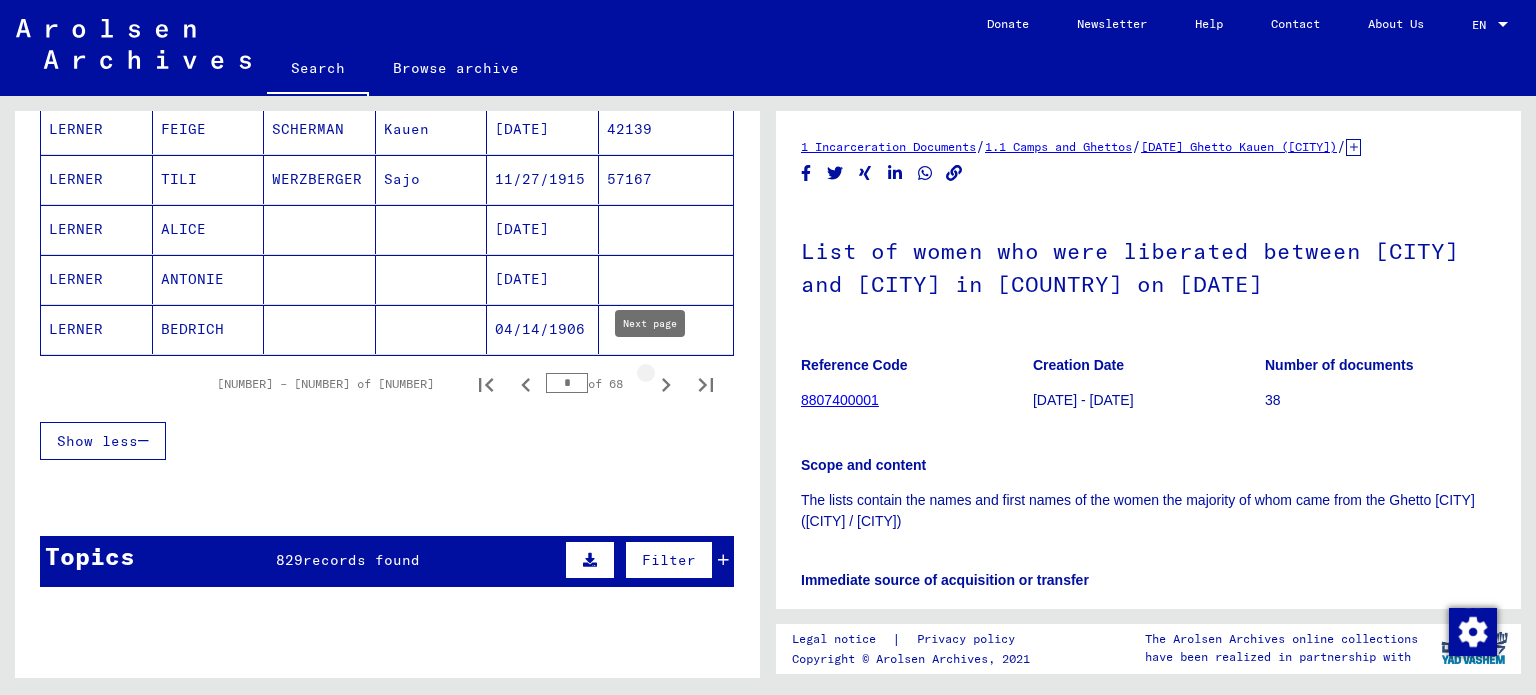 click 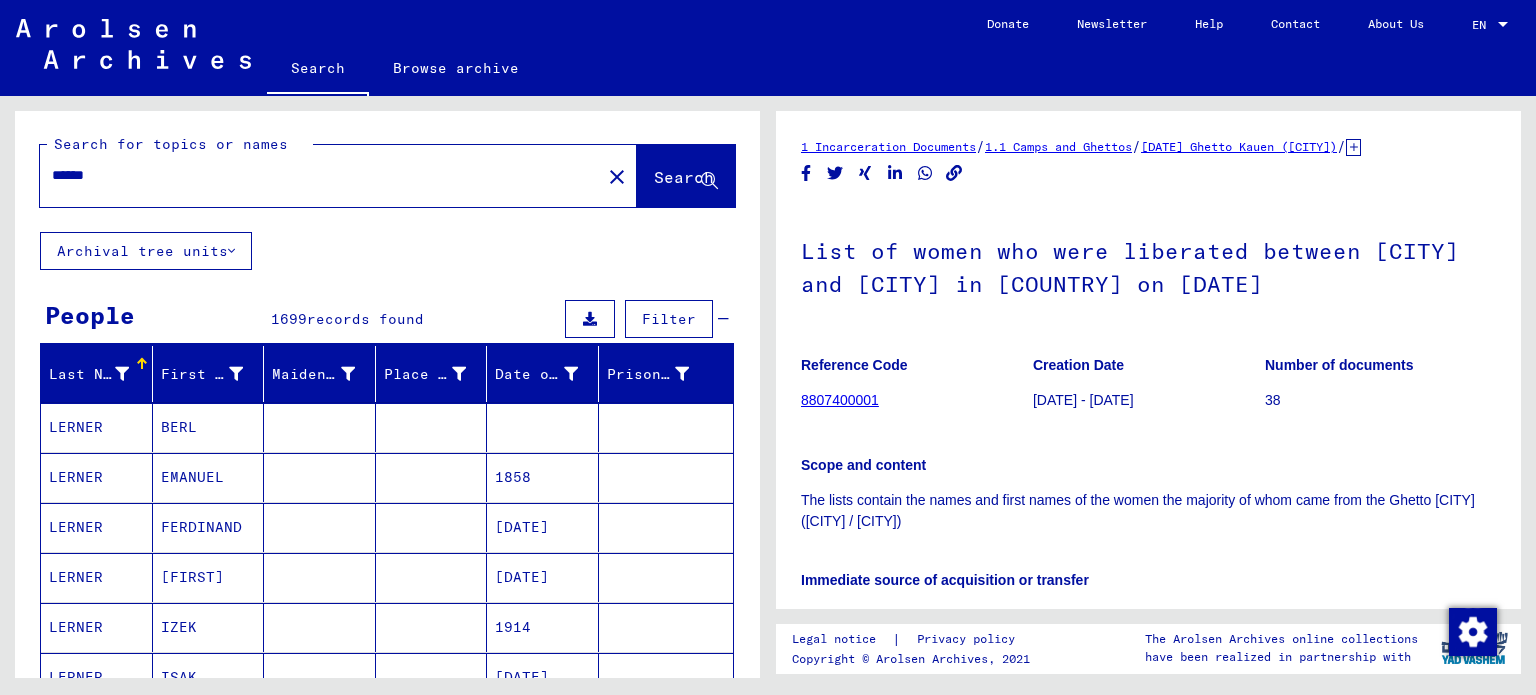 scroll, scrollTop: 0, scrollLeft: 0, axis: both 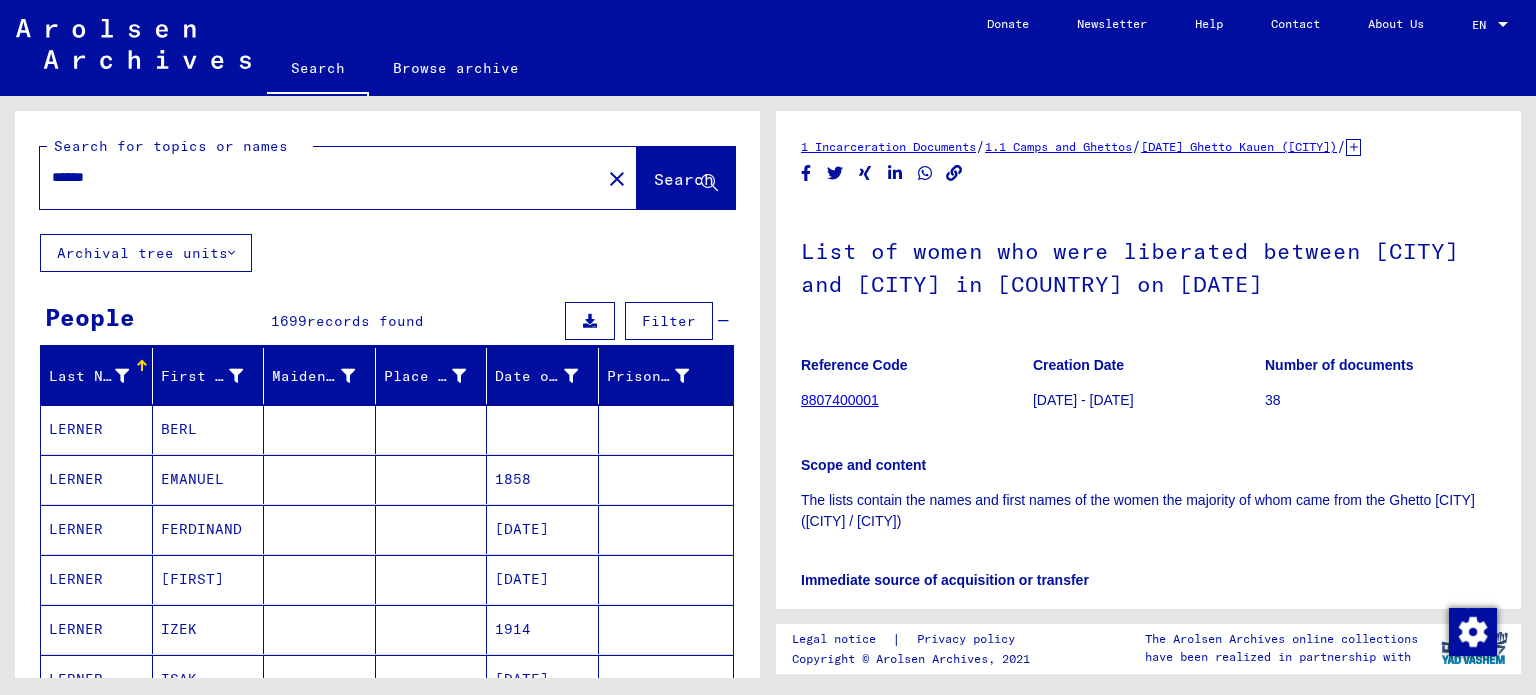 click on "******" at bounding box center [320, 177] 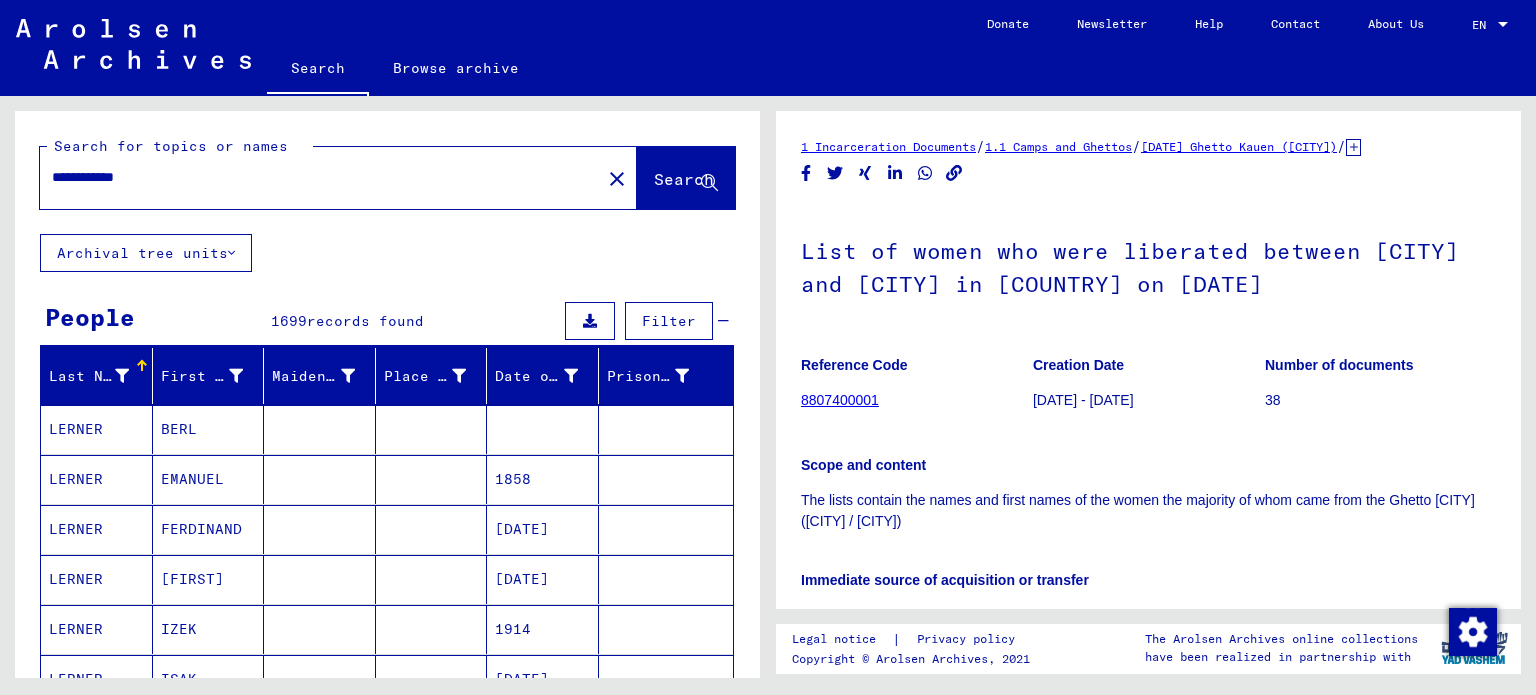 type on "**********" 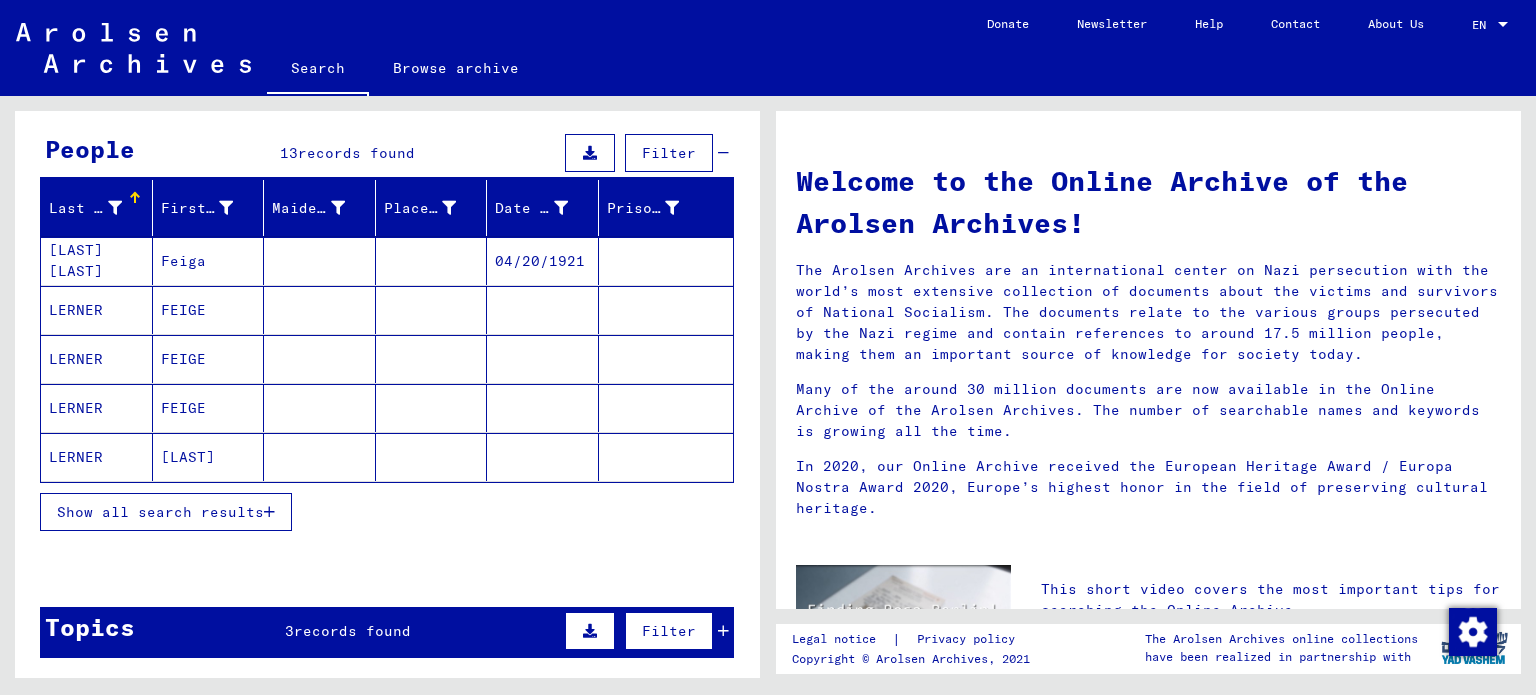 scroll, scrollTop: 200, scrollLeft: 0, axis: vertical 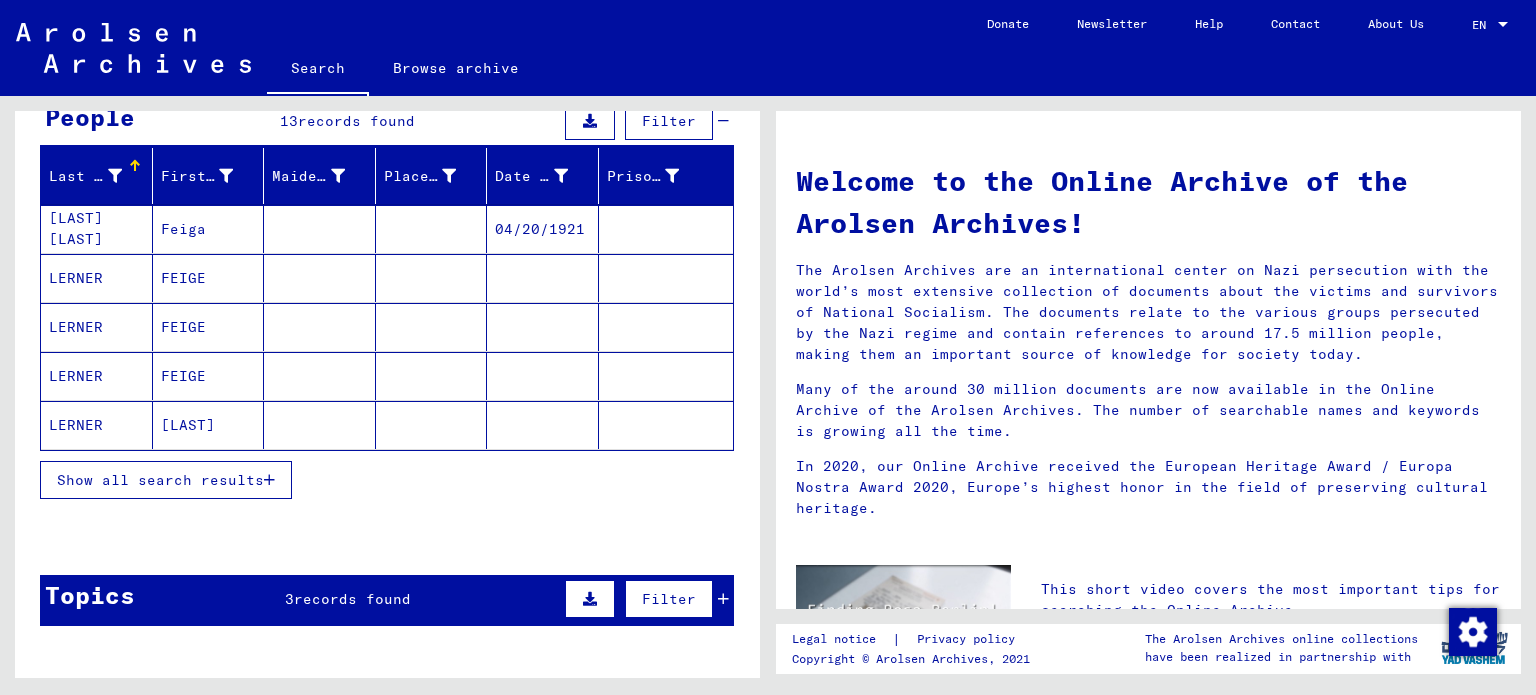 click on "Show all search results" at bounding box center (160, 480) 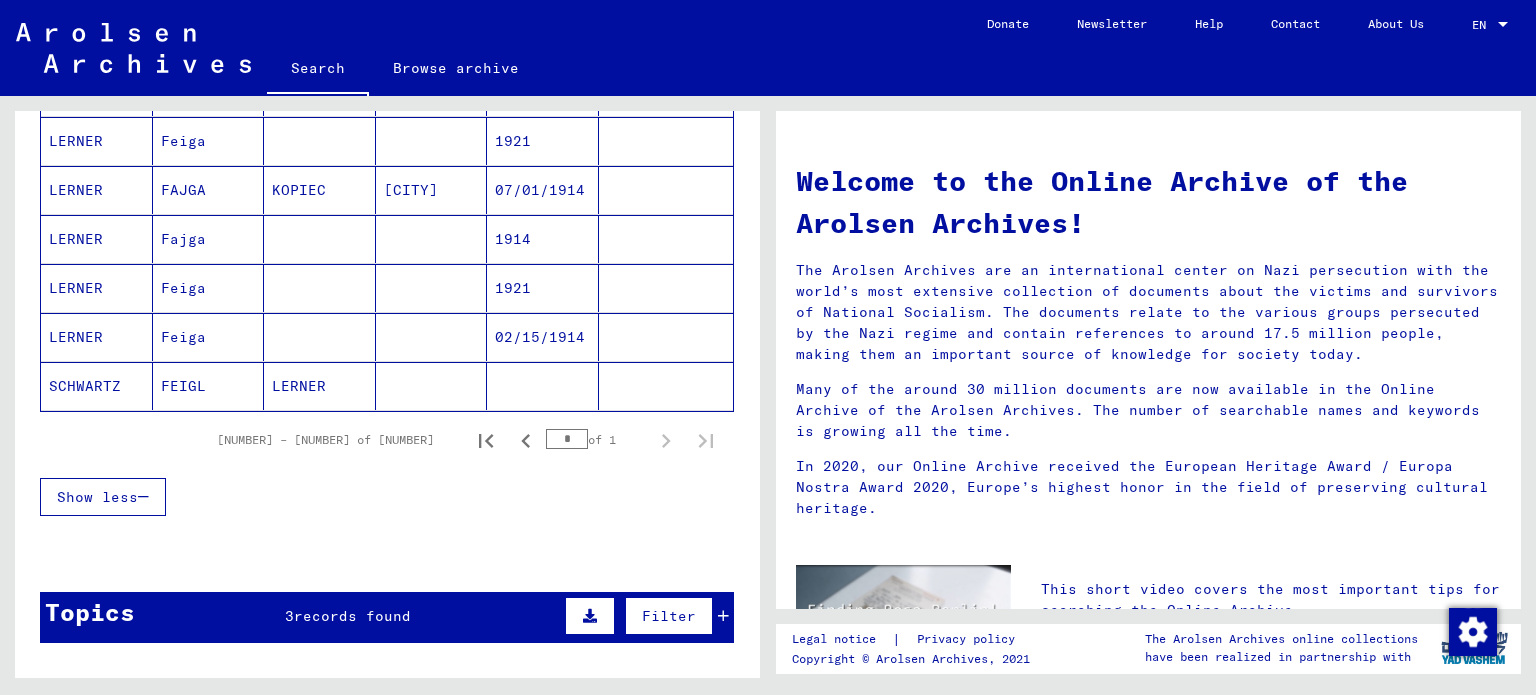 scroll, scrollTop: 700, scrollLeft: 0, axis: vertical 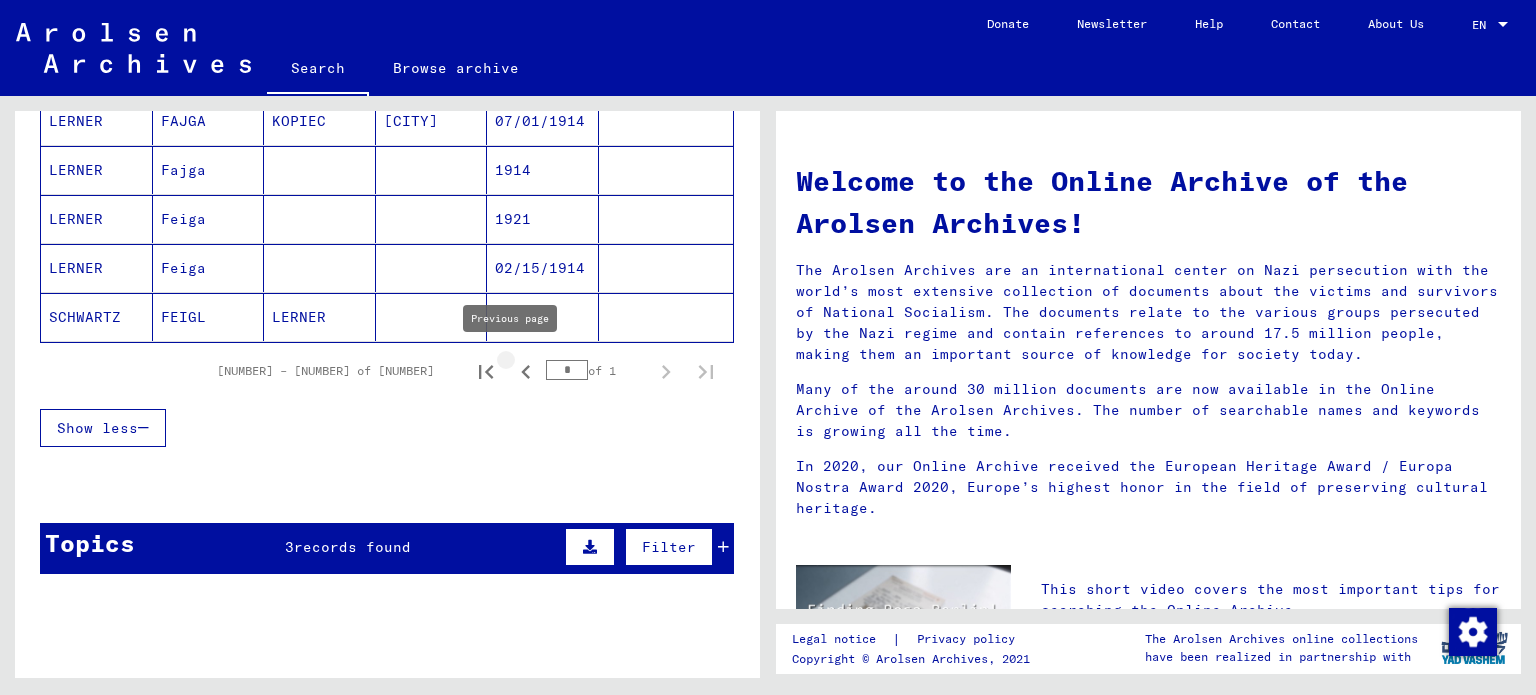 click 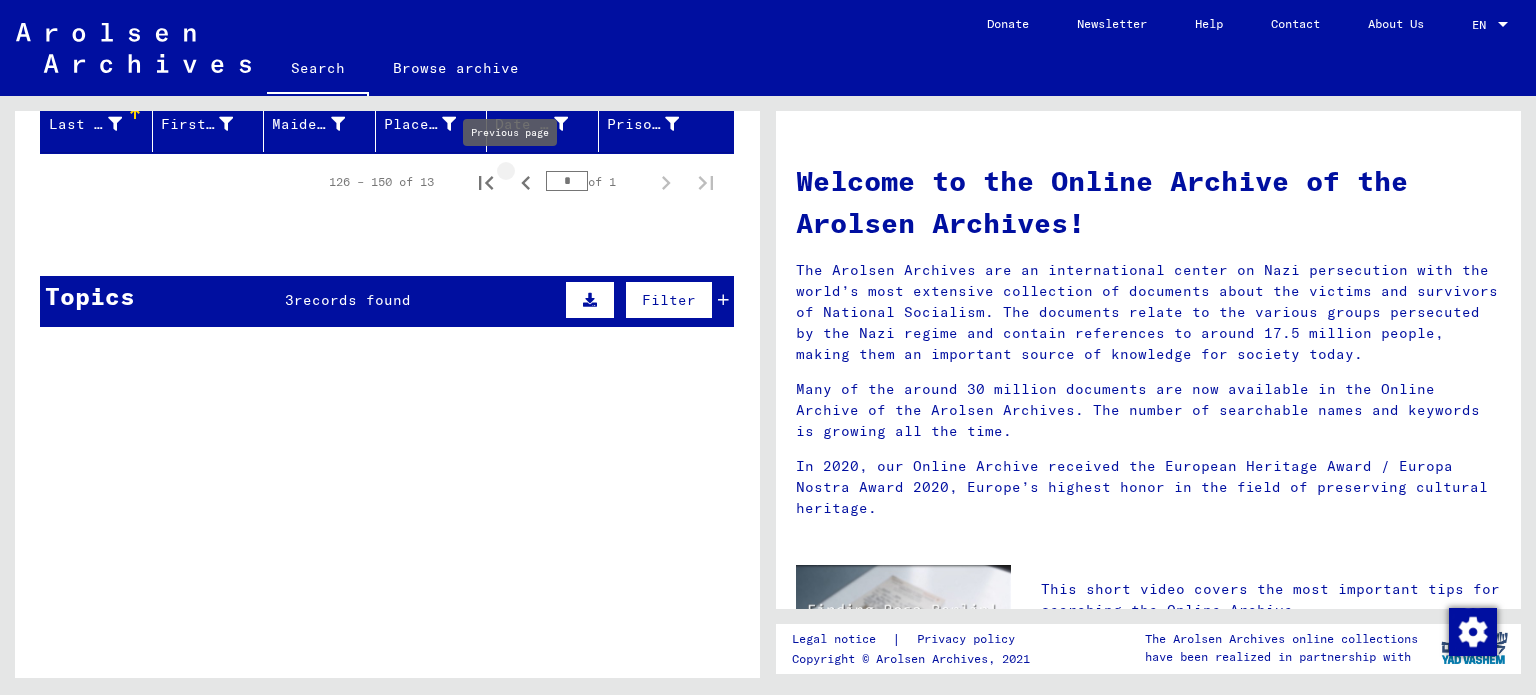 click 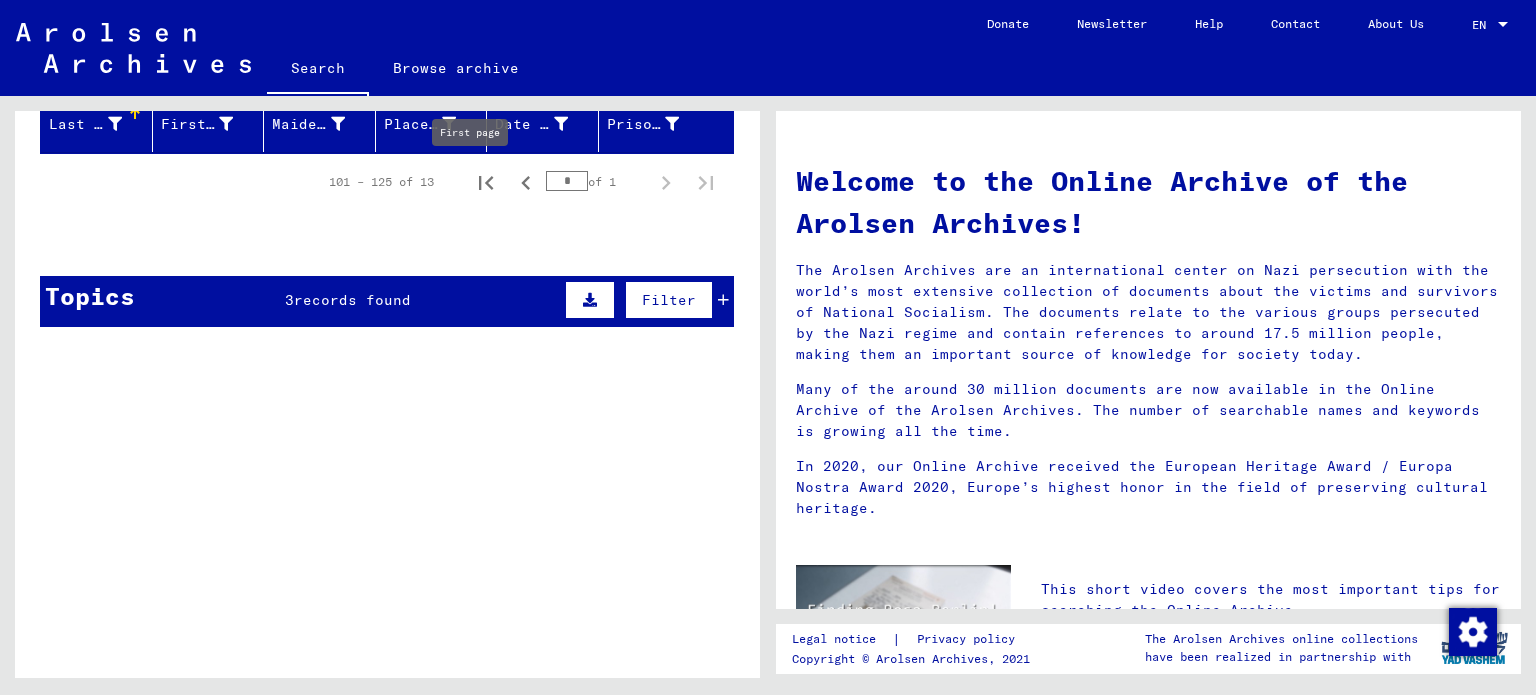 click 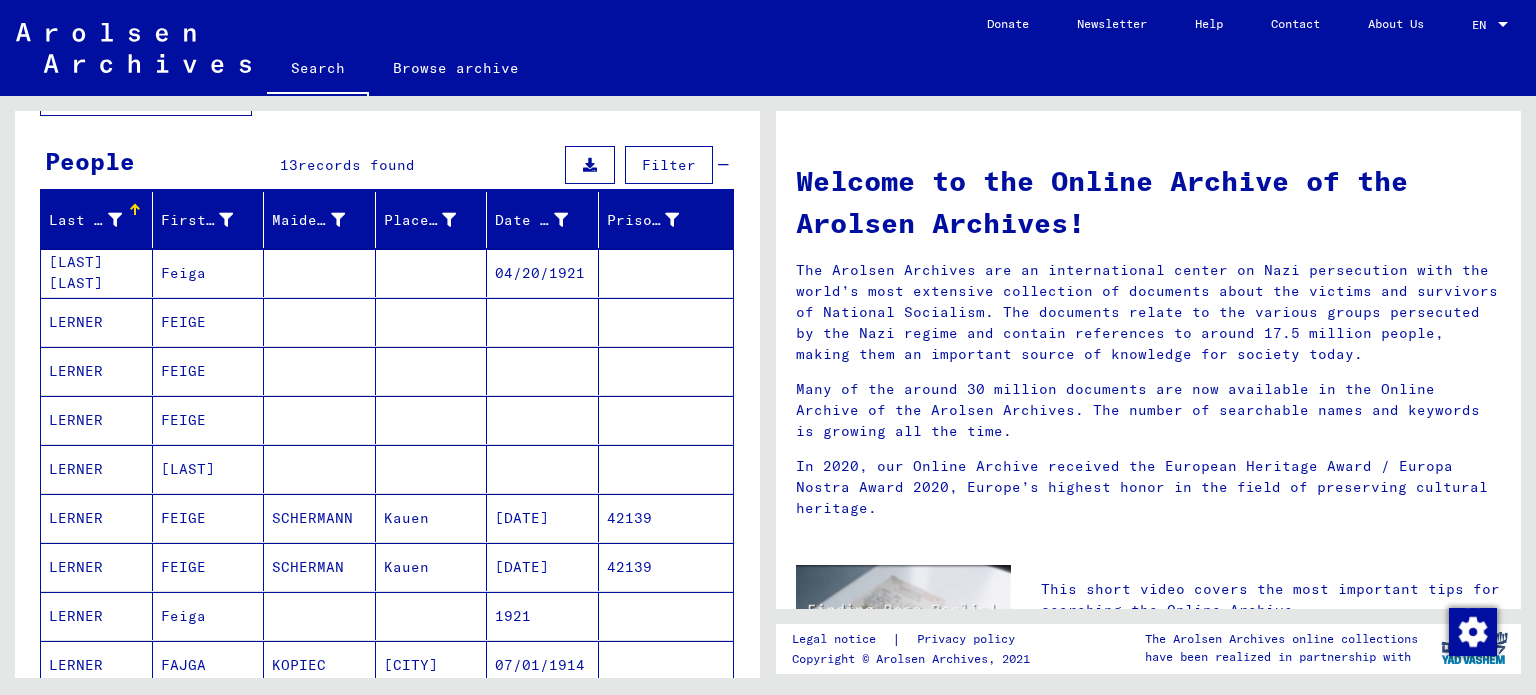 scroll, scrollTop: 152, scrollLeft: 0, axis: vertical 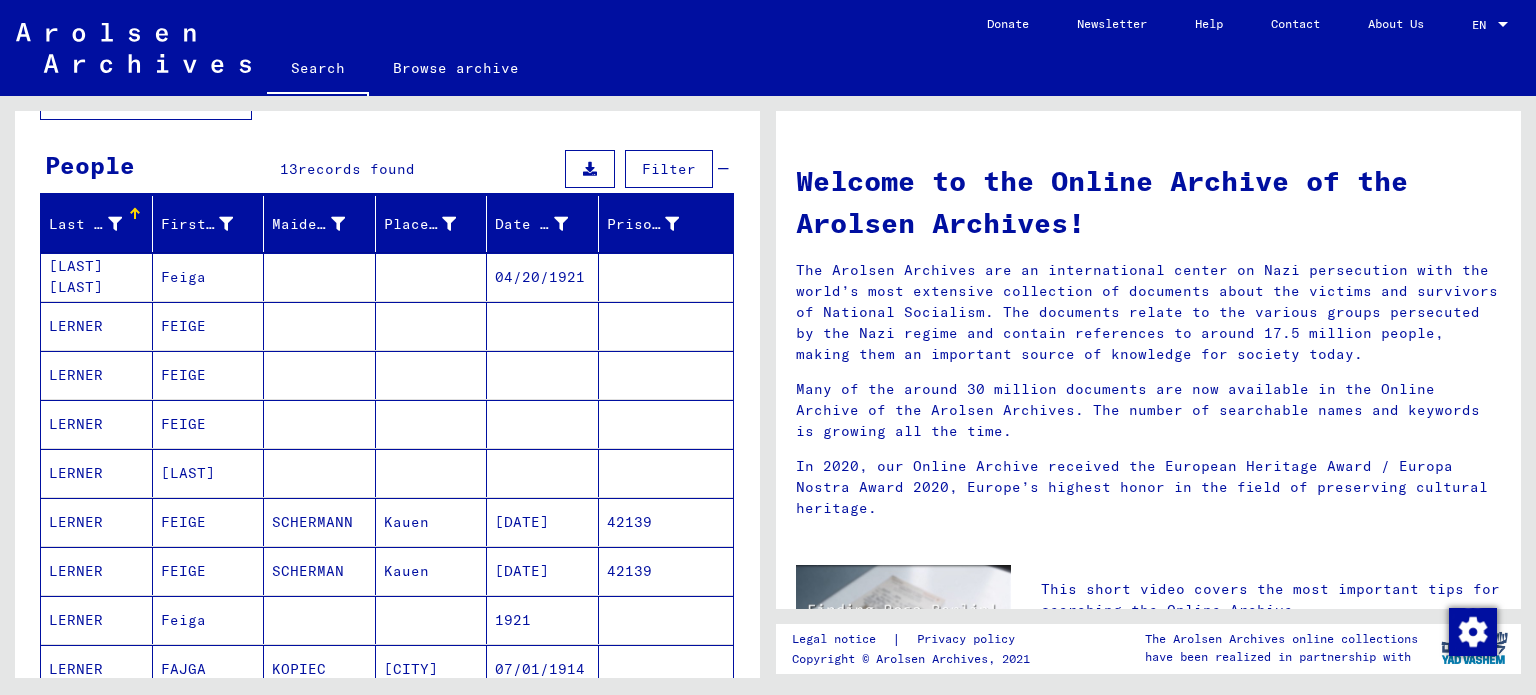 click on "FEIGE" at bounding box center [209, 375] 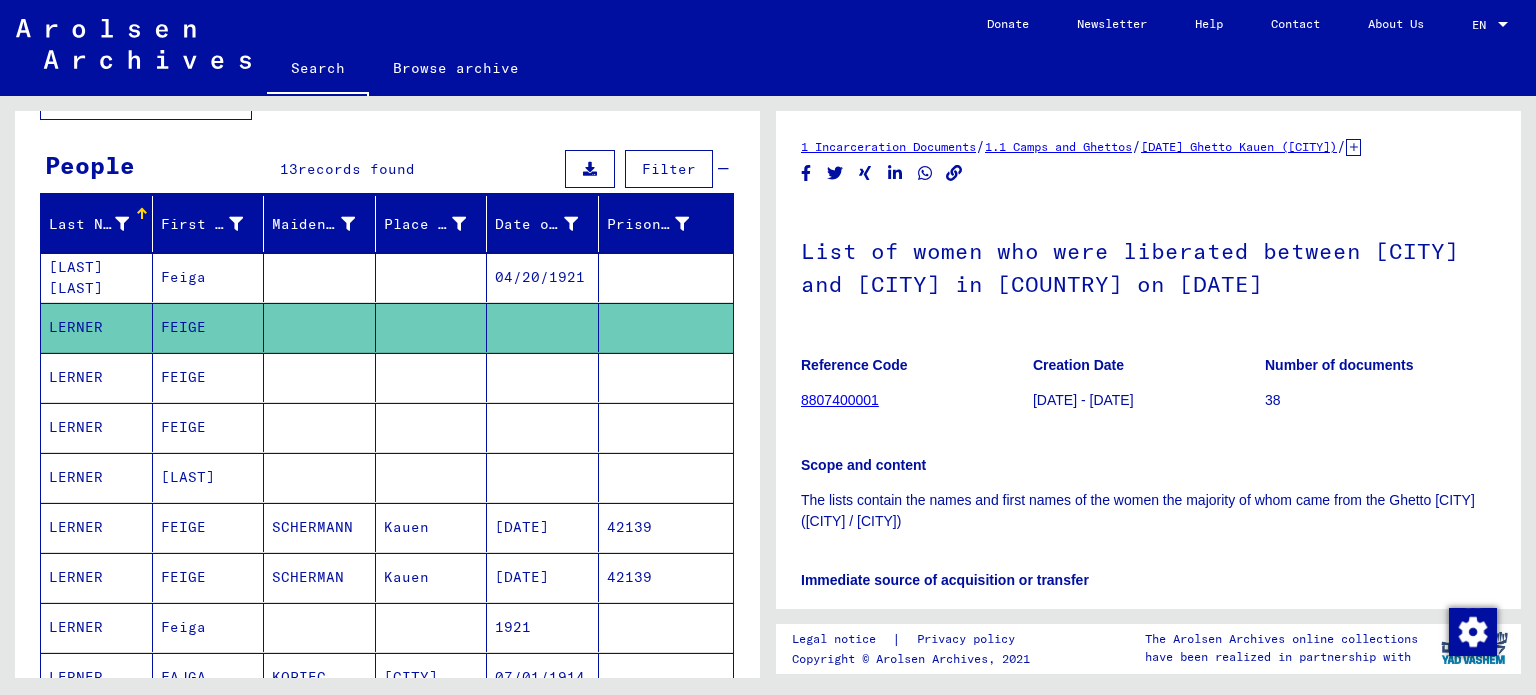 scroll, scrollTop: 0, scrollLeft: 0, axis: both 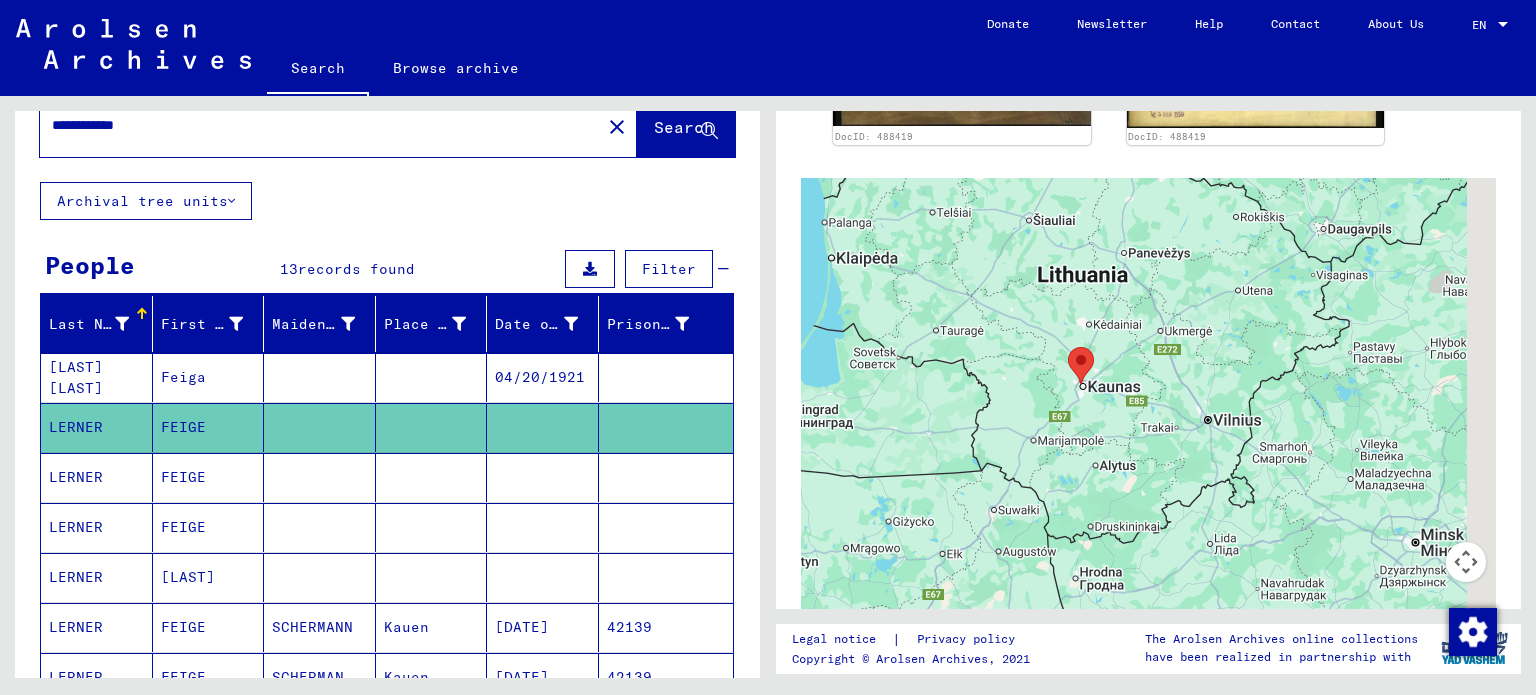 drag, startPoint x: 1082, startPoint y: 500, endPoint x: 1057, endPoint y: 433, distance: 71.51224 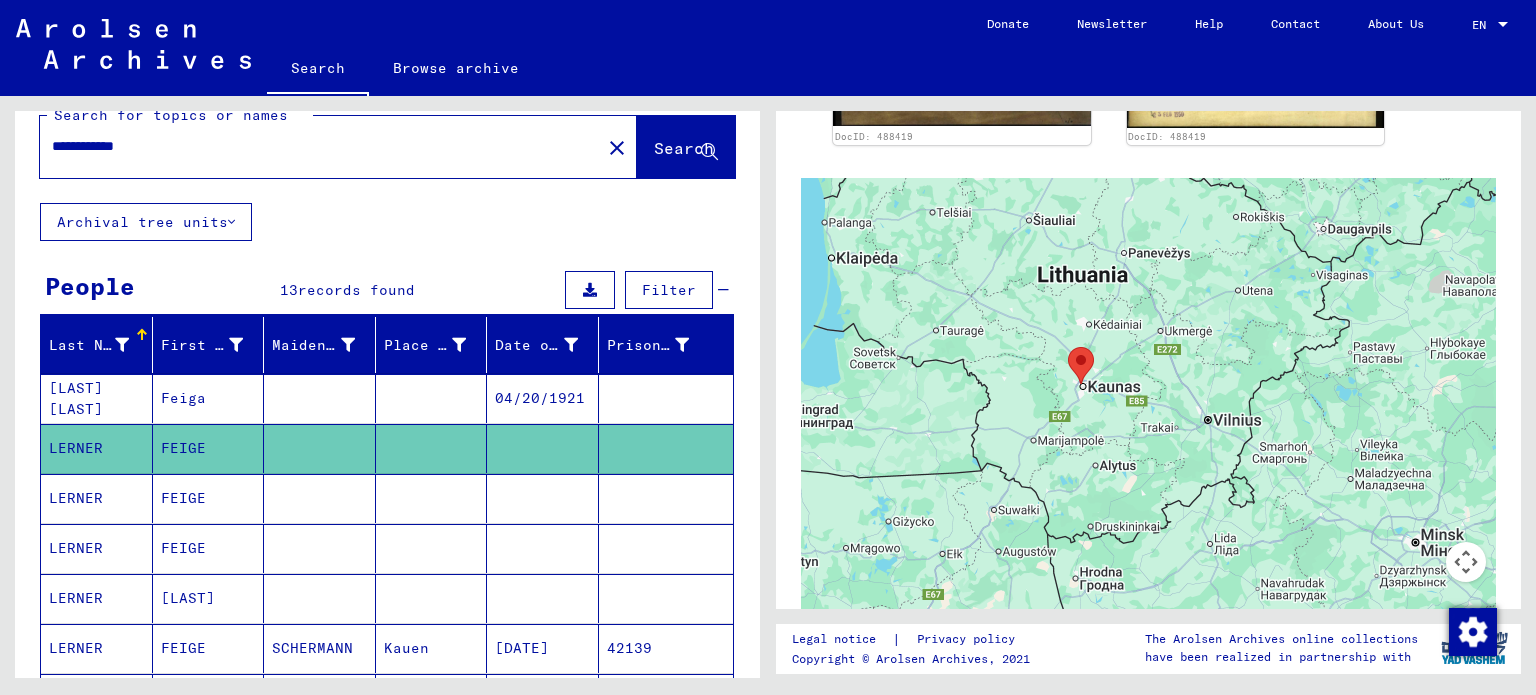 scroll, scrollTop: 0, scrollLeft: 0, axis: both 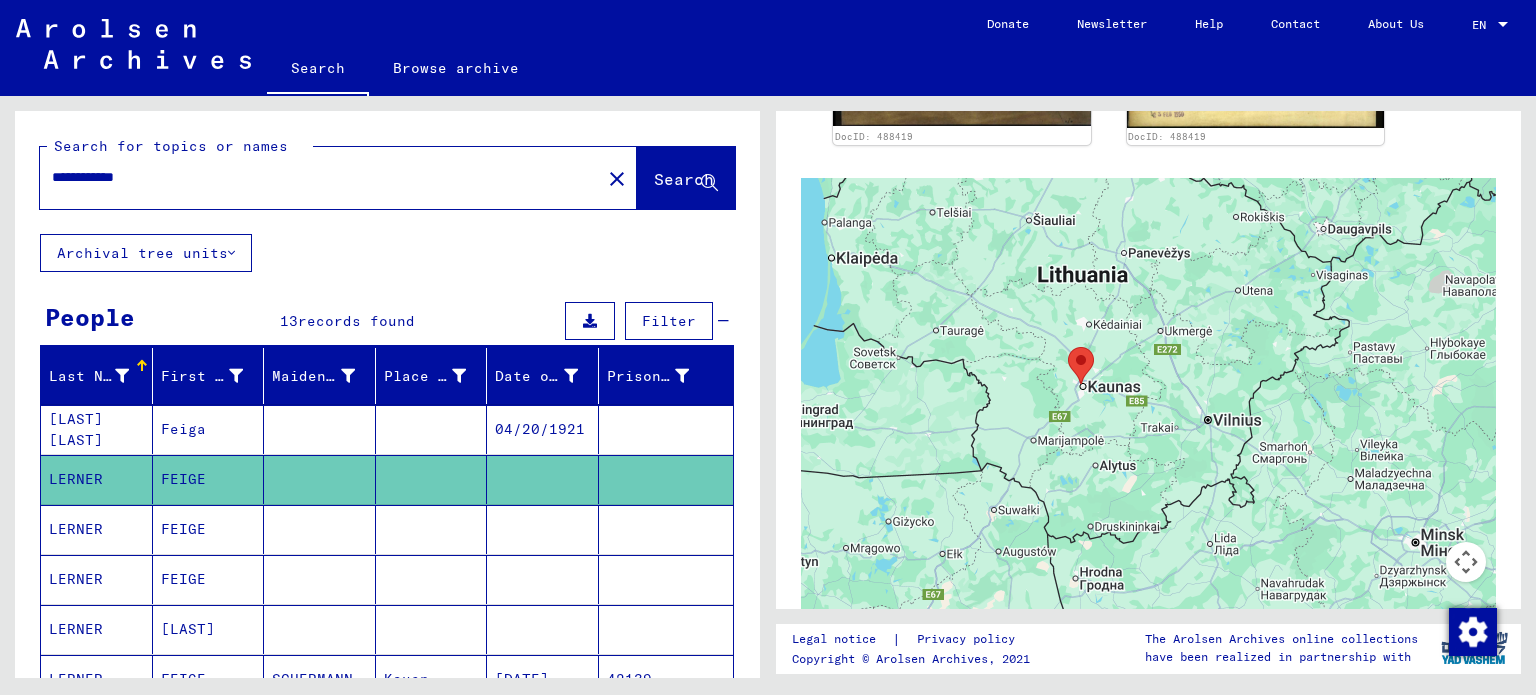 drag, startPoint x: 159, startPoint y: 175, endPoint x: 0, endPoint y: 162, distance: 159.53056 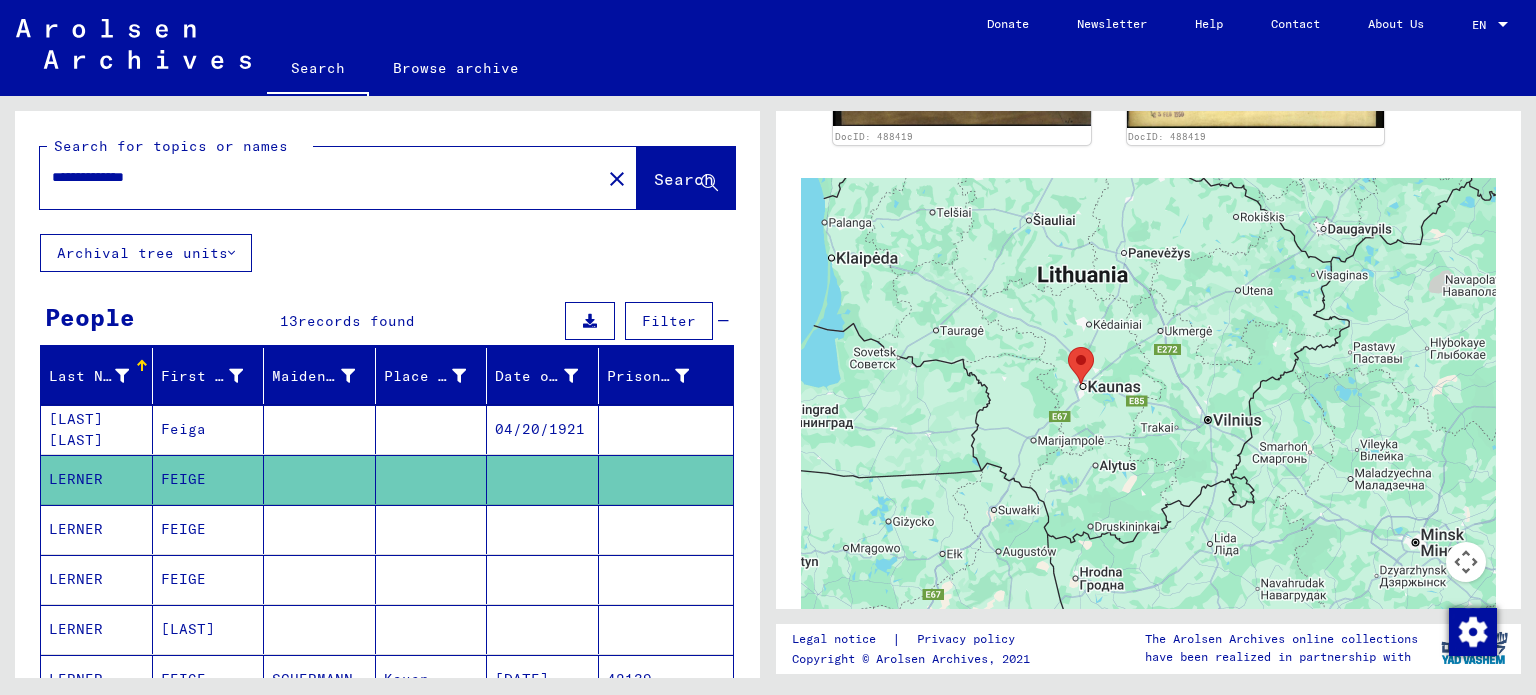 click on "Search" 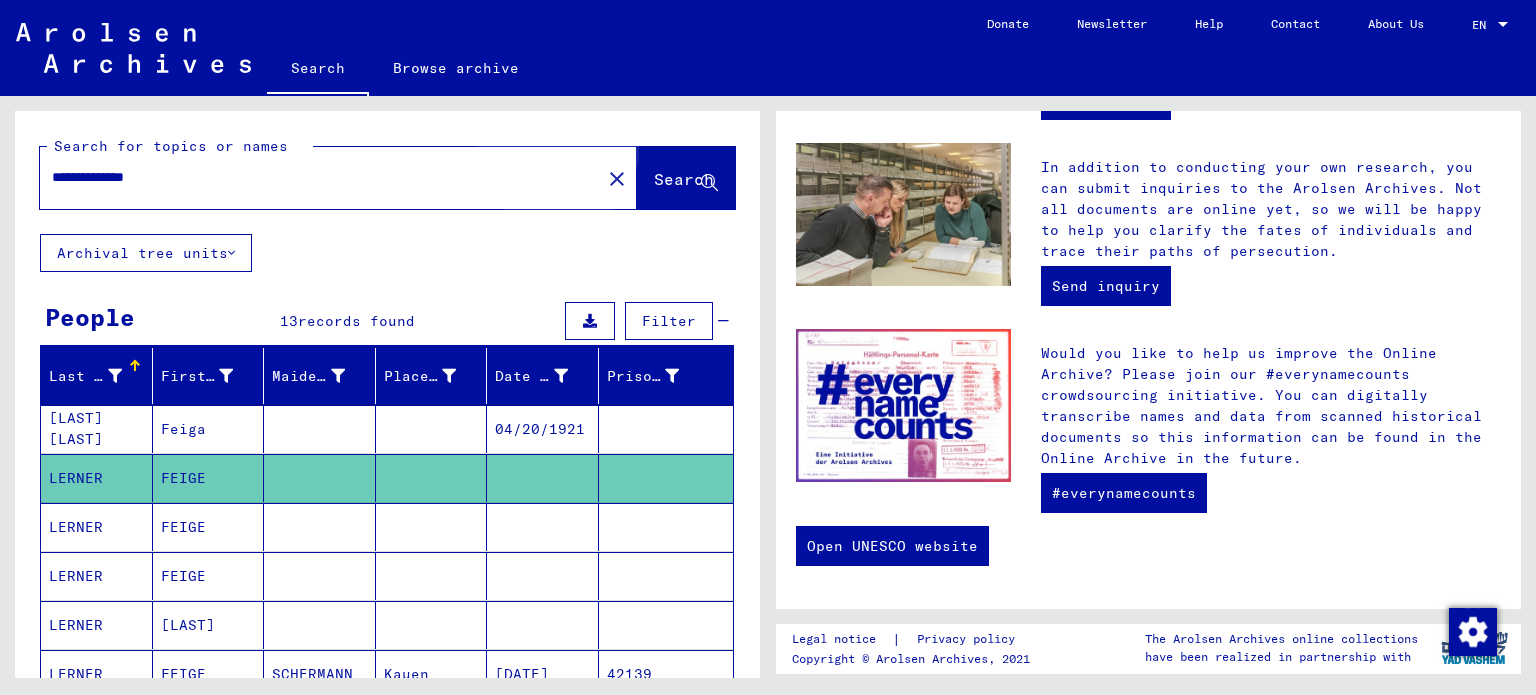 scroll, scrollTop: 0, scrollLeft: 0, axis: both 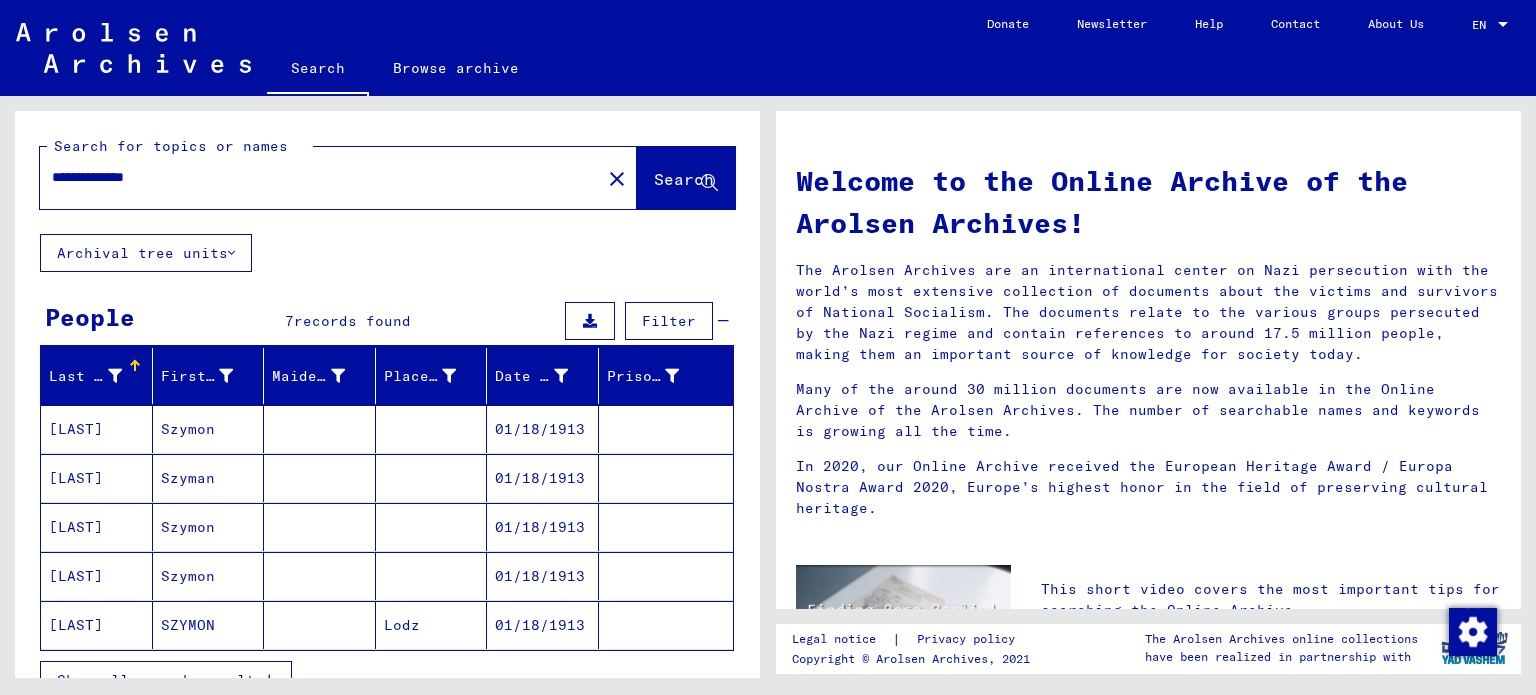 click on "[LAST]" at bounding box center [97, 478] 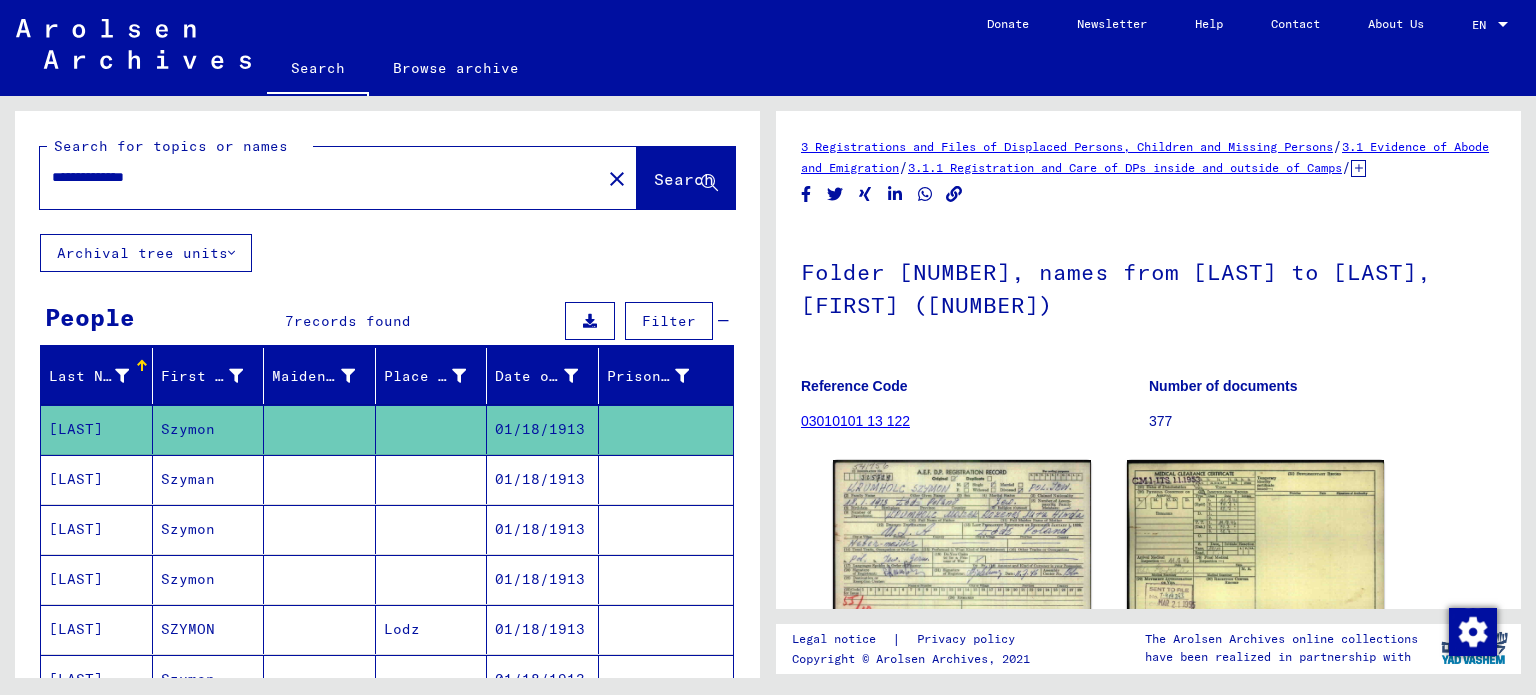 scroll, scrollTop: 0, scrollLeft: 0, axis: both 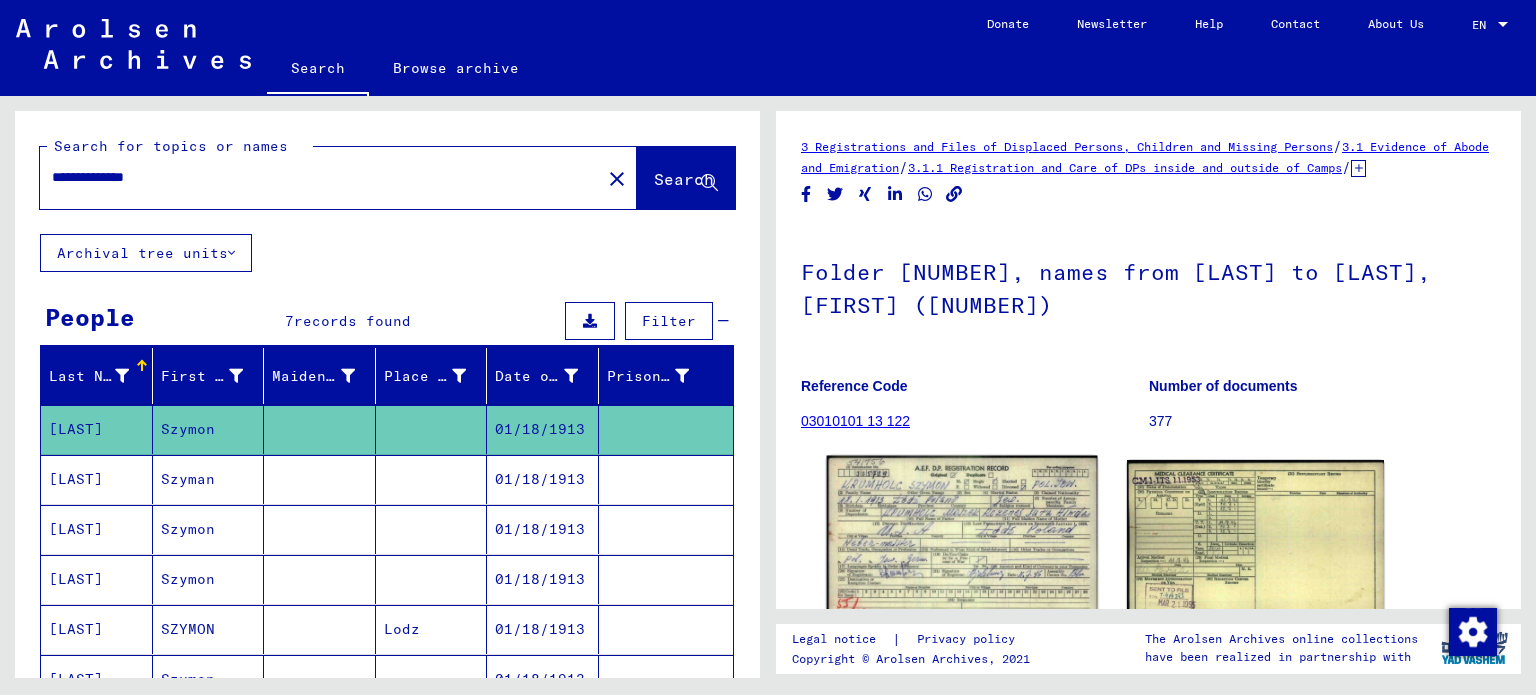 click 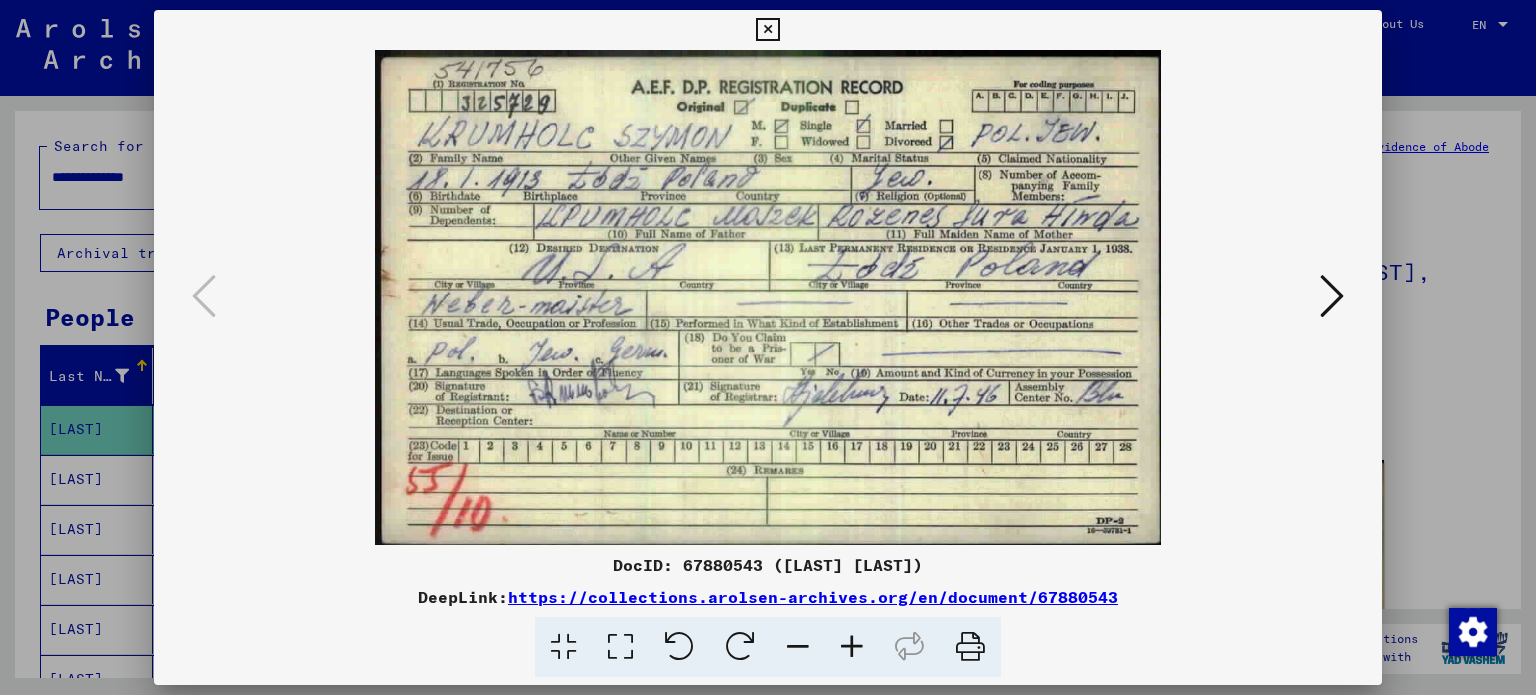 click at bounding box center (767, 30) 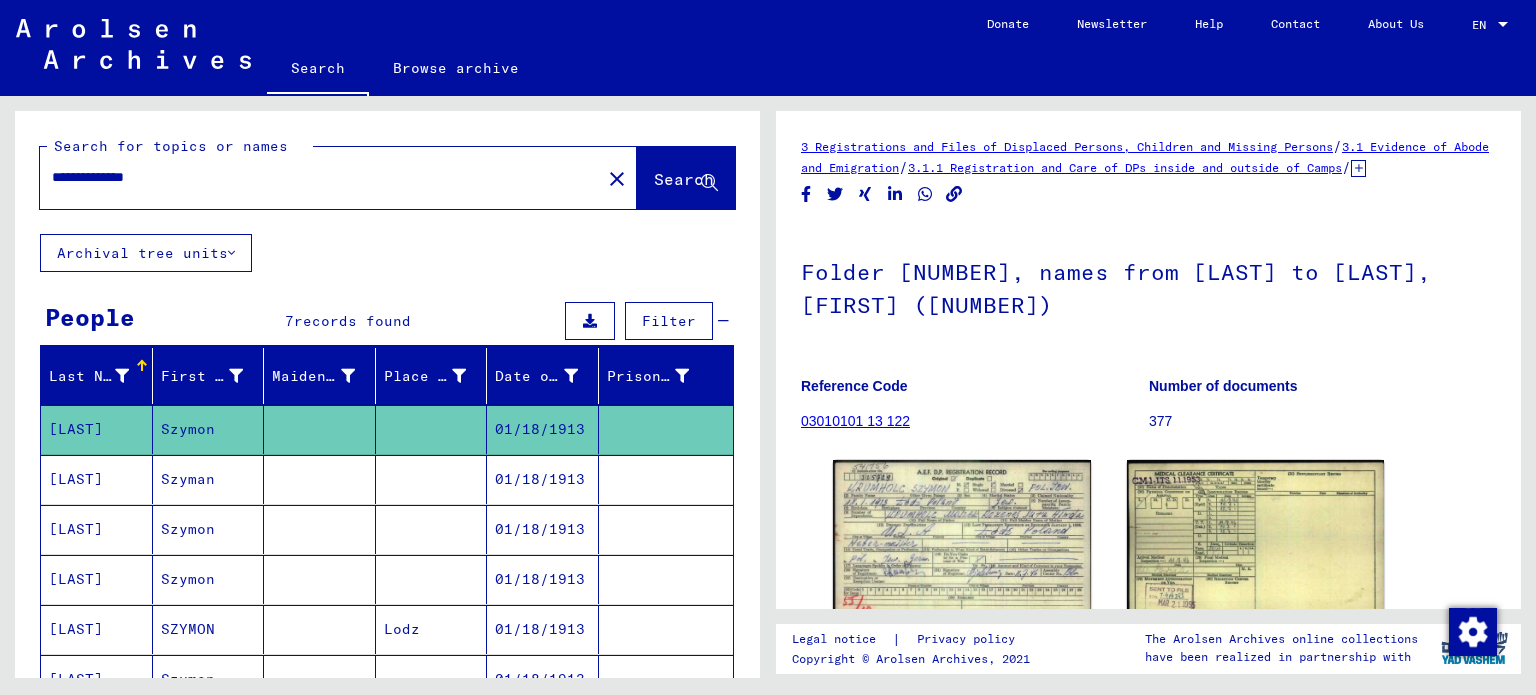 click on "[LAST]" at bounding box center (97, 529) 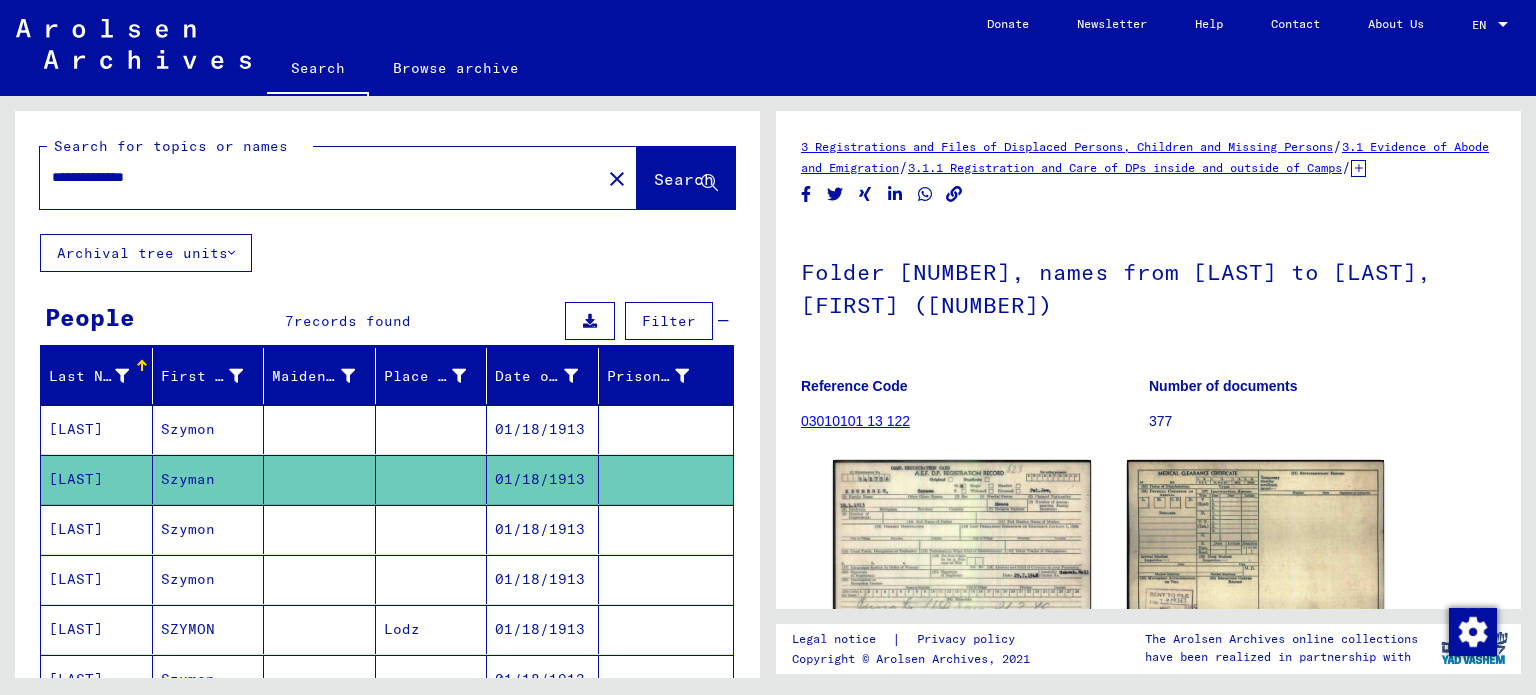 scroll, scrollTop: 0, scrollLeft: 0, axis: both 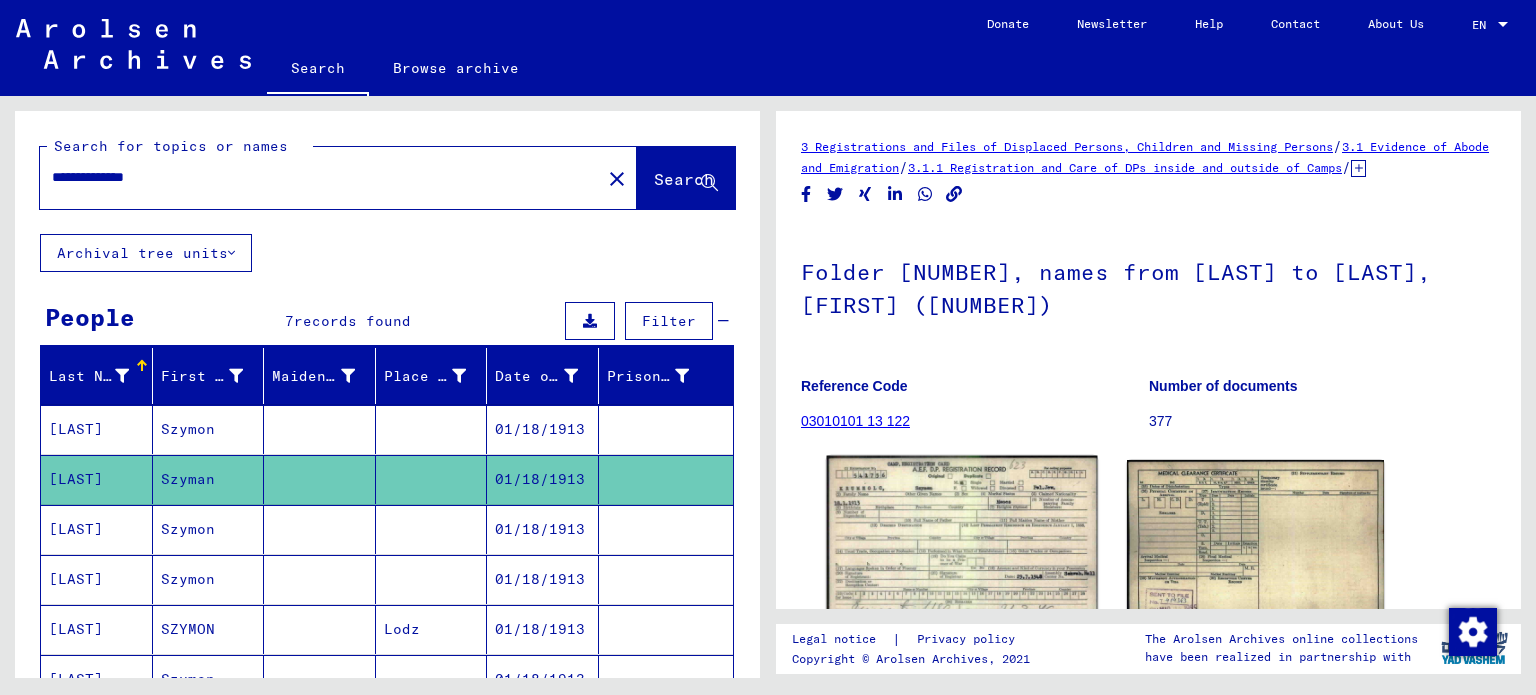 click 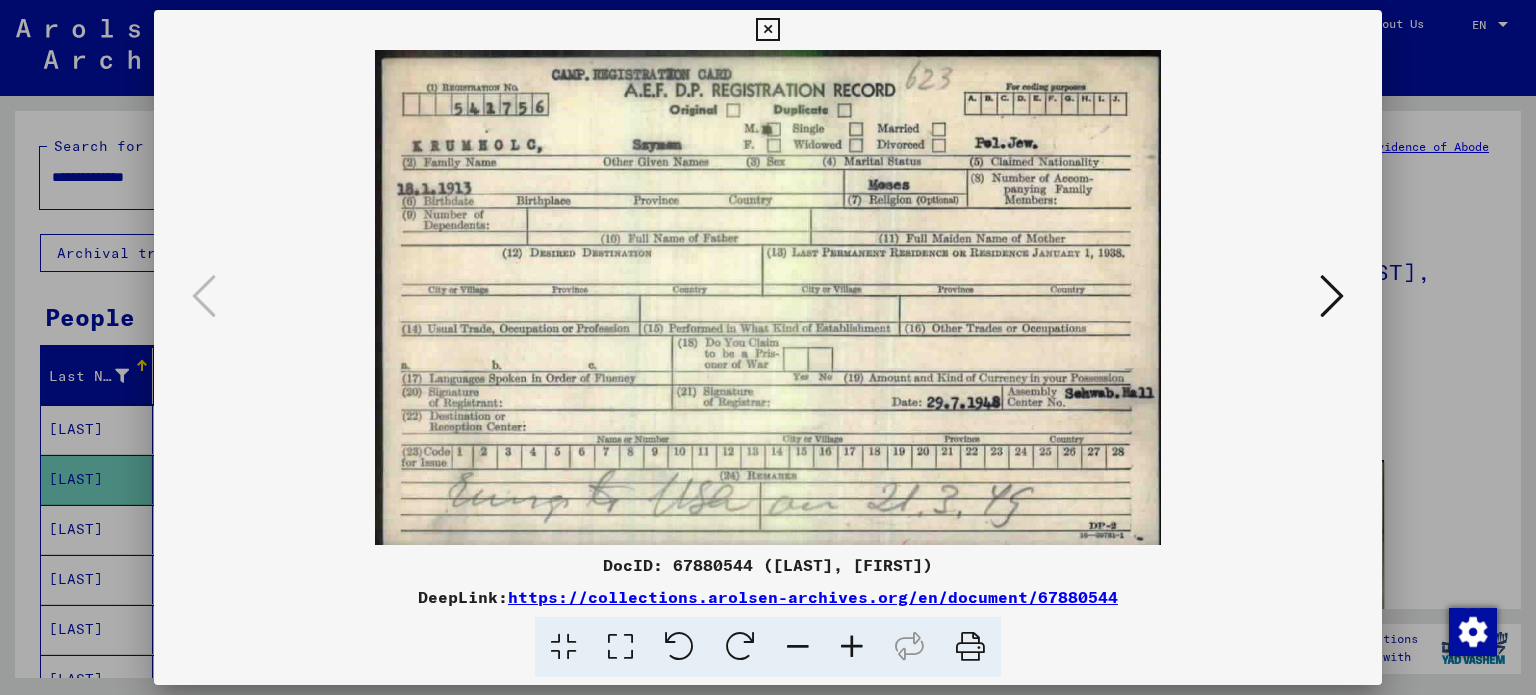click at bounding box center (767, 30) 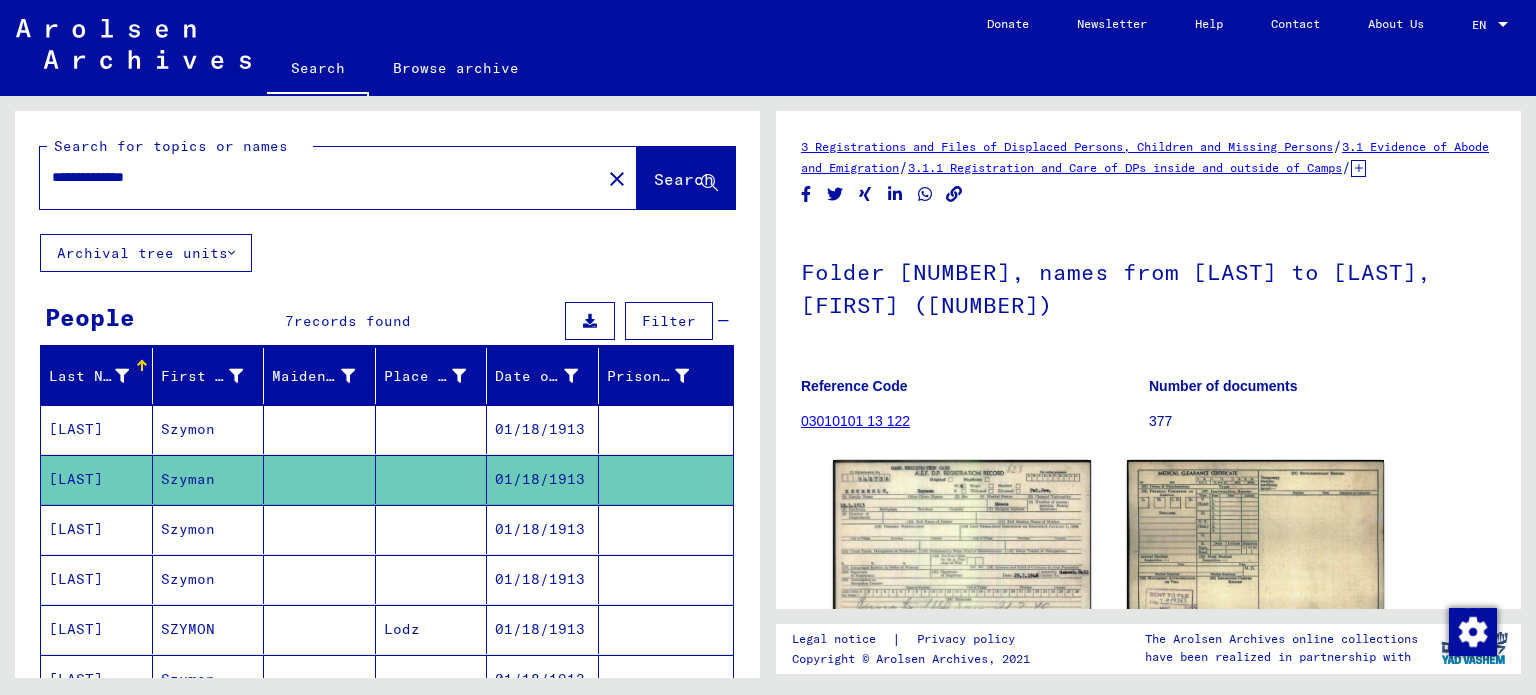 click on "Szymon" at bounding box center [209, 579] 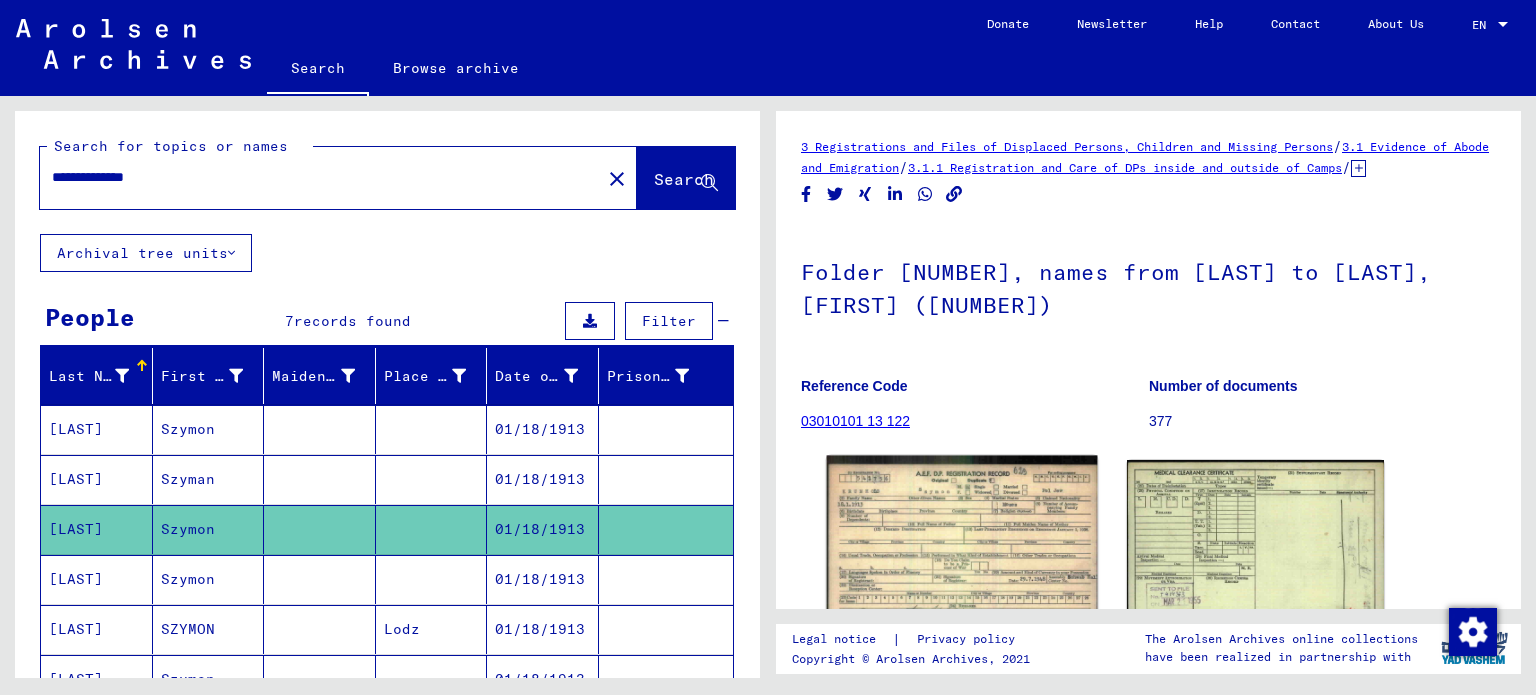 scroll, scrollTop: 0, scrollLeft: 0, axis: both 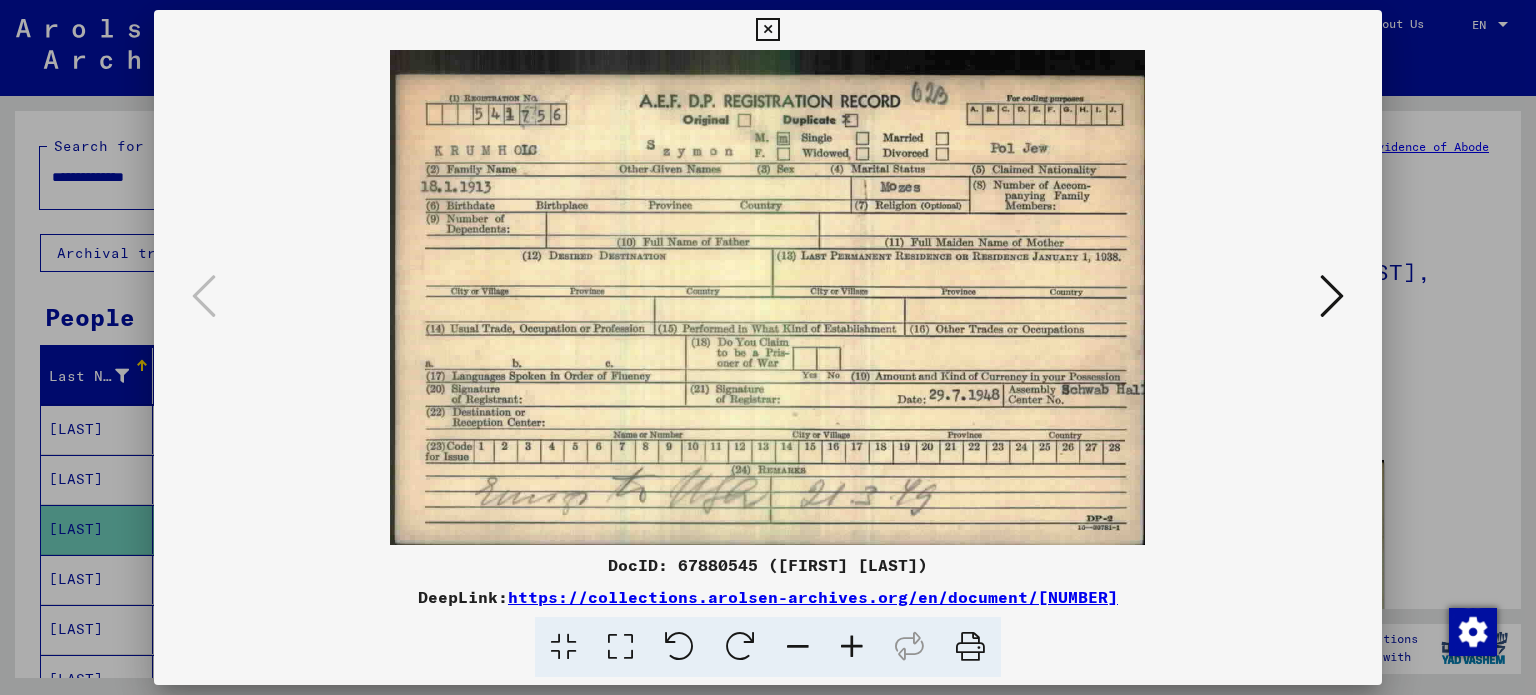 click at bounding box center (767, 30) 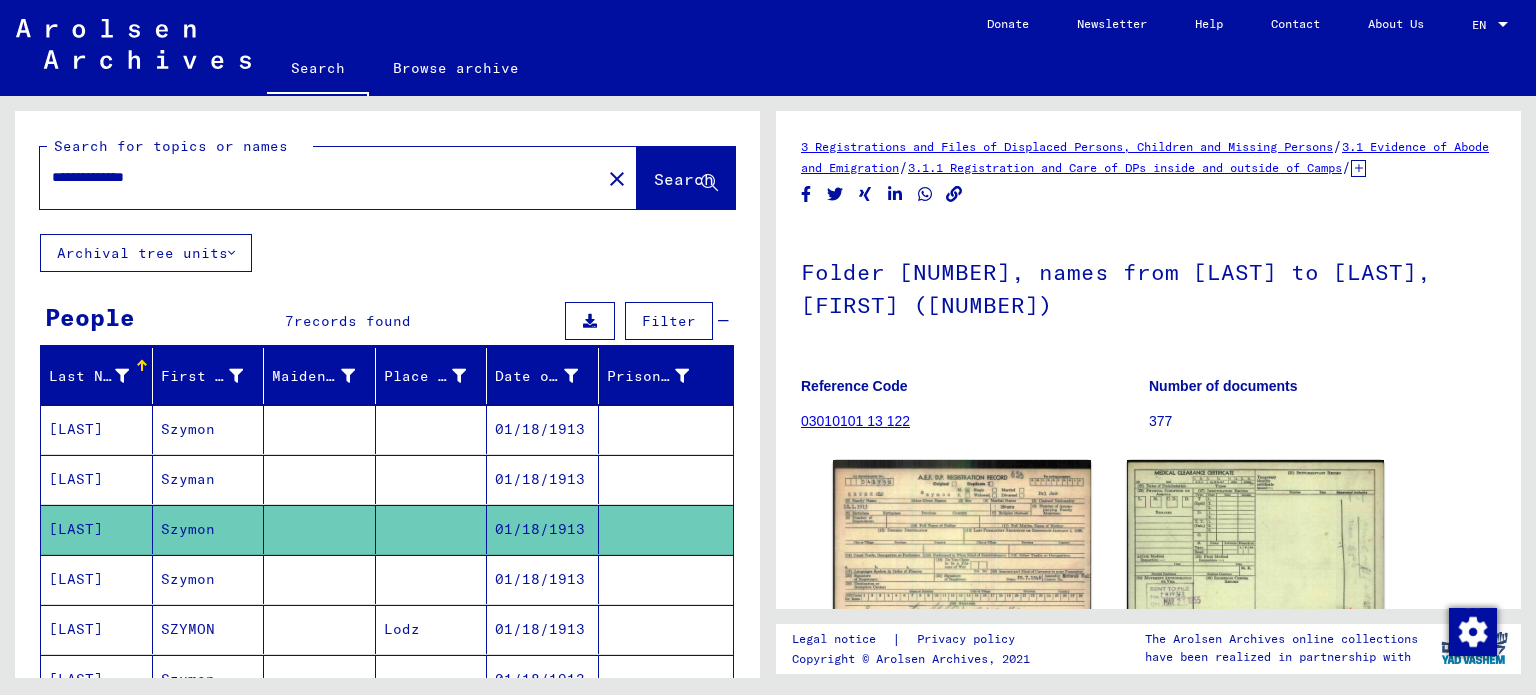 click on "Szymon" at bounding box center (209, 629) 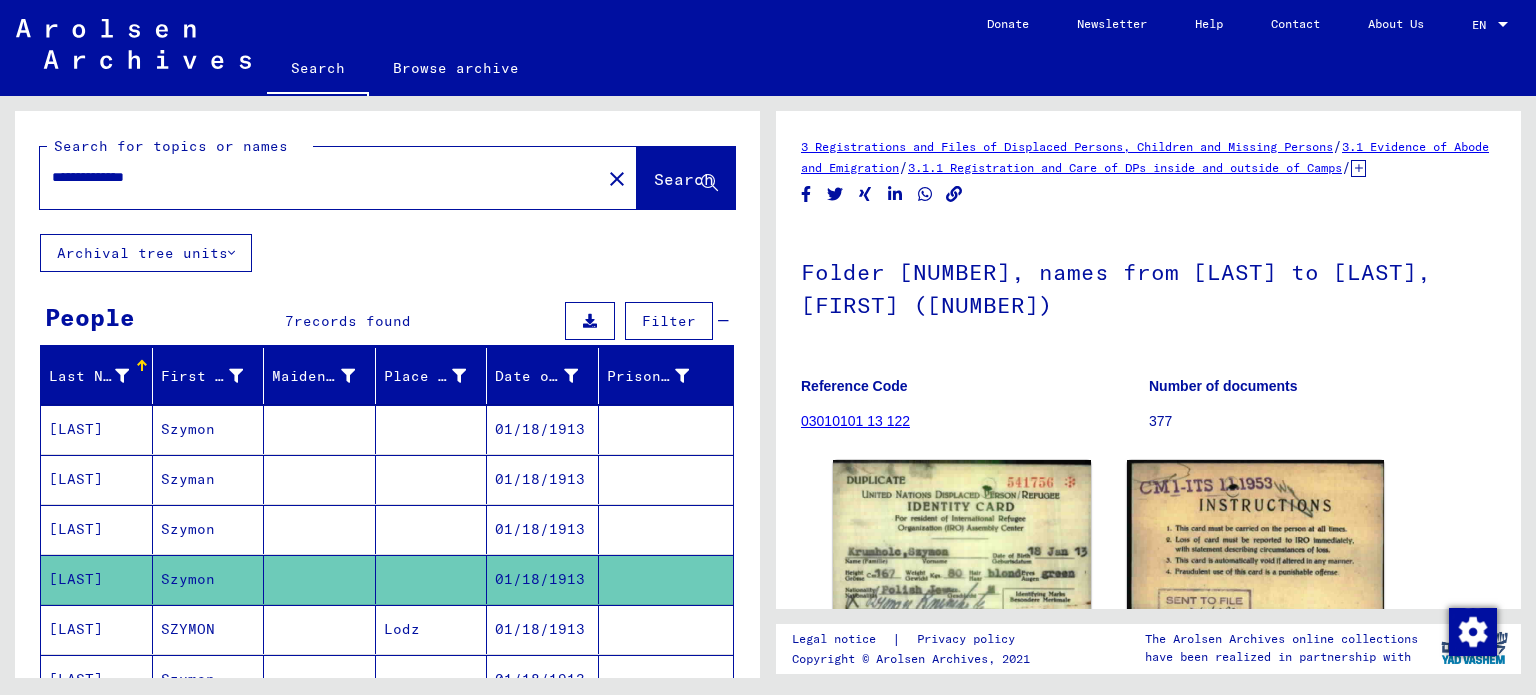 scroll, scrollTop: 0, scrollLeft: 0, axis: both 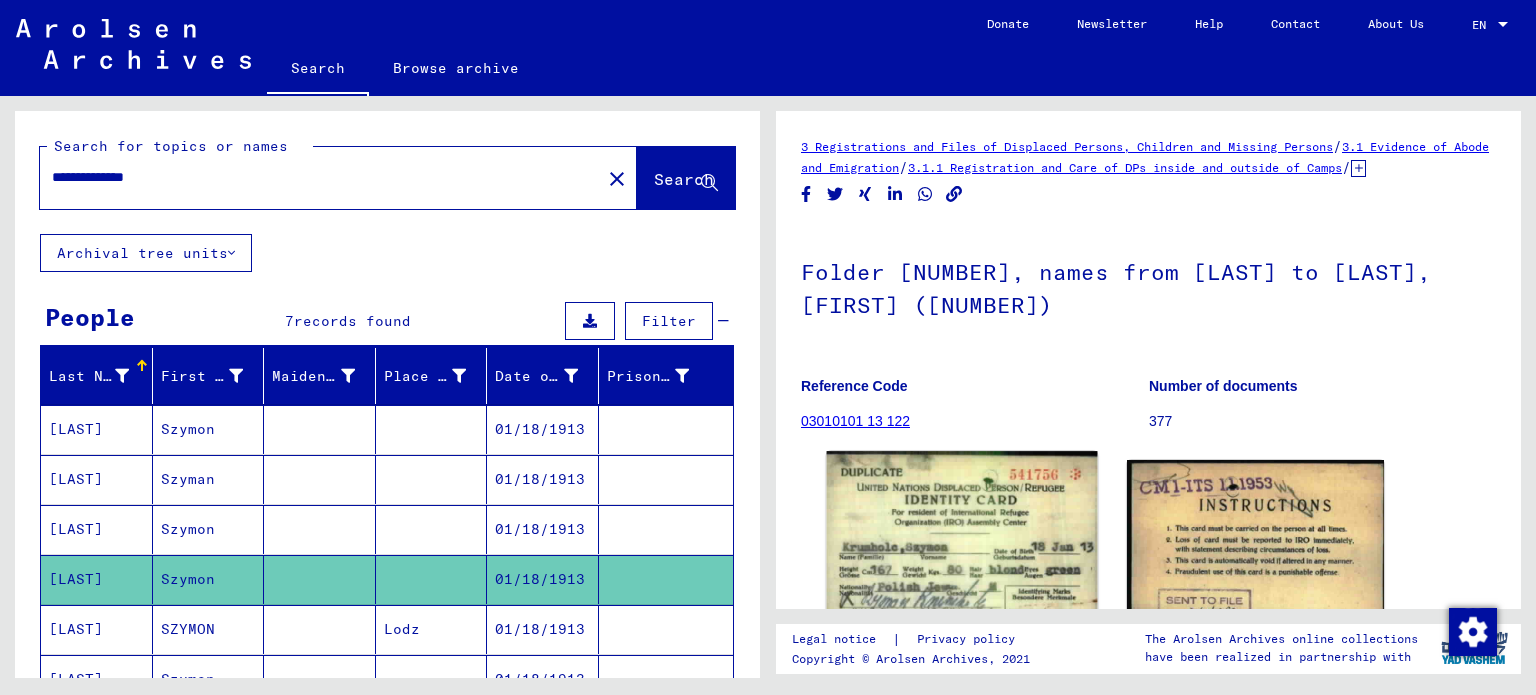 click 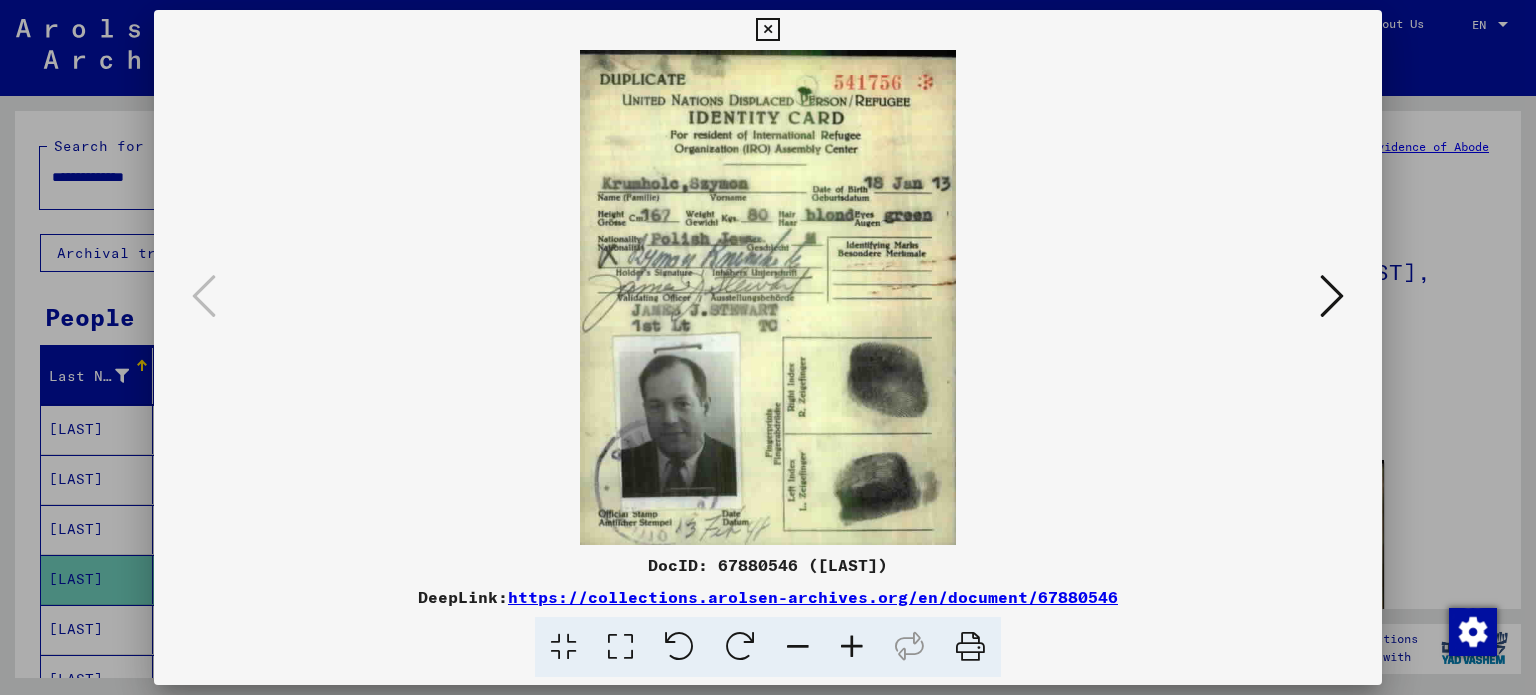 click at bounding box center [767, 30] 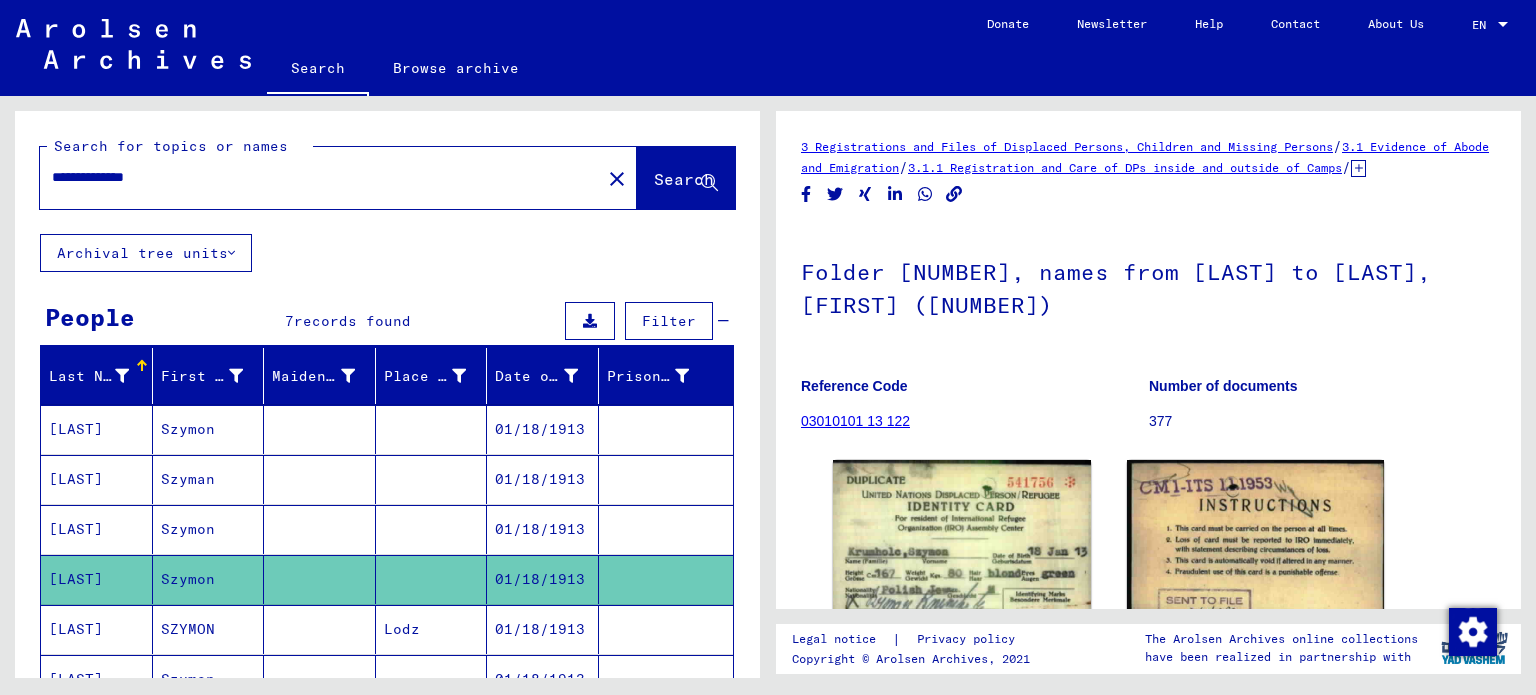 click on "SZYMON" at bounding box center [209, 679] 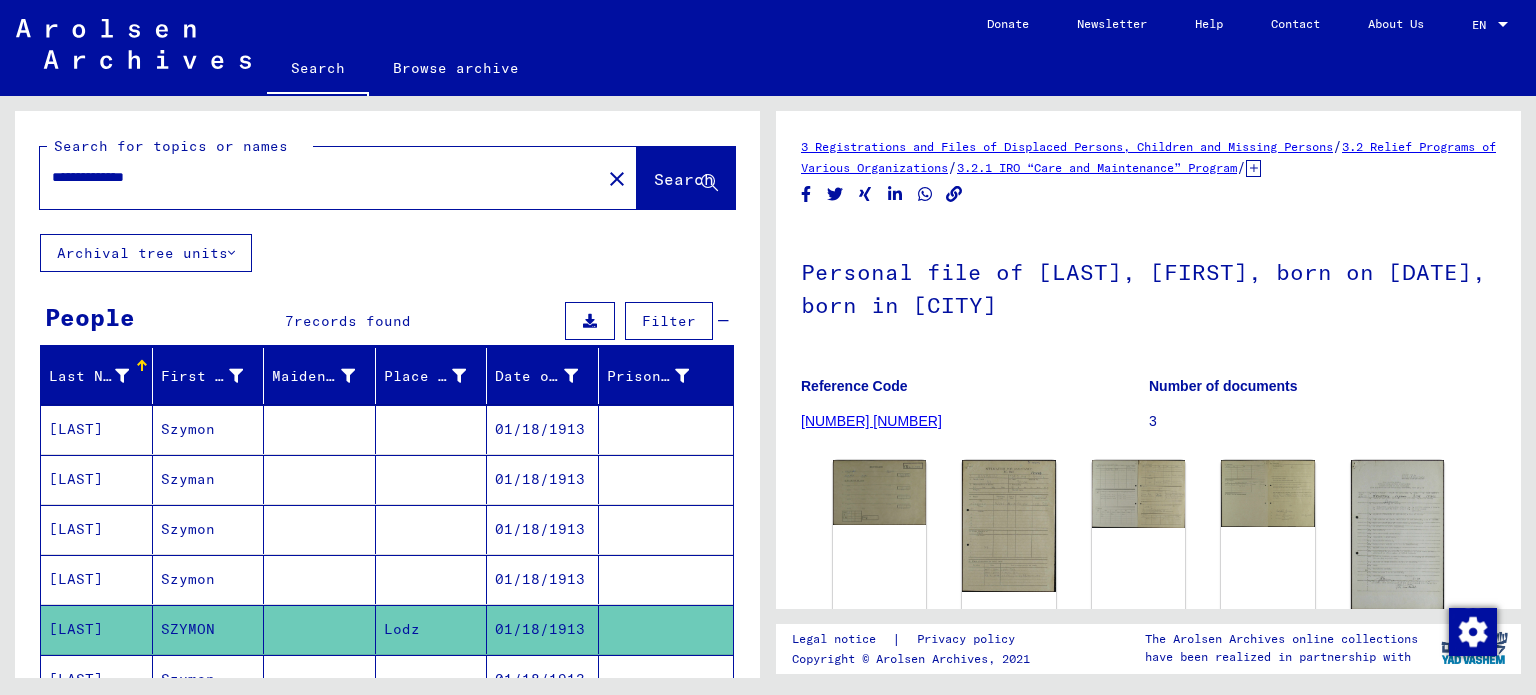 scroll, scrollTop: 0, scrollLeft: 0, axis: both 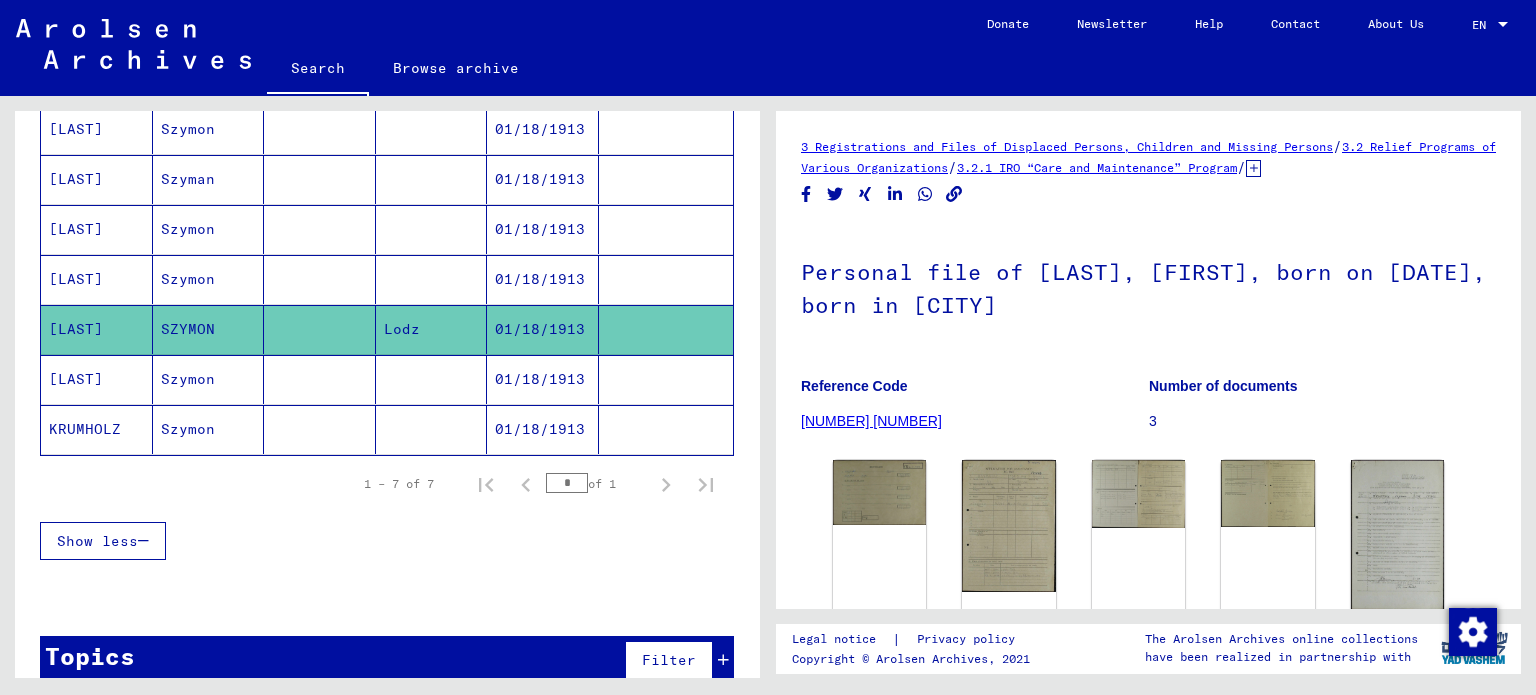 click on "SZYMON" 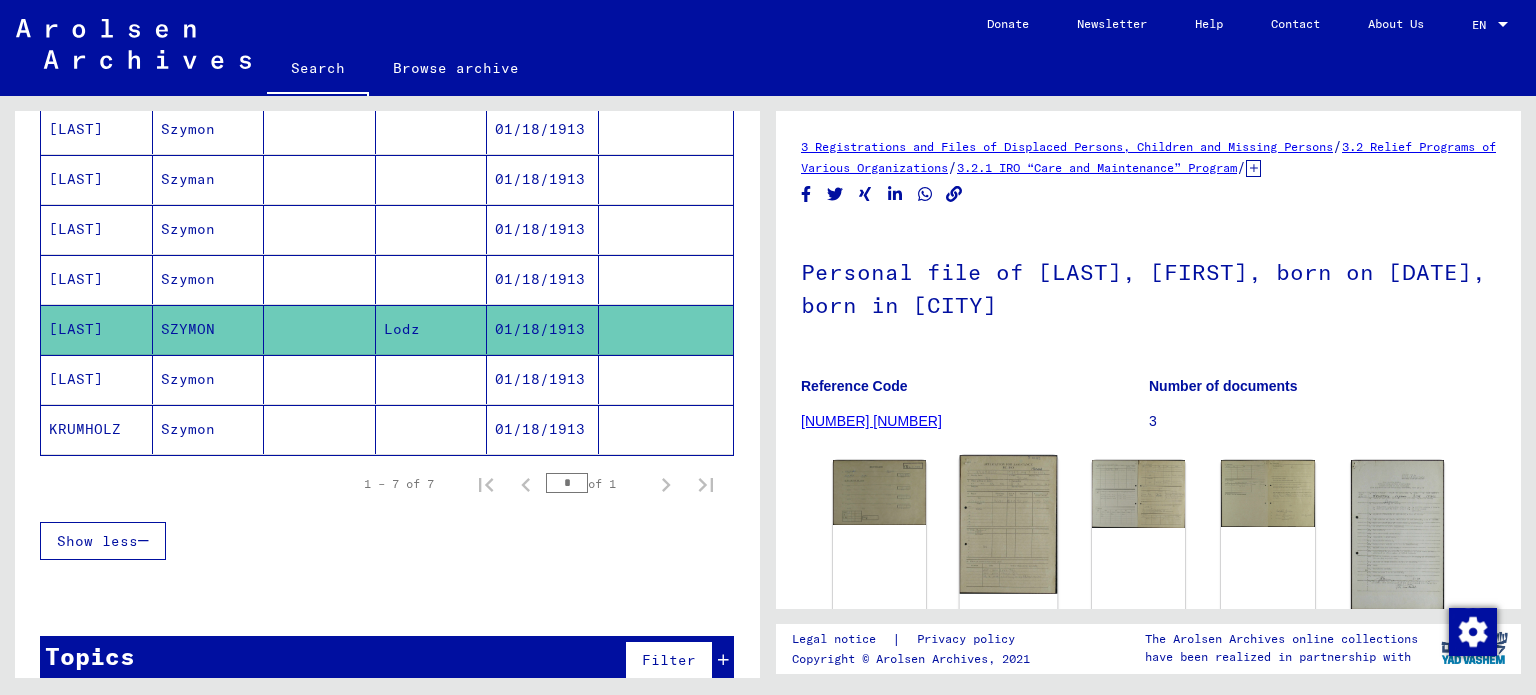 click 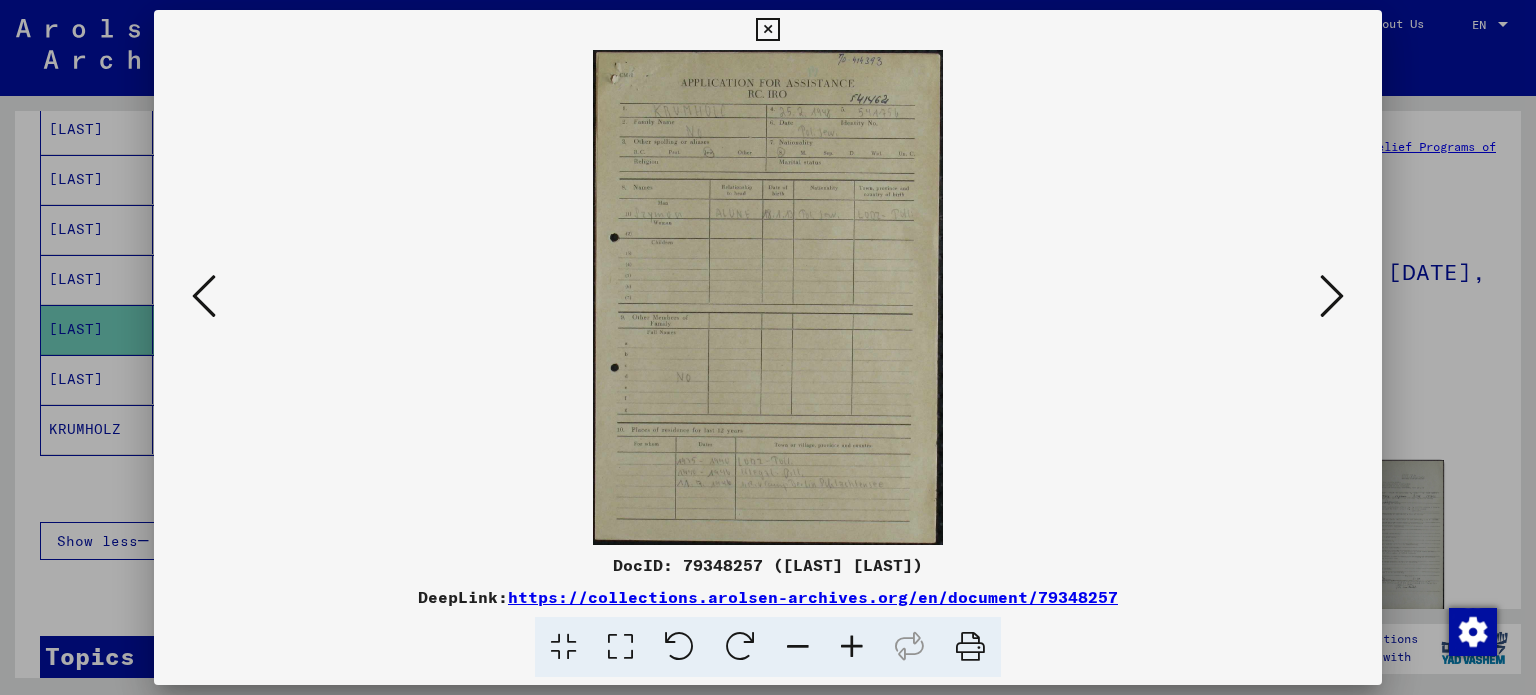 click at bounding box center [852, 647] 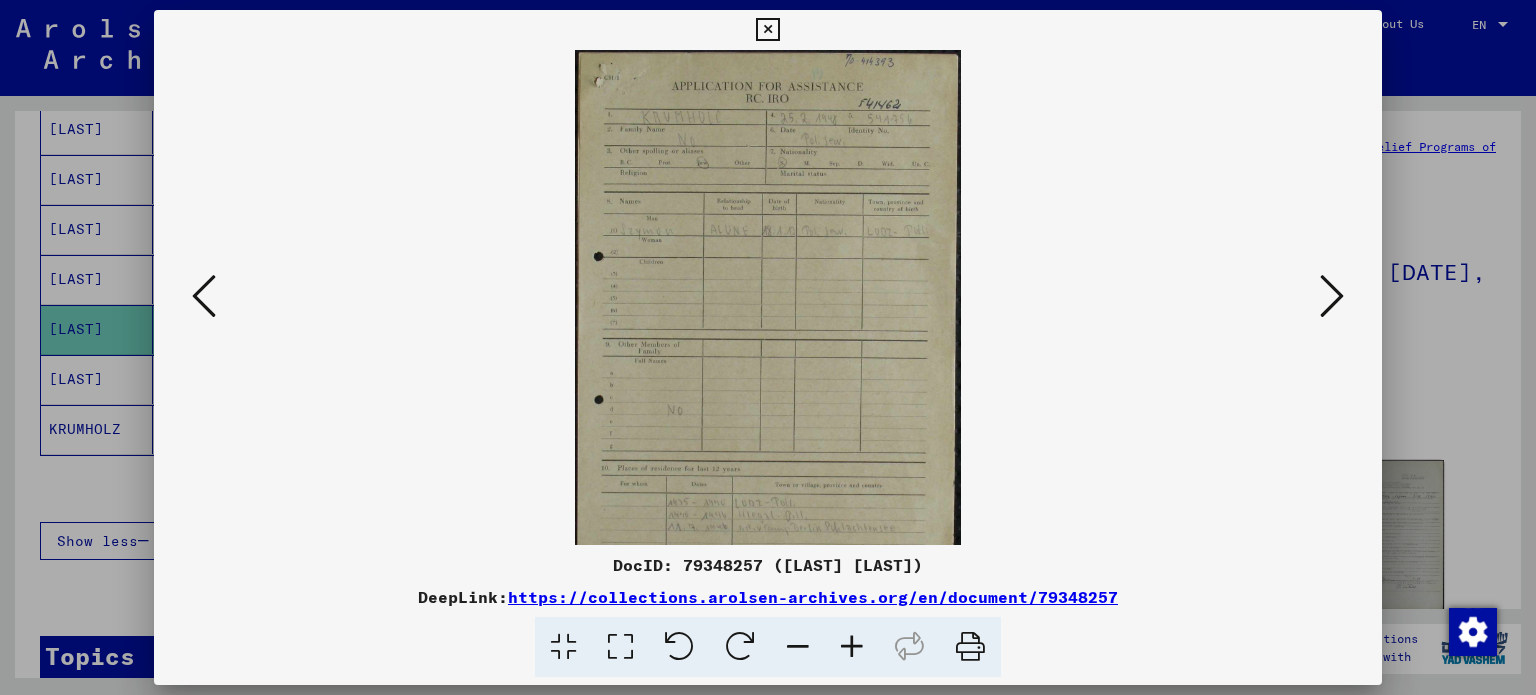click at bounding box center (852, 647) 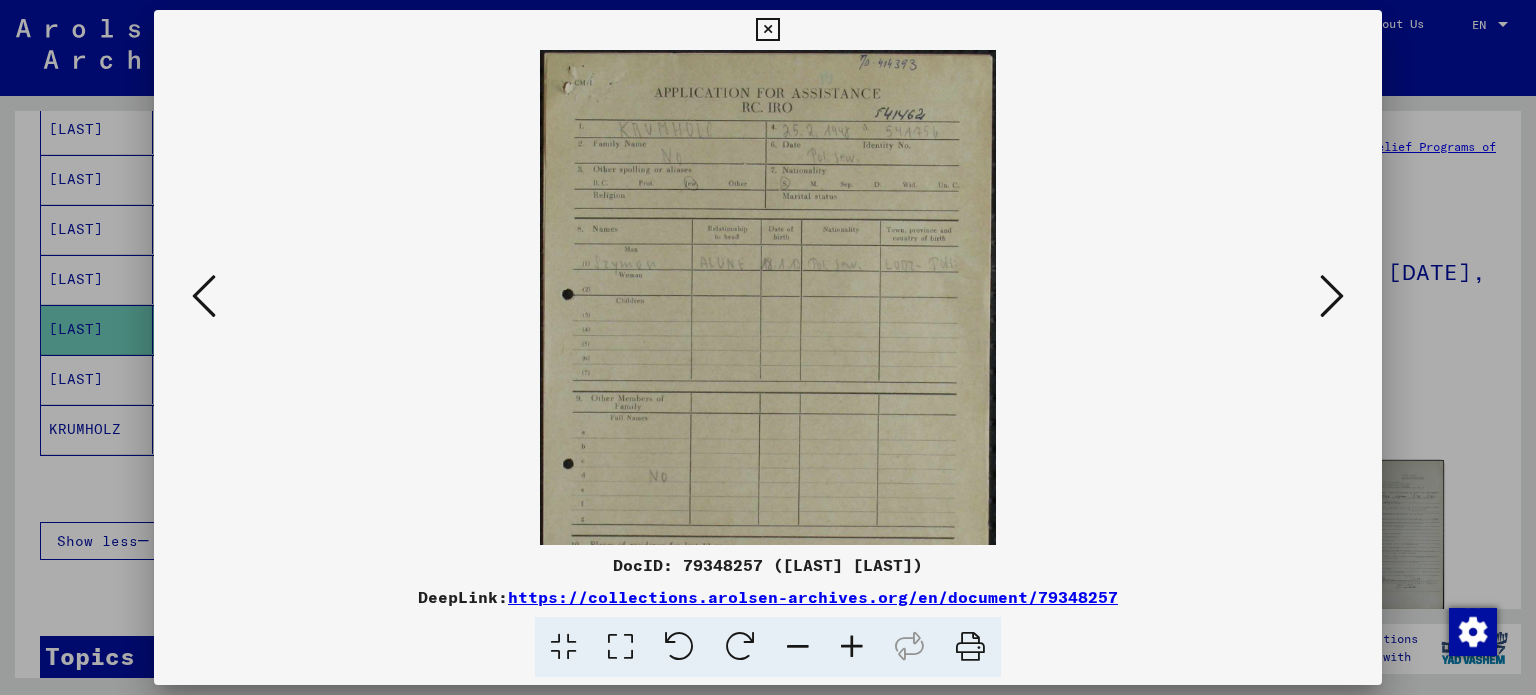 click at bounding box center [852, 647] 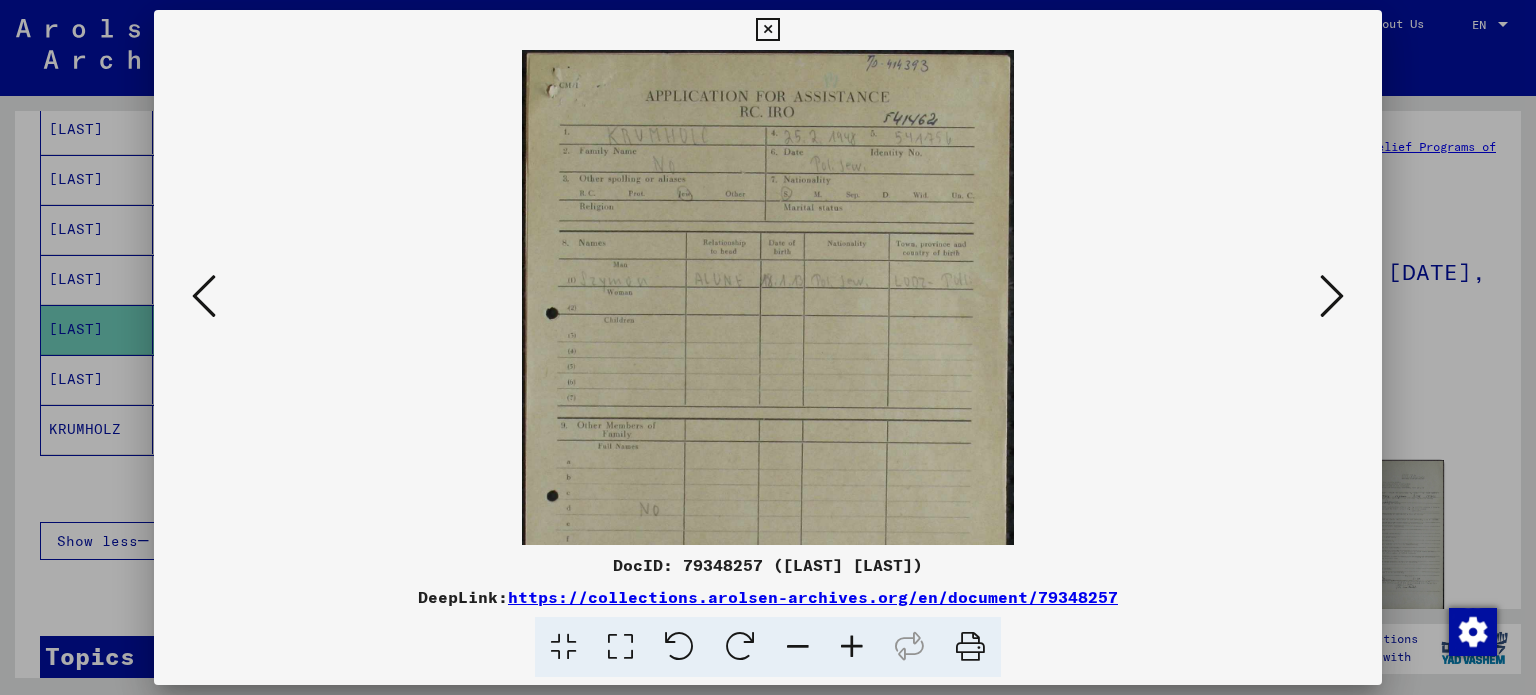 click at bounding box center [852, 647] 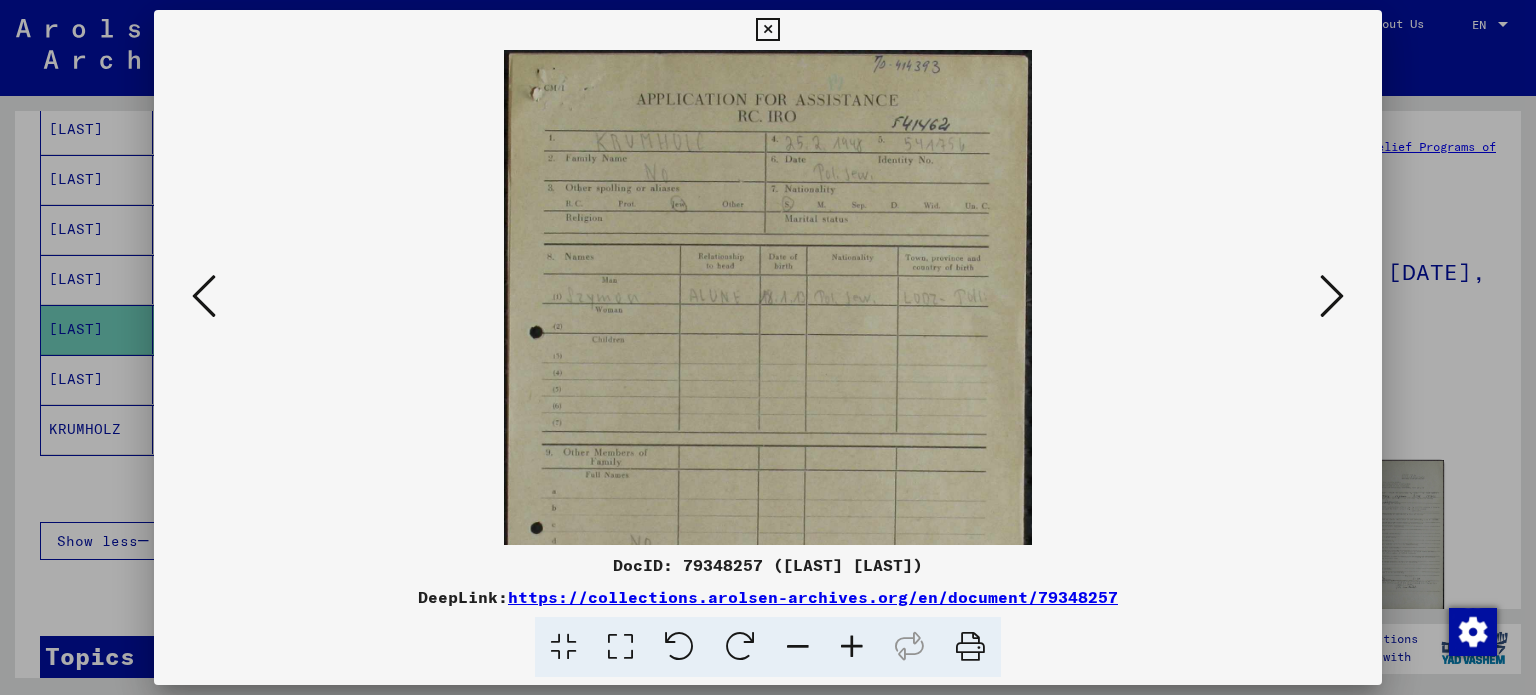 click at bounding box center [852, 647] 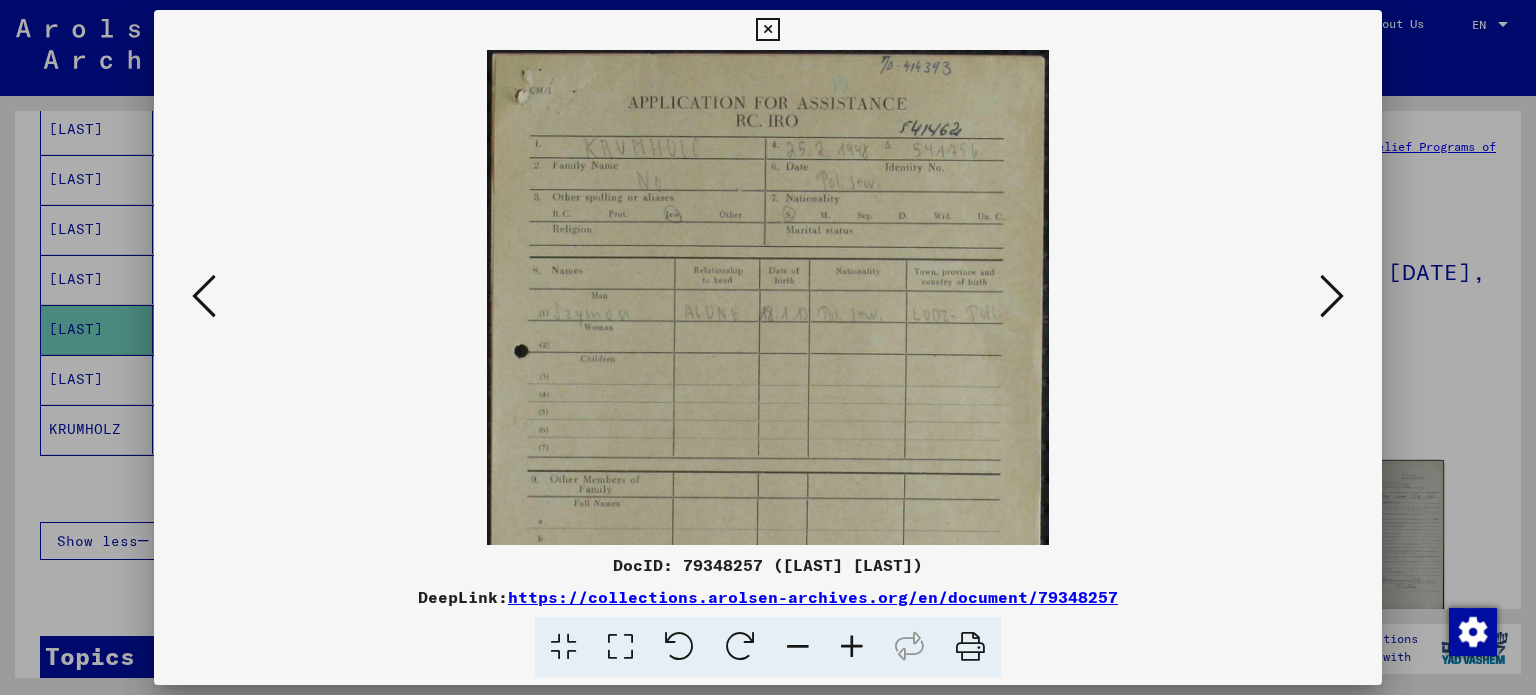 click at bounding box center [852, 647] 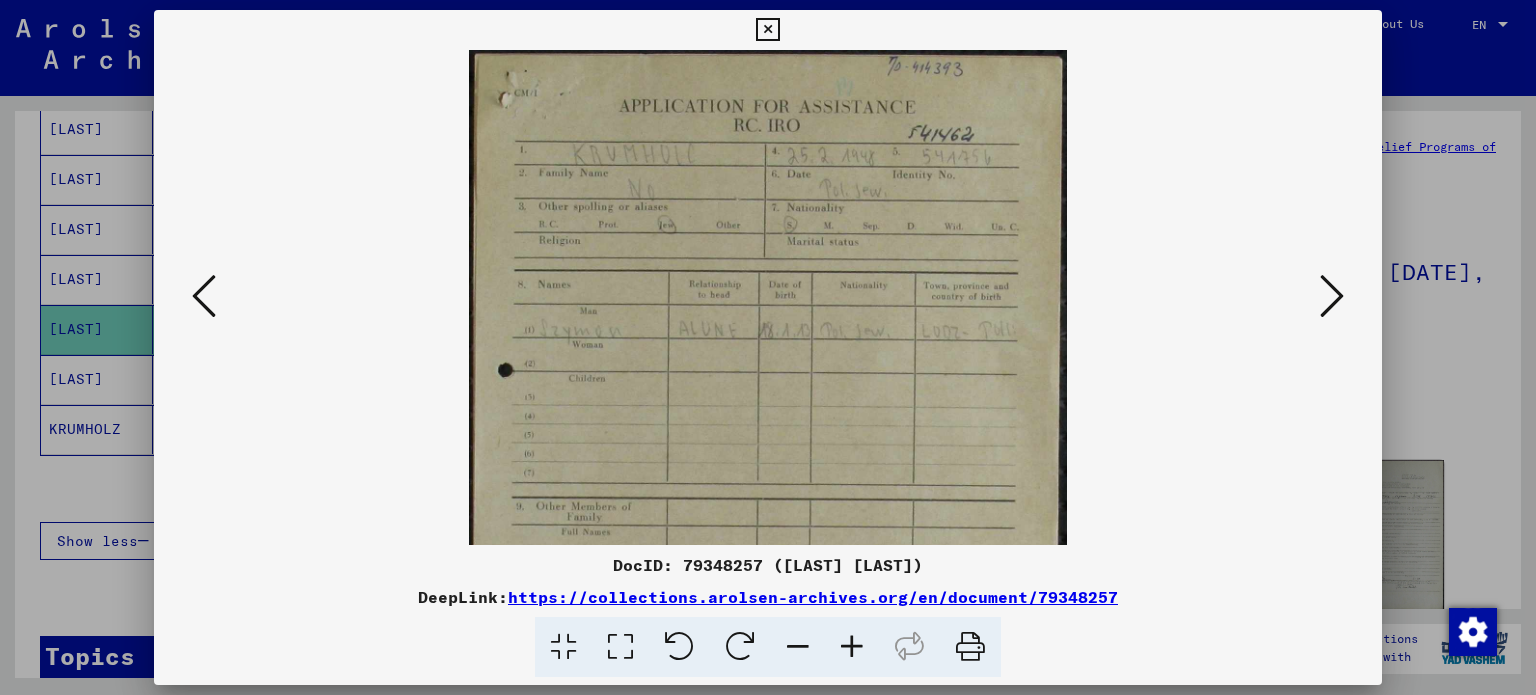 click at bounding box center [852, 647] 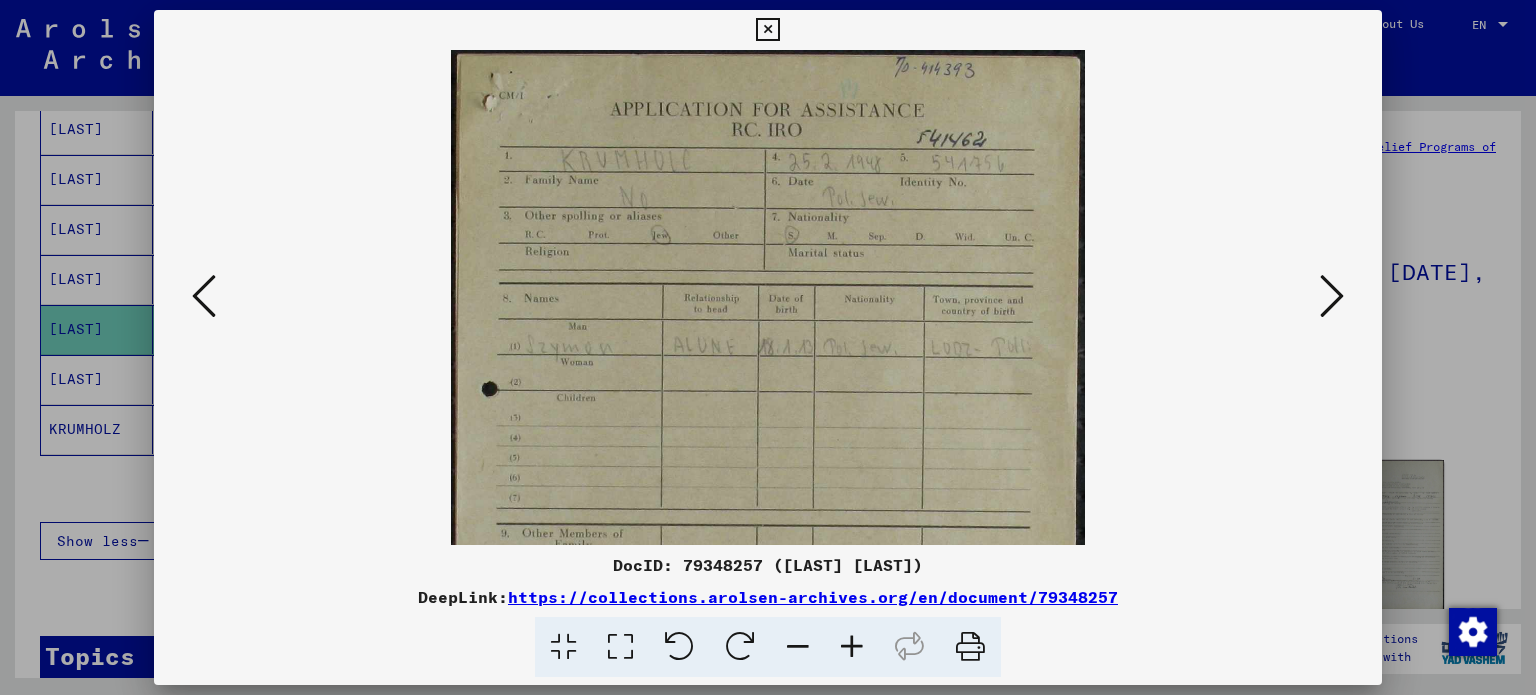 click at bounding box center [852, 647] 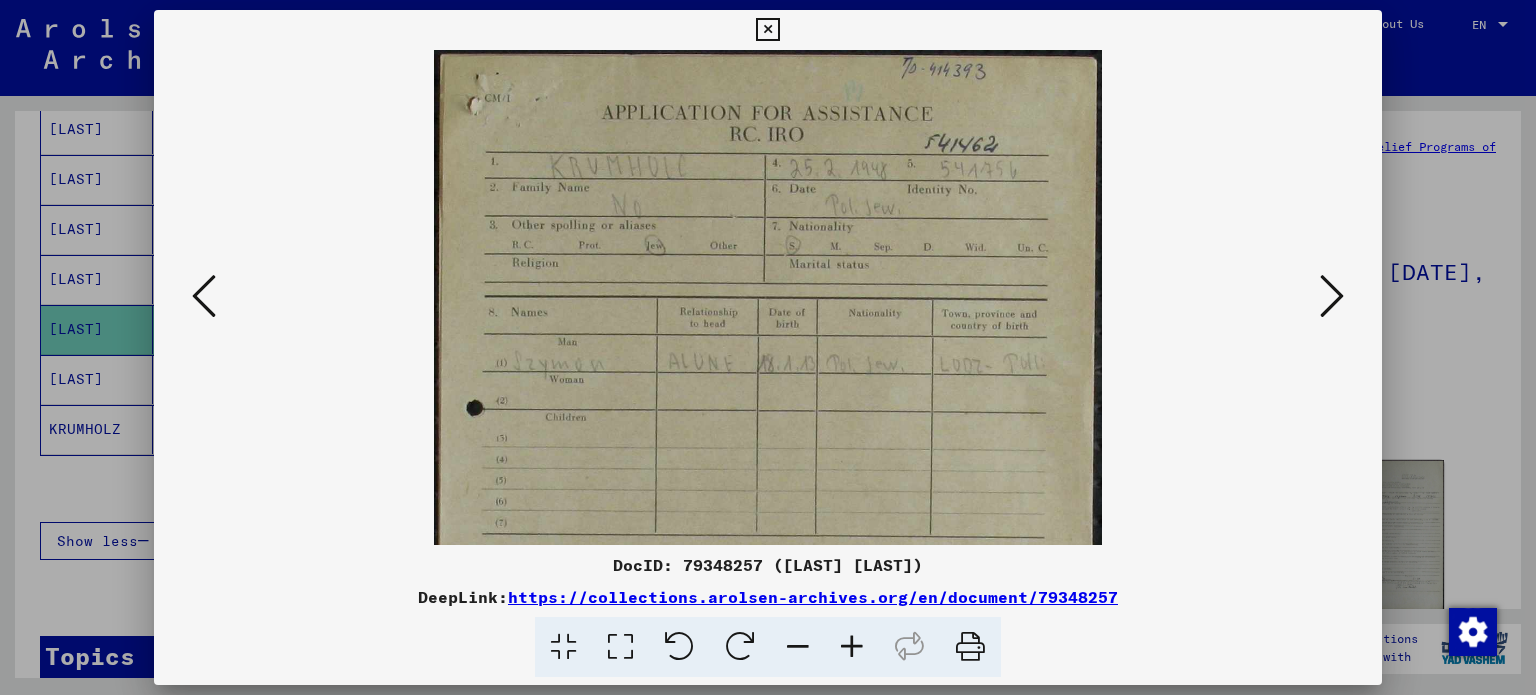 click at bounding box center (767, 30) 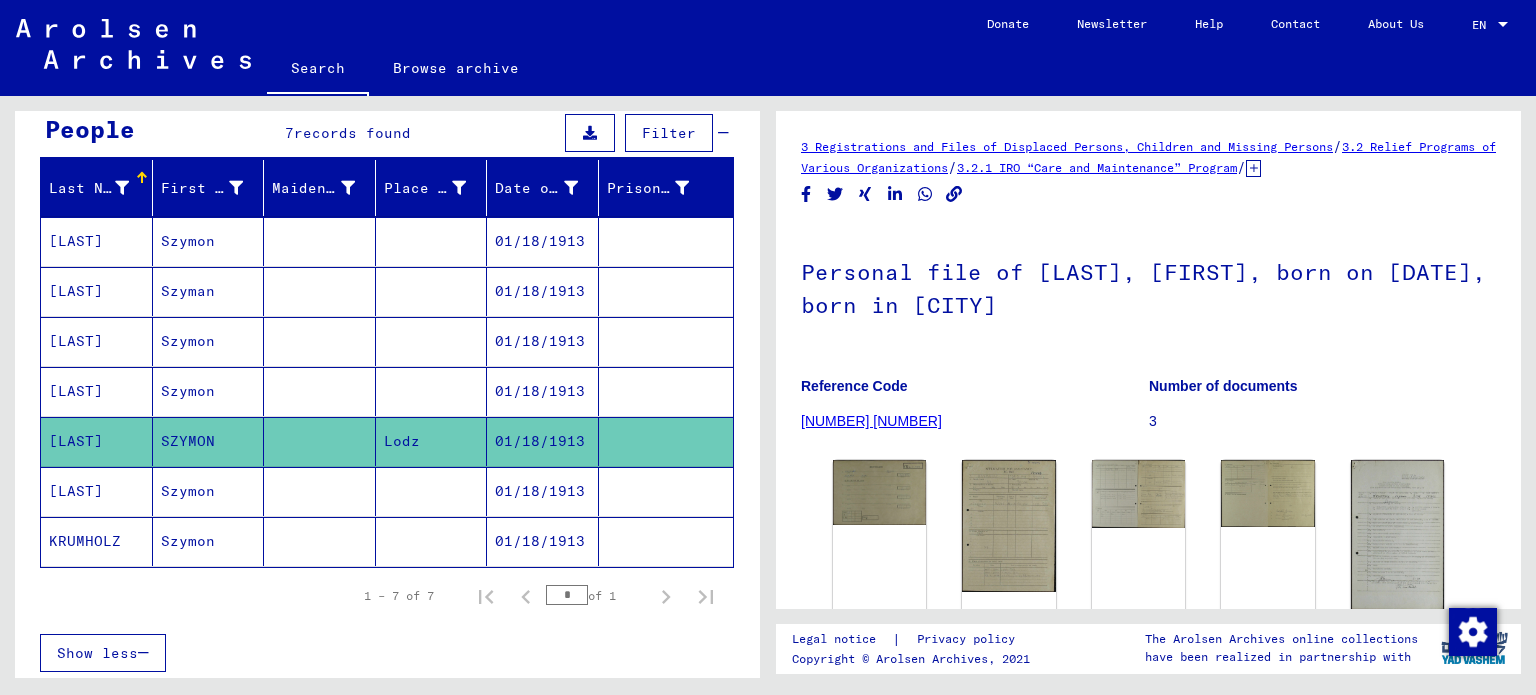 scroll, scrollTop: 0, scrollLeft: 0, axis: both 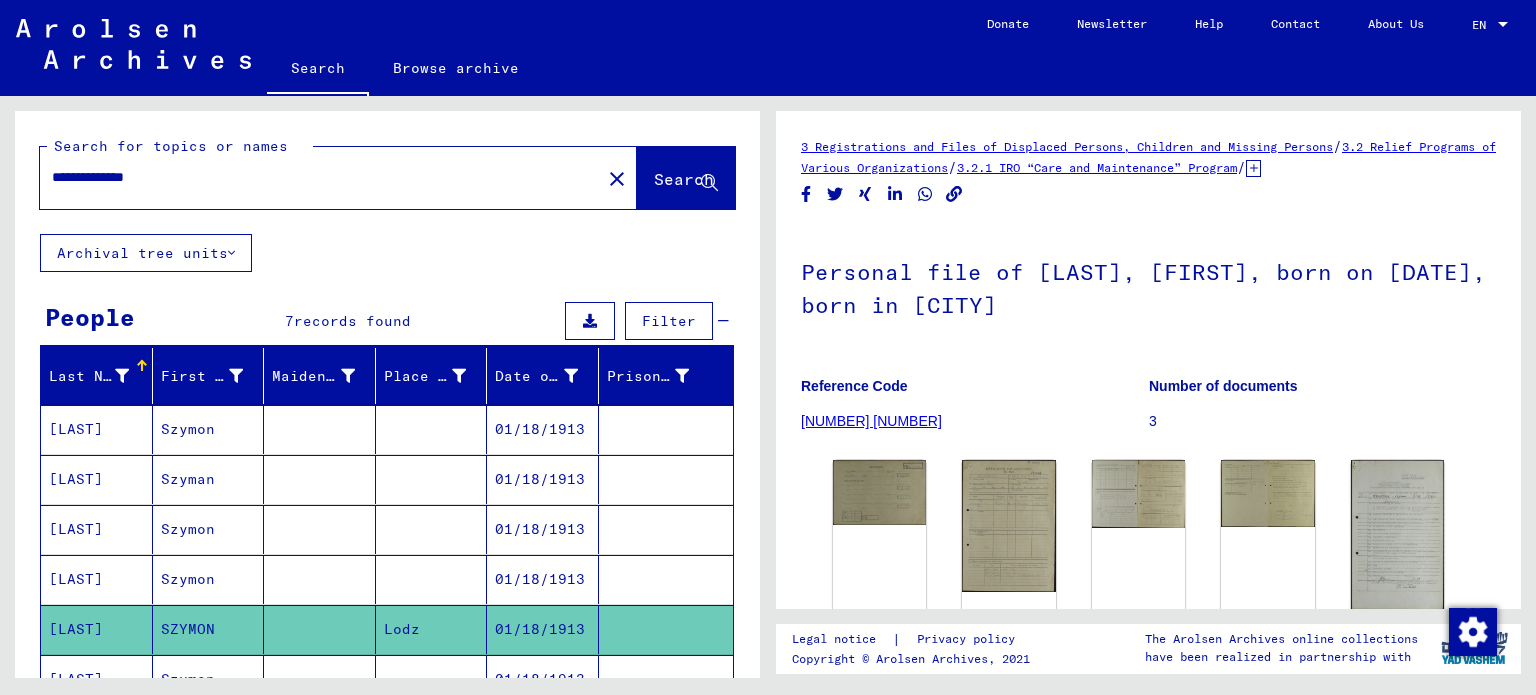 drag, startPoint x: 184, startPoint y: 179, endPoint x: 37, endPoint y: 168, distance: 147.411 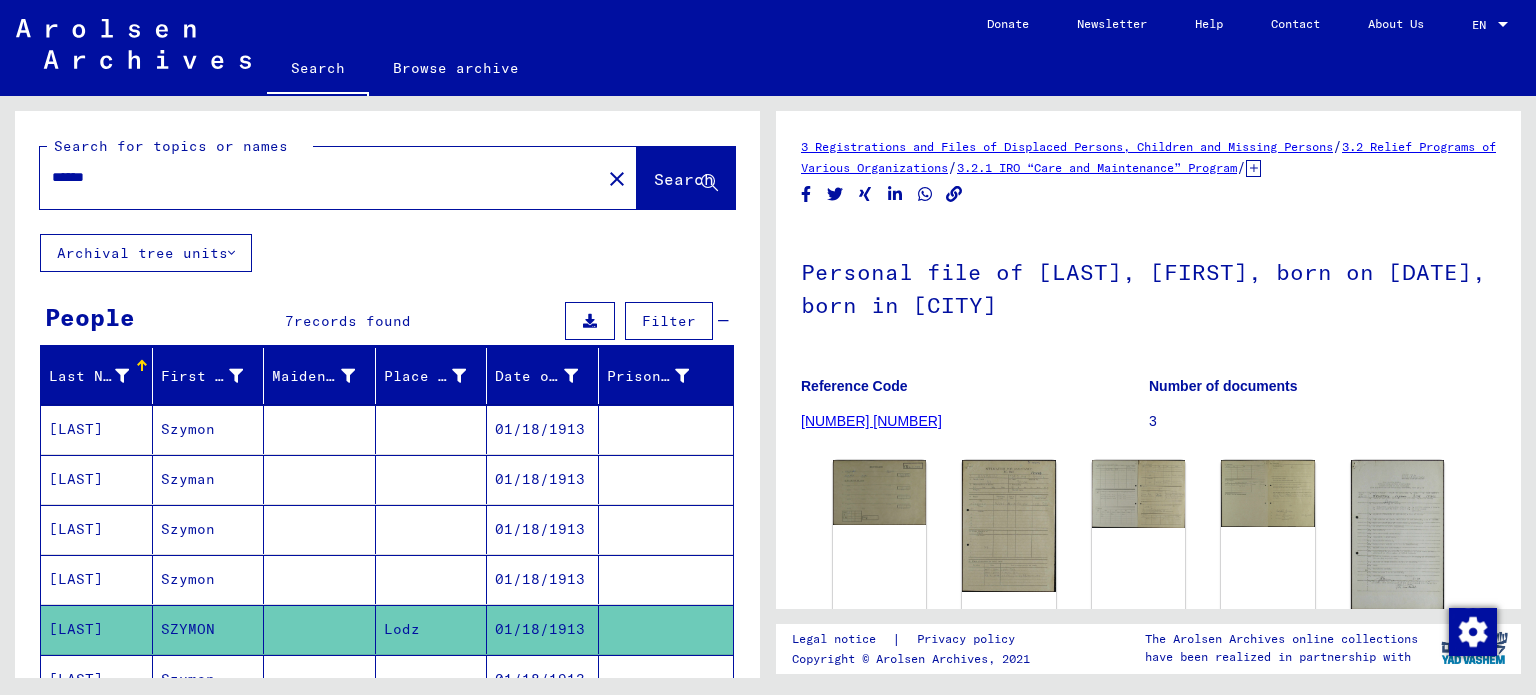 type on "******" 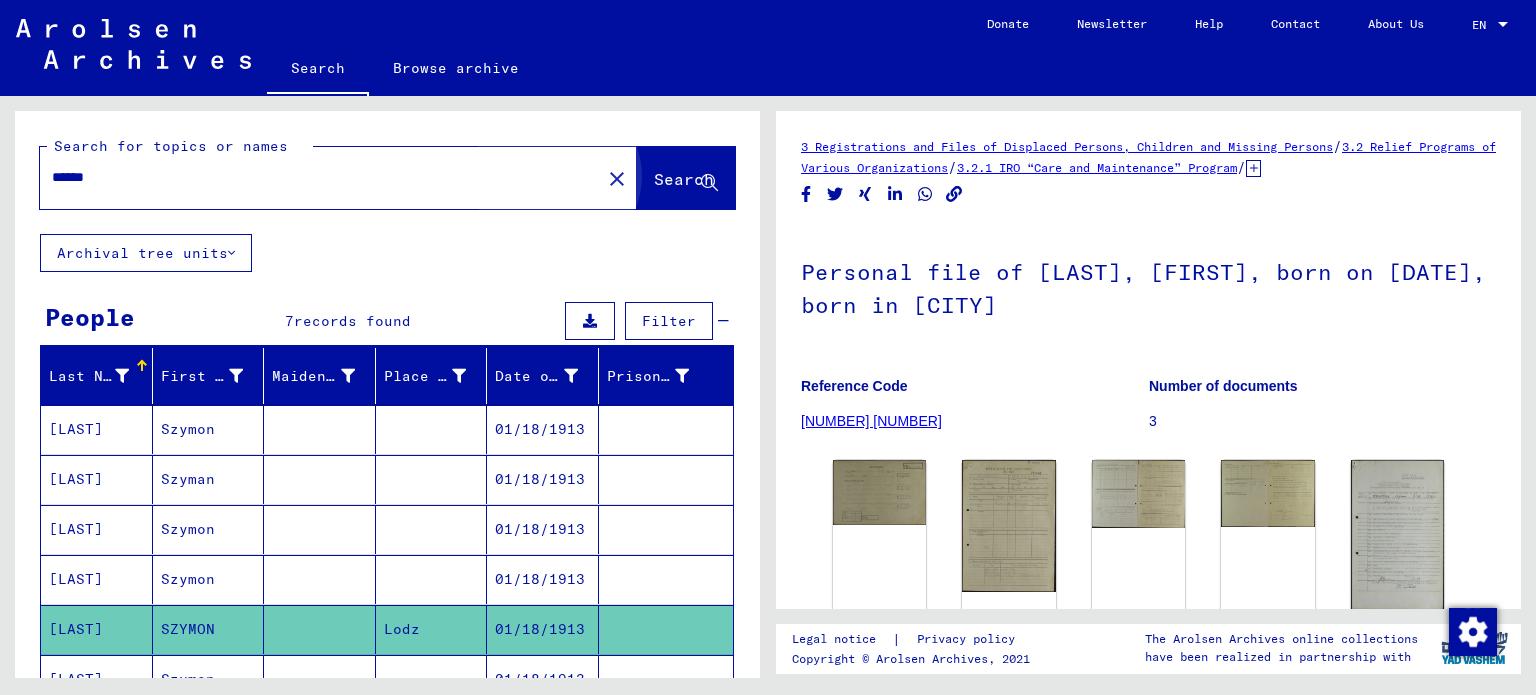 click on "Search" 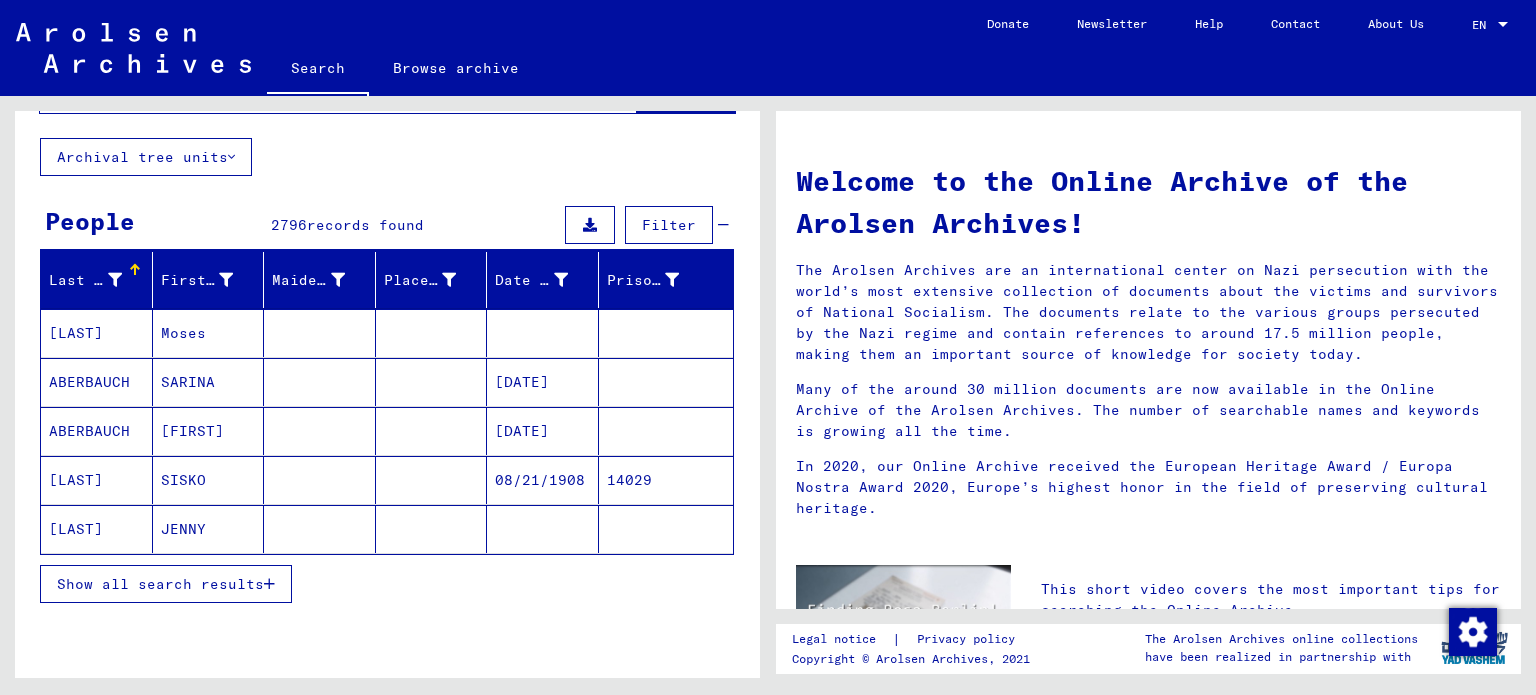 scroll, scrollTop: 100, scrollLeft: 0, axis: vertical 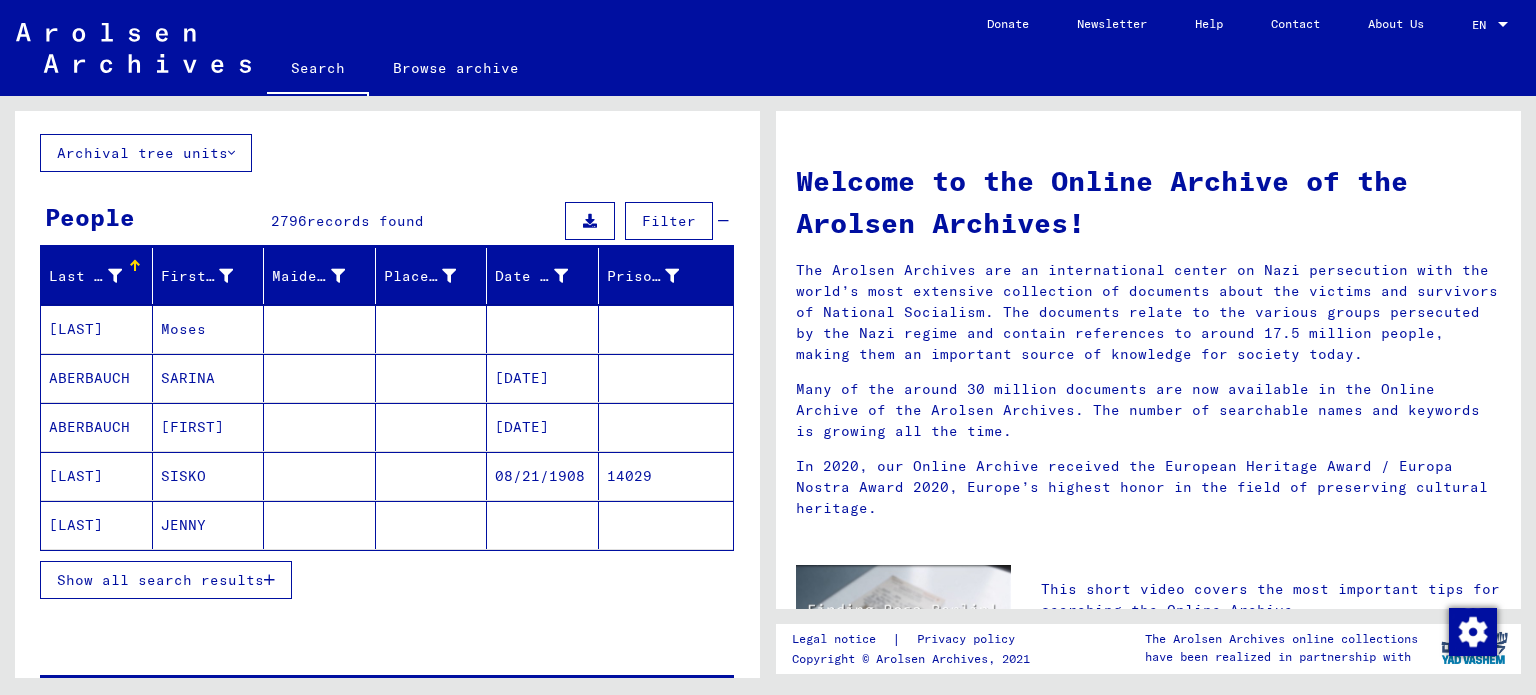 click on "Show all search results" at bounding box center [160, 580] 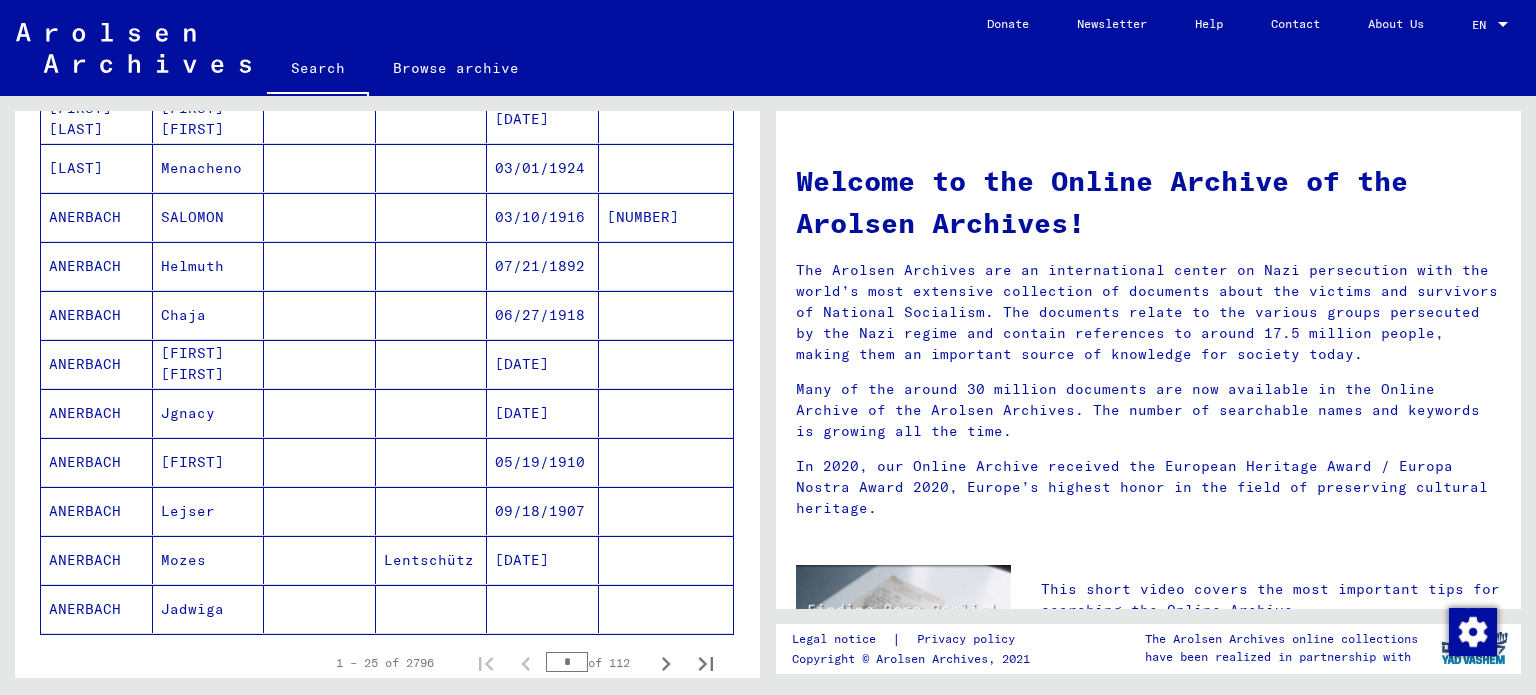 scroll, scrollTop: 1000, scrollLeft: 0, axis: vertical 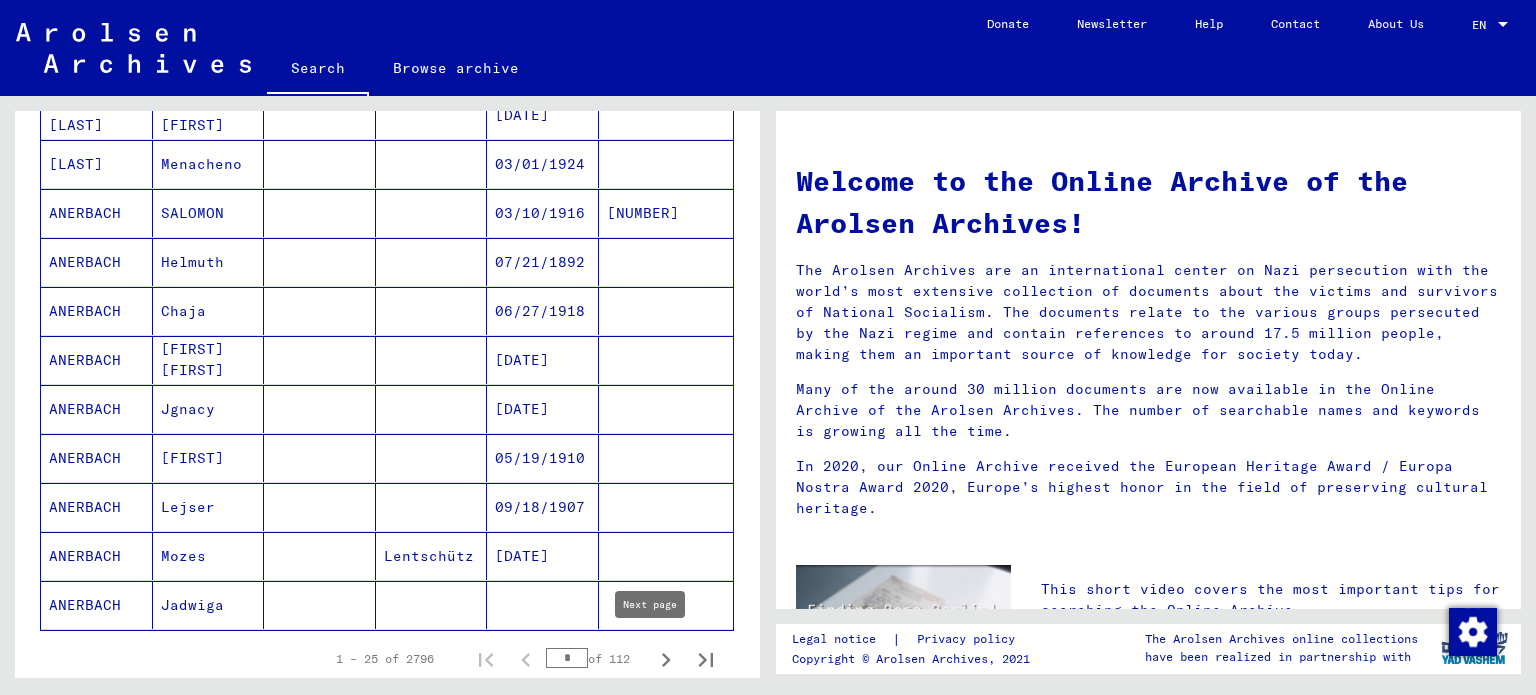 click 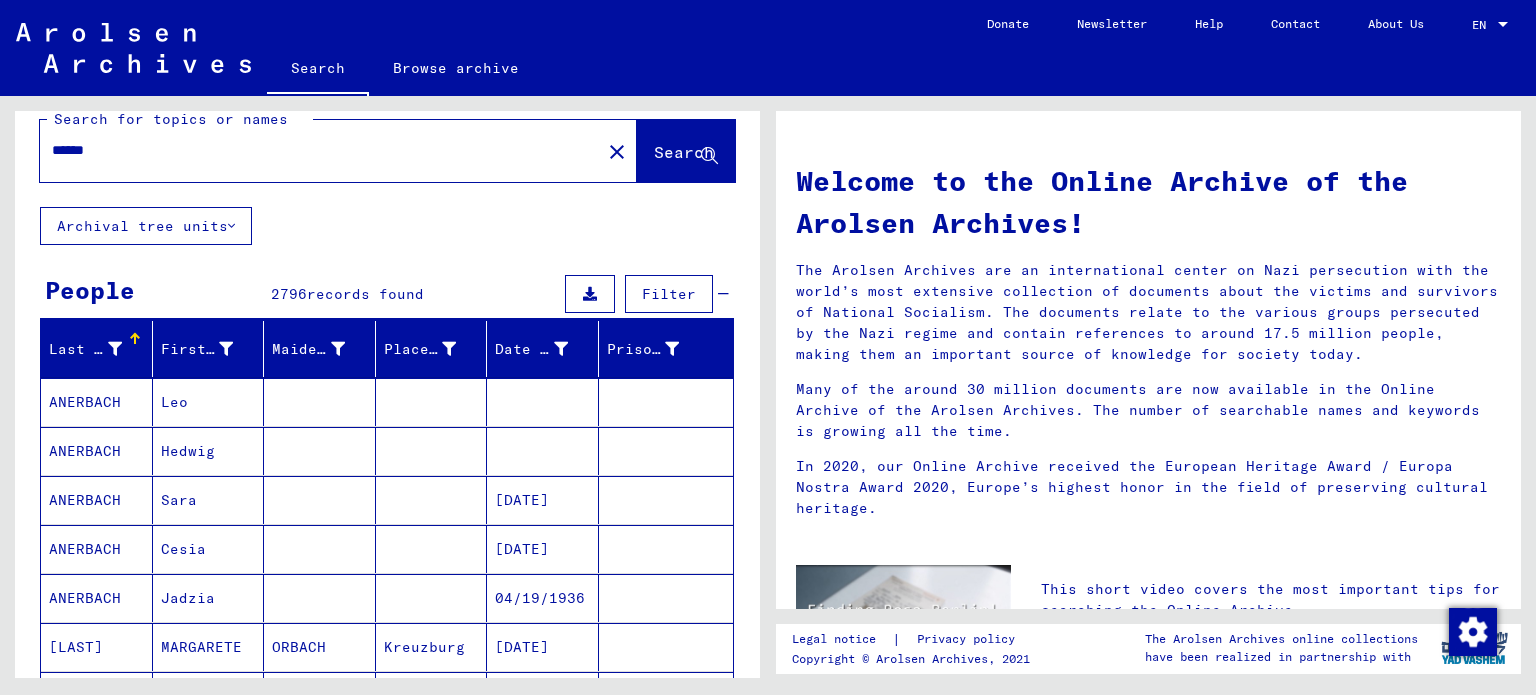 scroll, scrollTop: 0, scrollLeft: 0, axis: both 